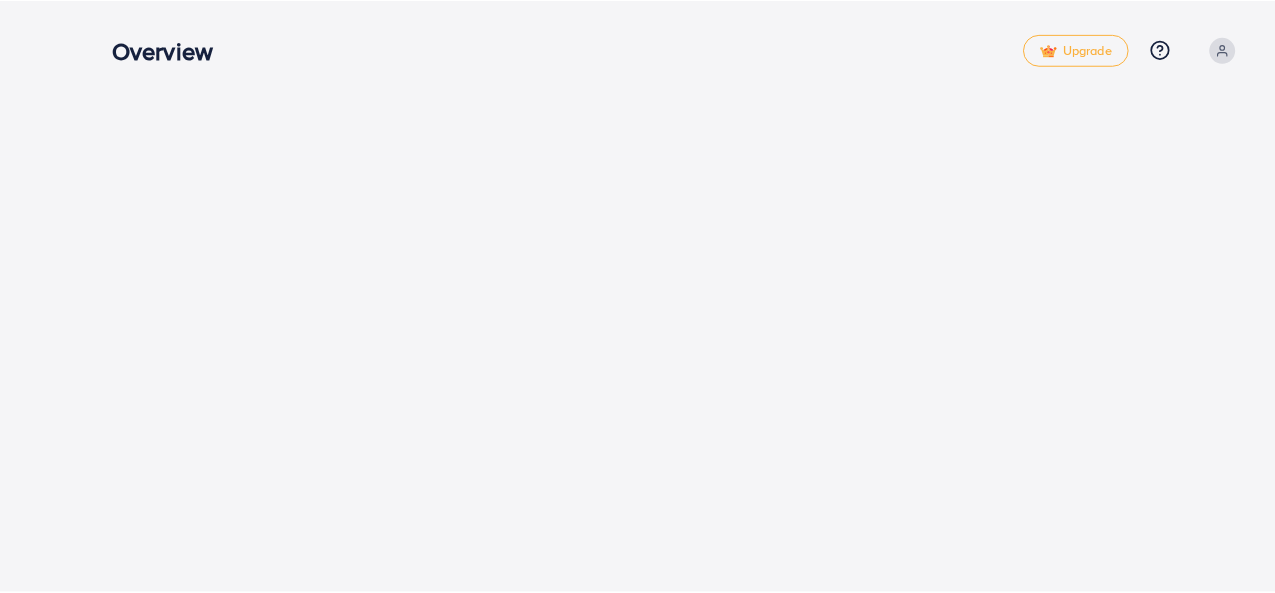 scroll, scrollTop: 0, scrollLeft: 0, axis: both 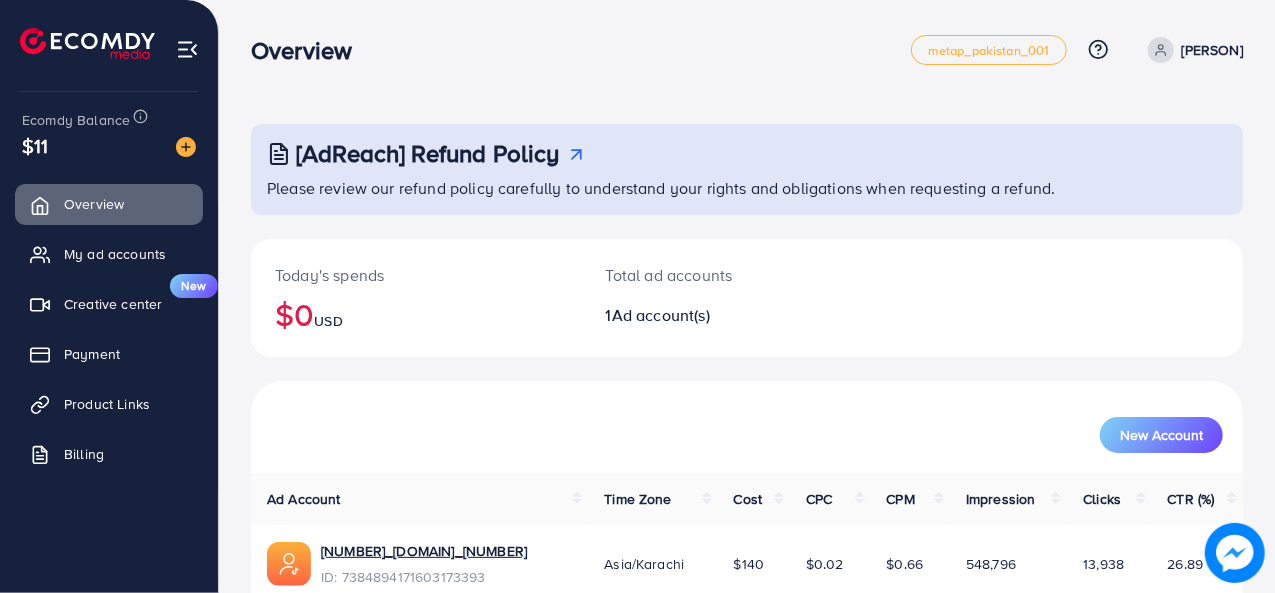 drag, startPoint x: 45, startPoint y: 147, endPoint x: 28, endPoint y: 149, distance: 17.117243 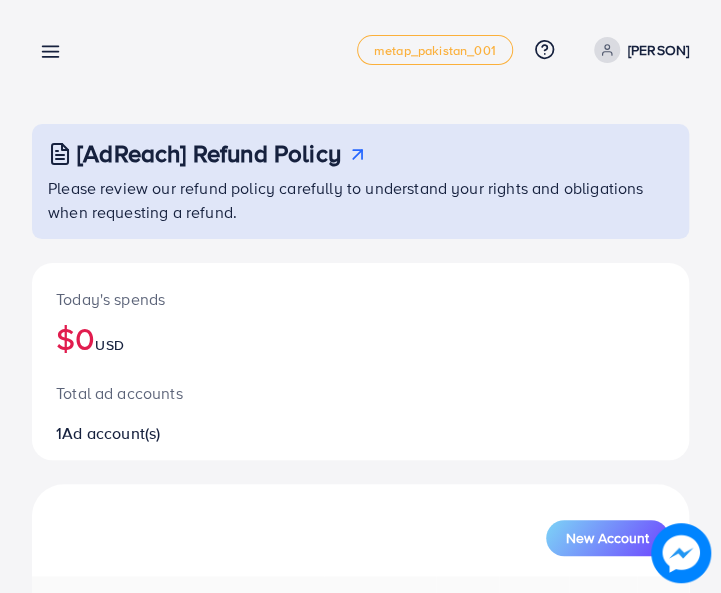 click on "[AdReach] Refund Policy   Please review our refund policy carefully to understand your rights and obligations when requesting a refund.   Today's spends   $0  USD  Total ad accounts   1  Ad account(s)  New Account                Ad Account Time Zone Cost CPC CPM Impression Clicks CTR (%)            1012059_Sofia.com_1719429675639  ID: 7384894171603173393  Asia/Karachi   $140   $0.02   $0.66   548,796   13,938   26.89          1 available account(s)" at bounding box center (360, 395) 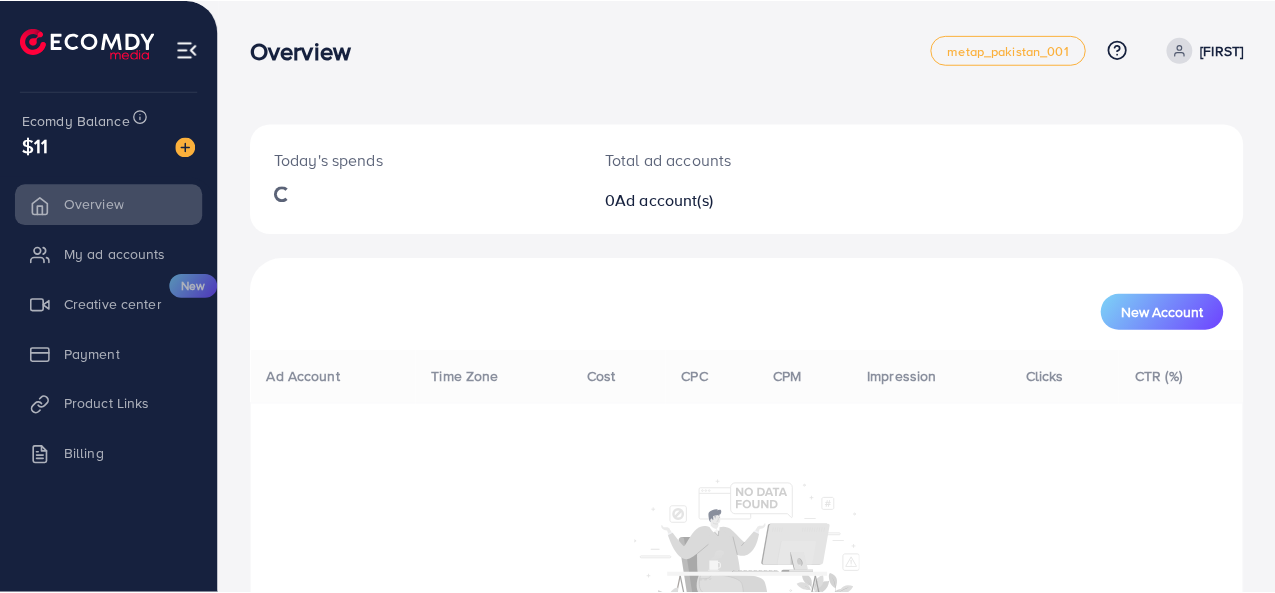 scroll, scrollTop: 0, scrollLeft: 0, axis: both 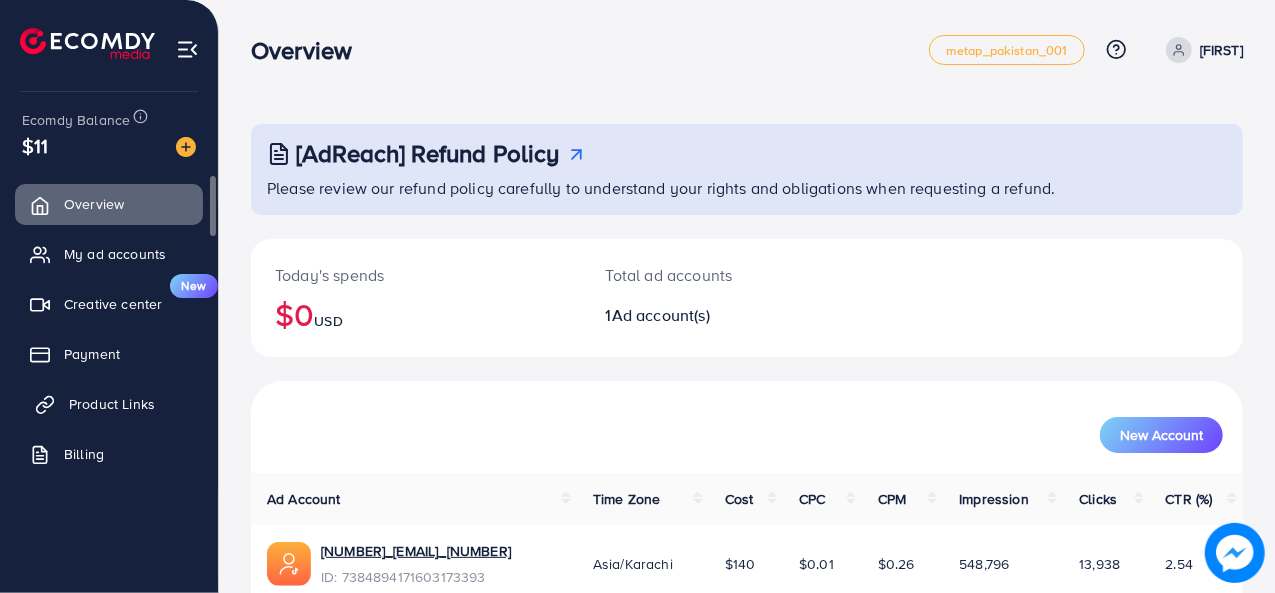 click on "Product Links" at bounding box center [112, 404] 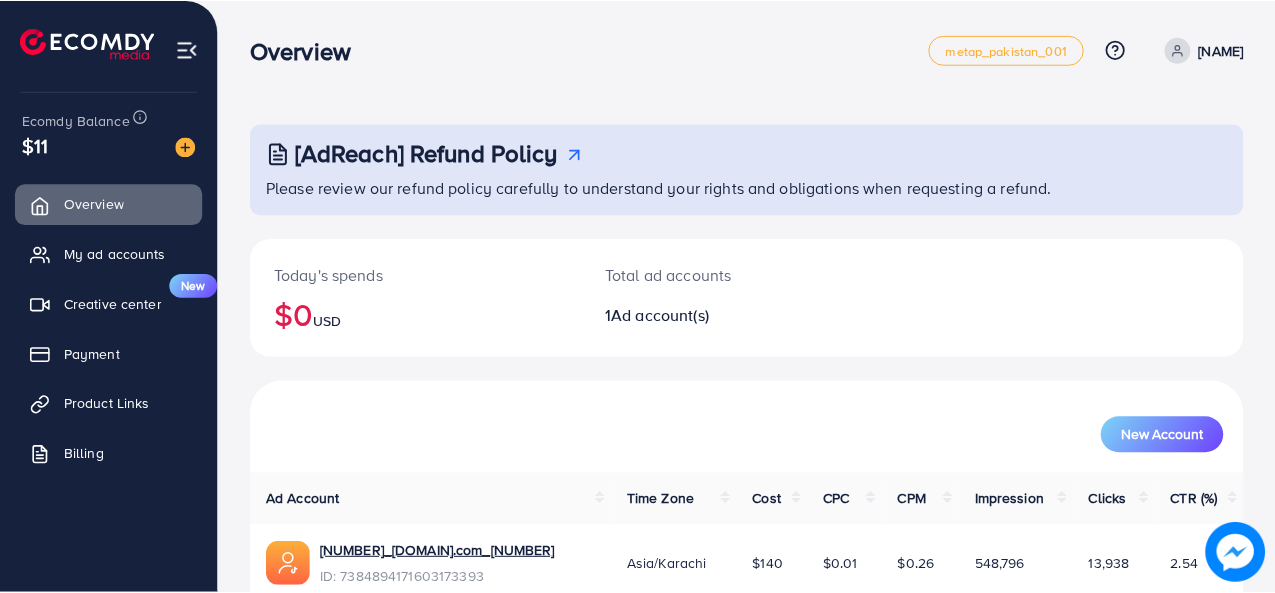 scroll, scrollTop: 0, scrollLeft: 0, axis: both 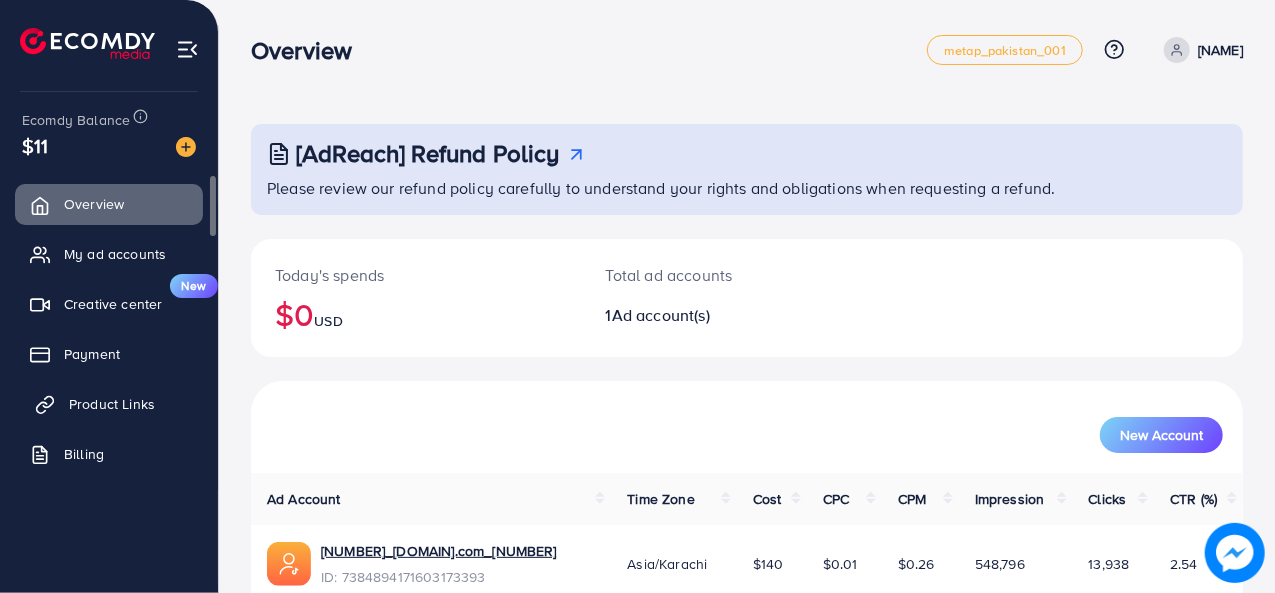 click on "Product Links" at bounding box center (112, 404) 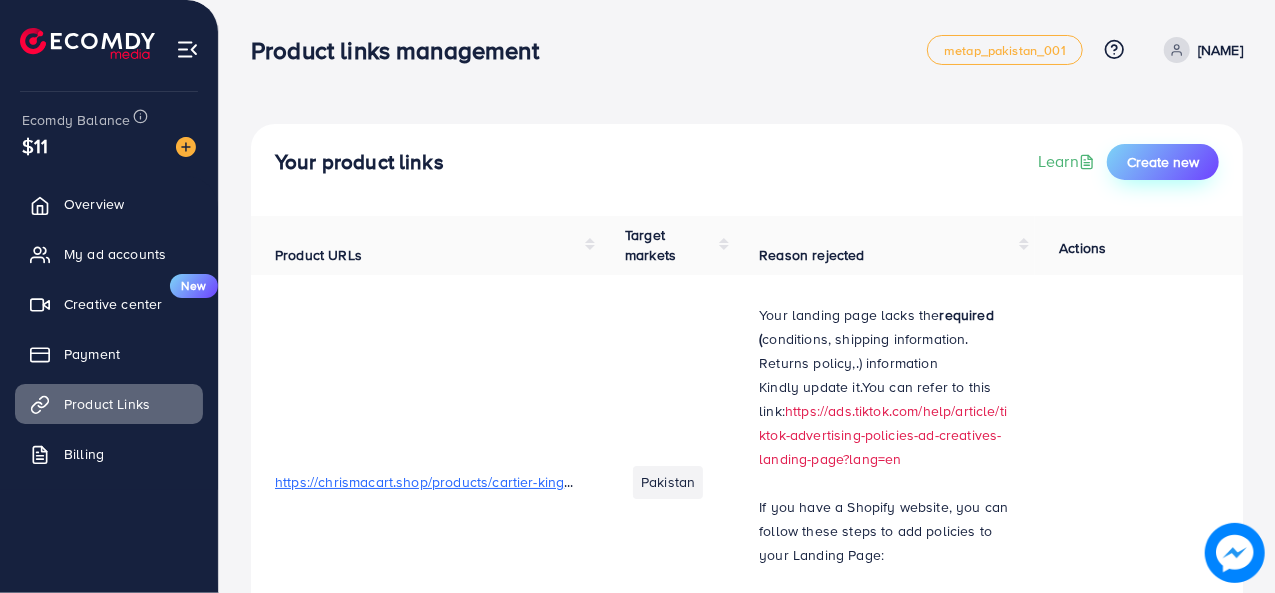 click on "Create new" at bounding box center [1163, 162] 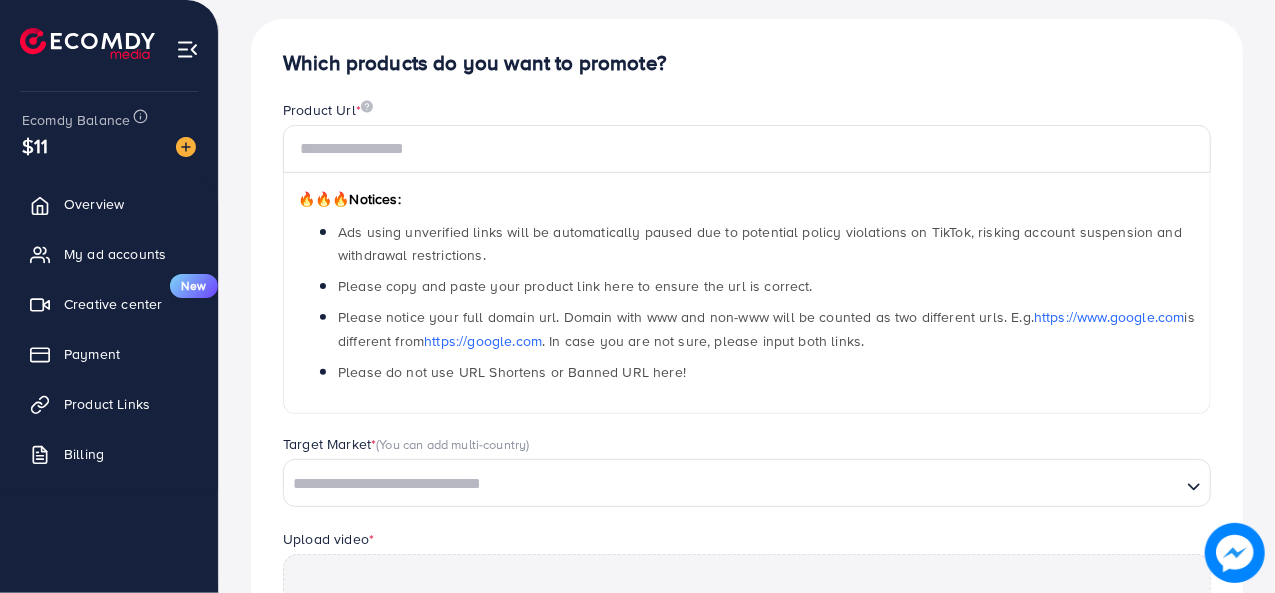 scroll, scrollTop: 134, scrollLeft: 0, axis: vertical 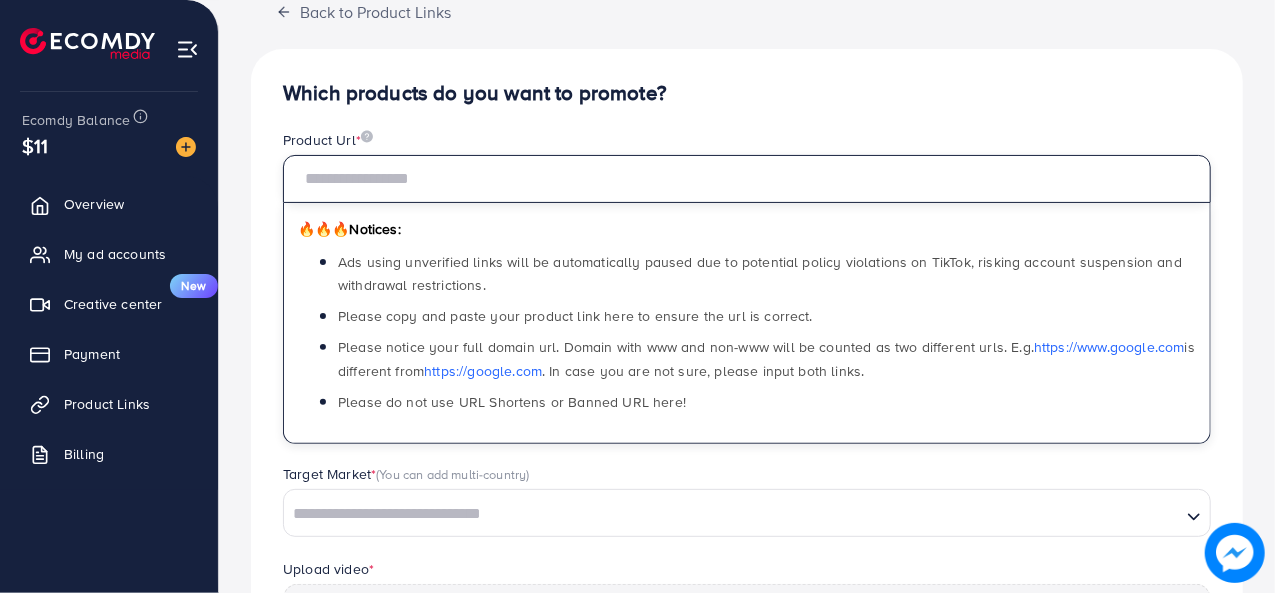 click at bounding box center (747, 179) 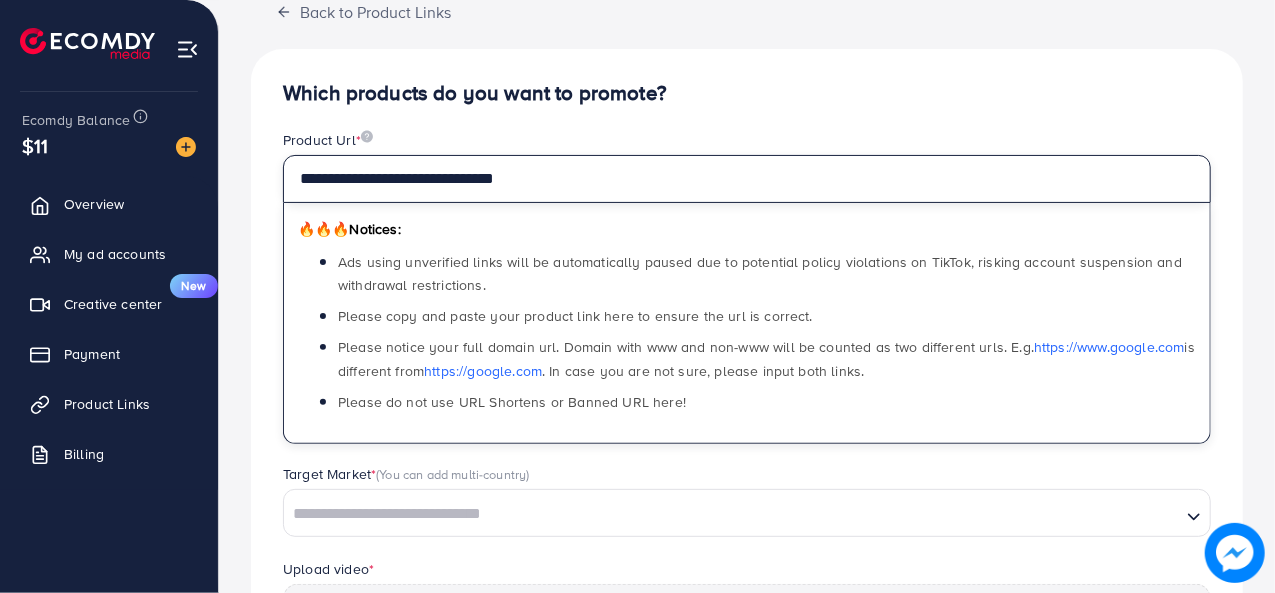 type on "**********" 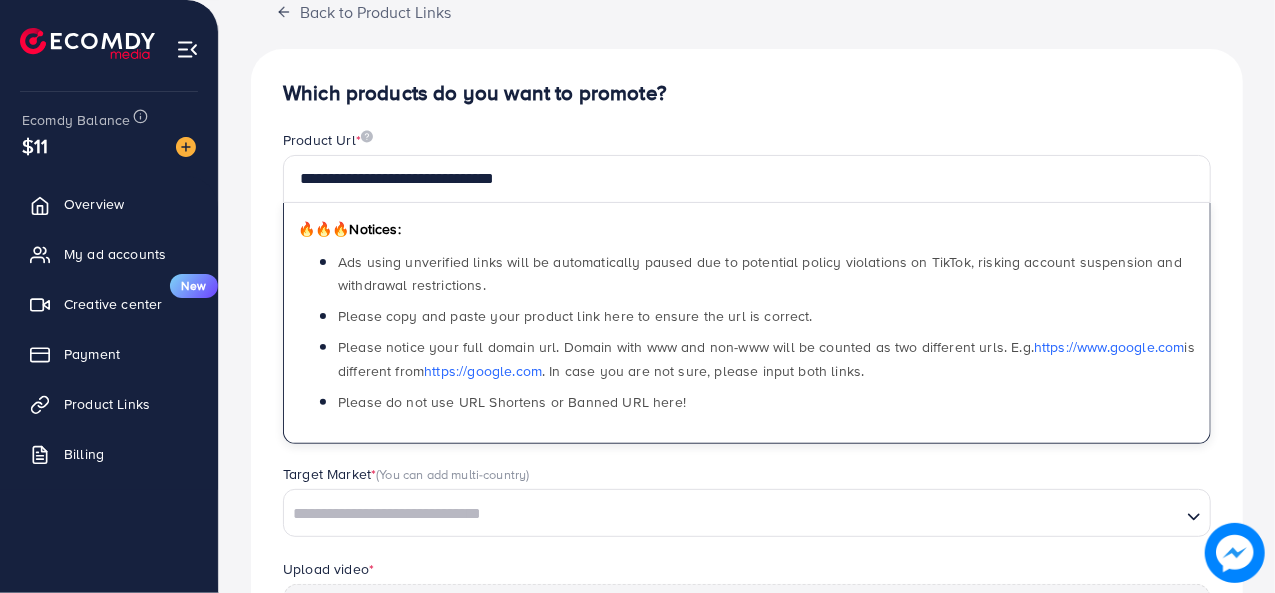 click on "Product Url  *" at bounding box center [747, 142] 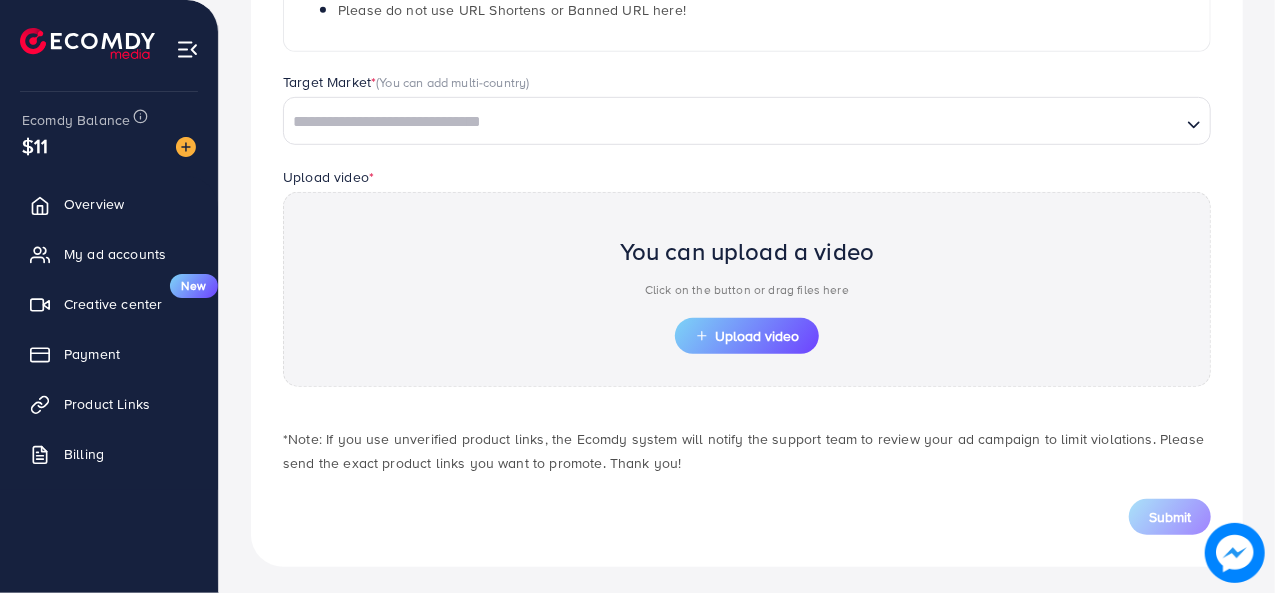 scroll, scrollTop: 526, scrollLeft: 0, axis: vertical 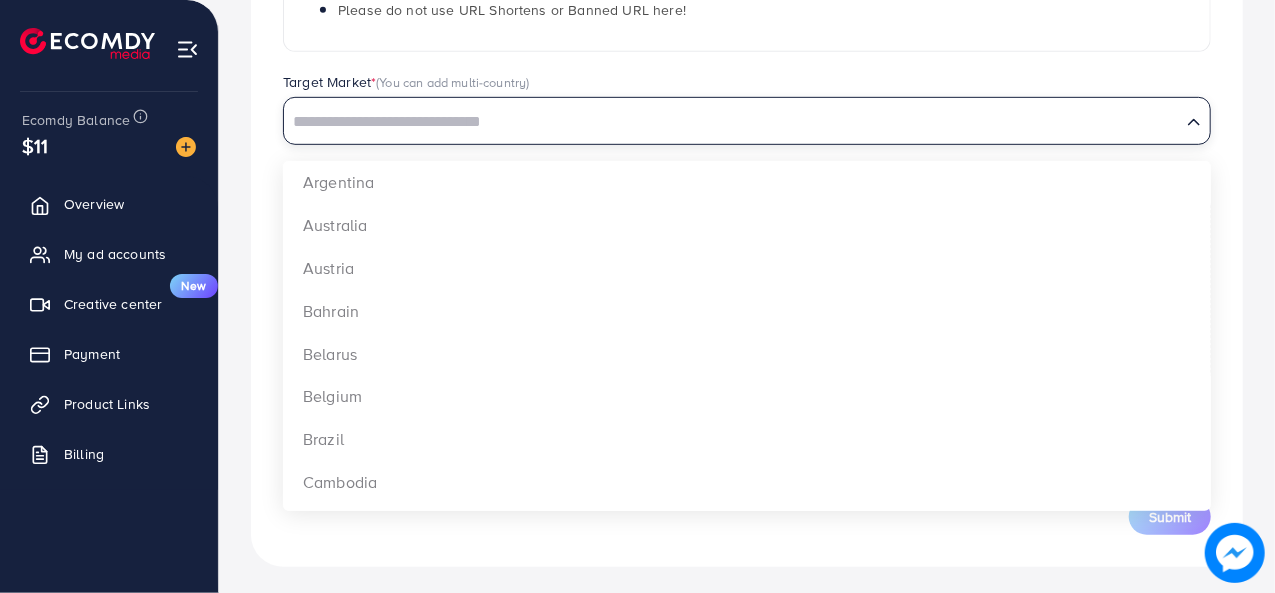click at bounding box center (732, 122) 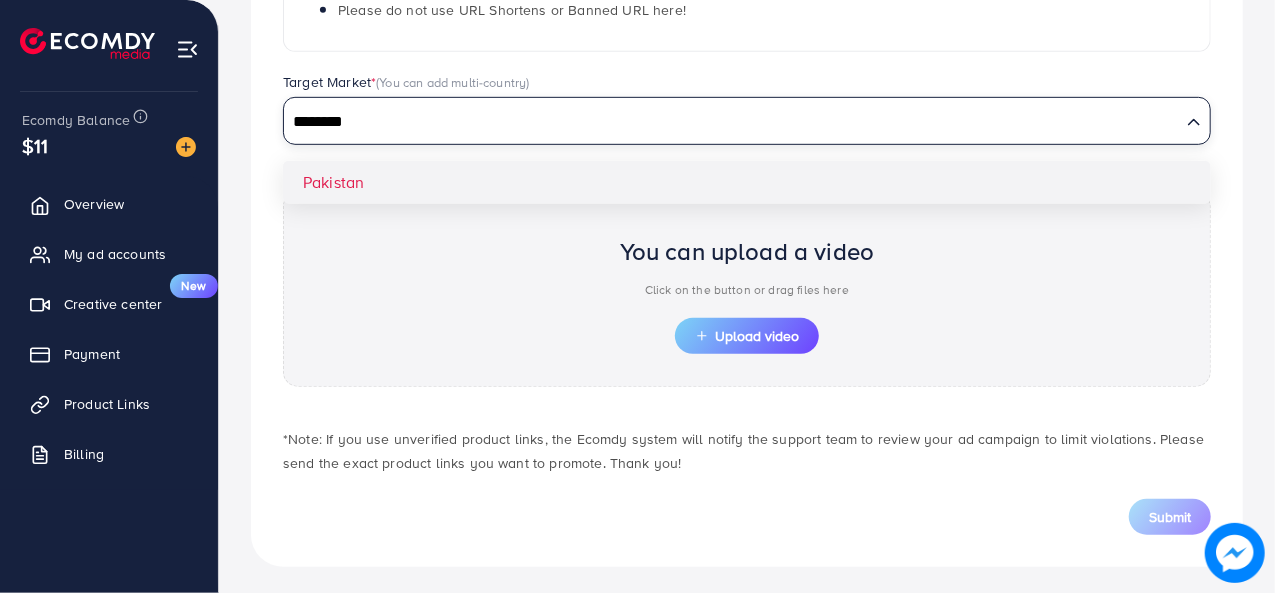 type on "********" 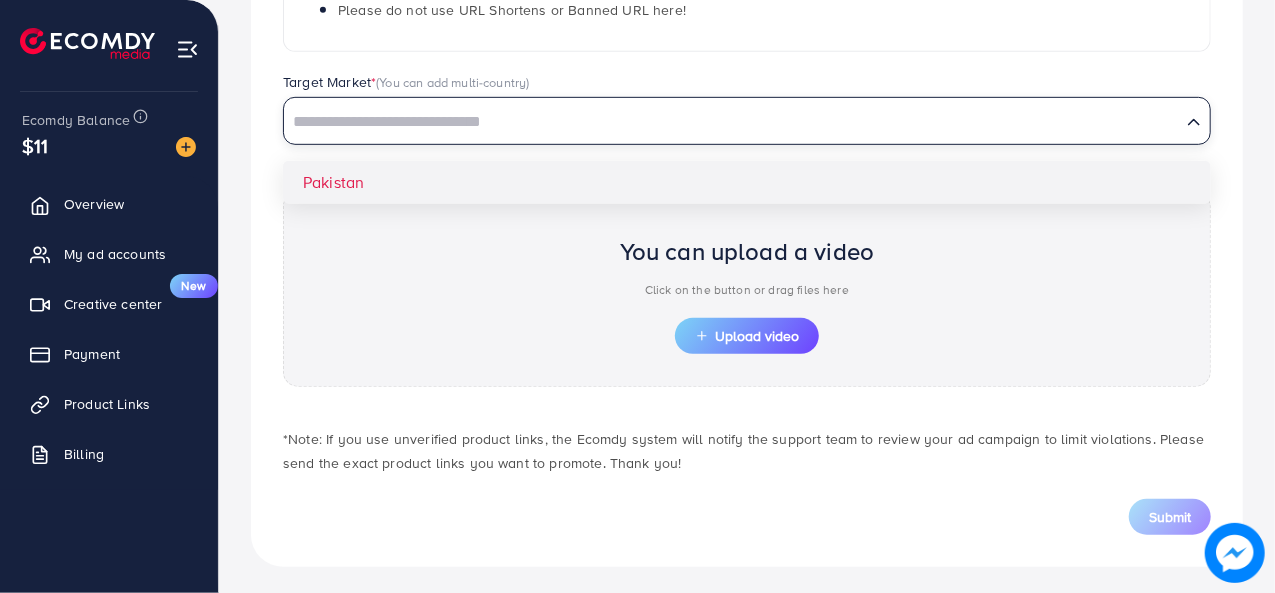 click on "**********" at bounding box center [747, 112] 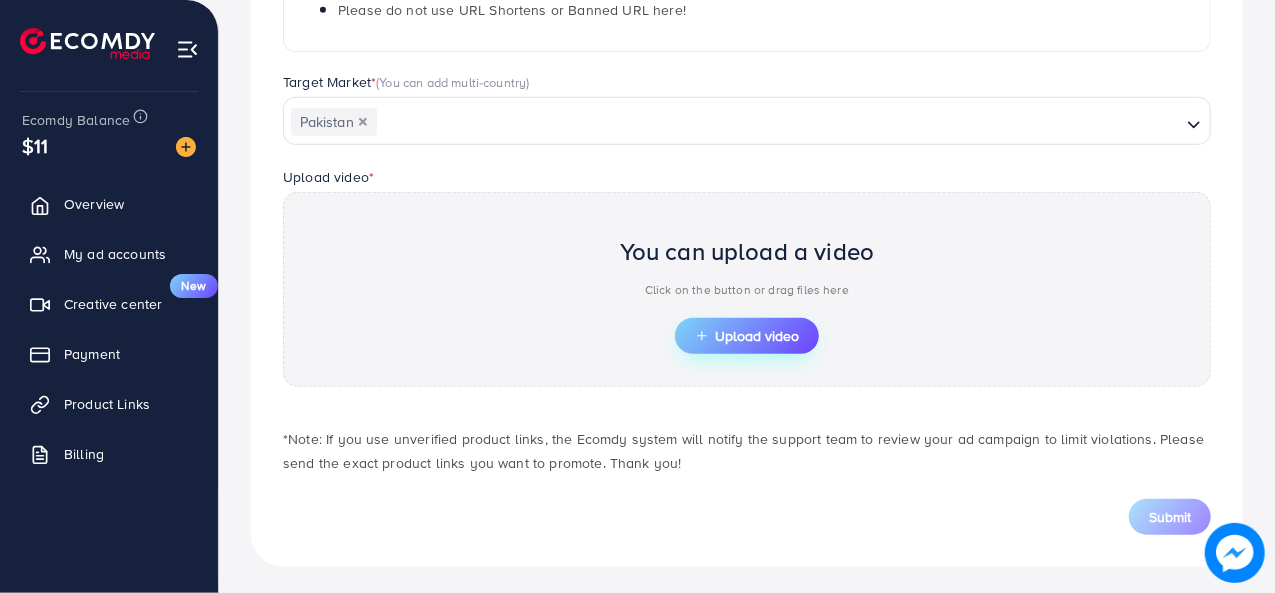 click on "Upload video" at bounding box center [747, 336] 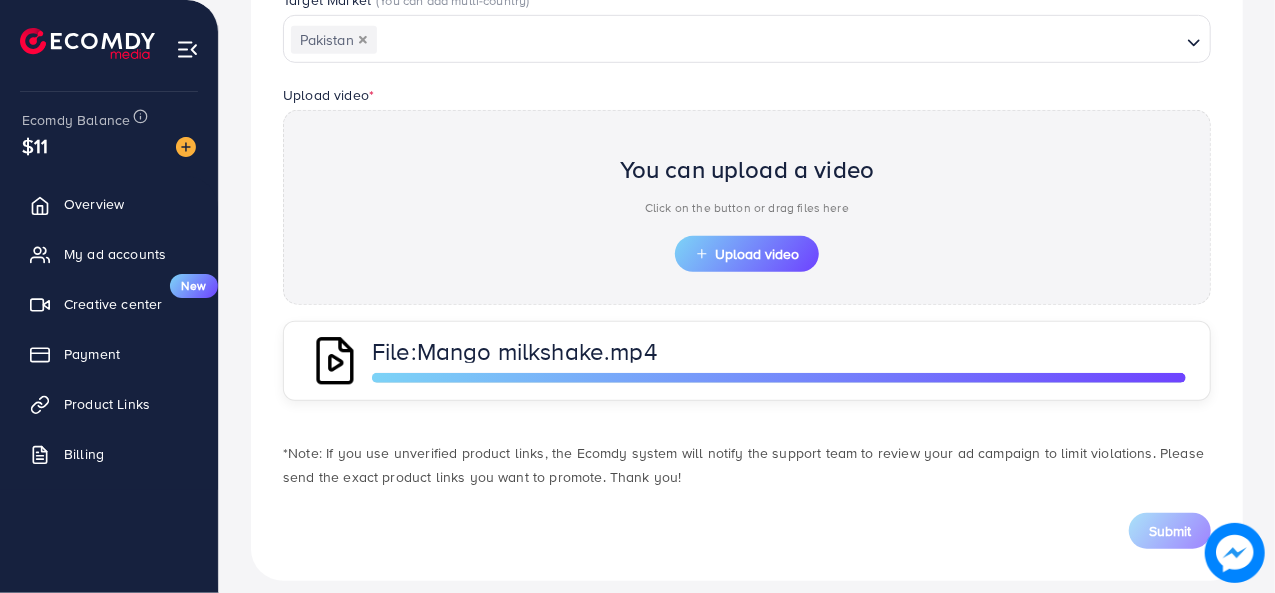 scroll, scrollTop: 624, scrollLeft: 0, axis: vertical 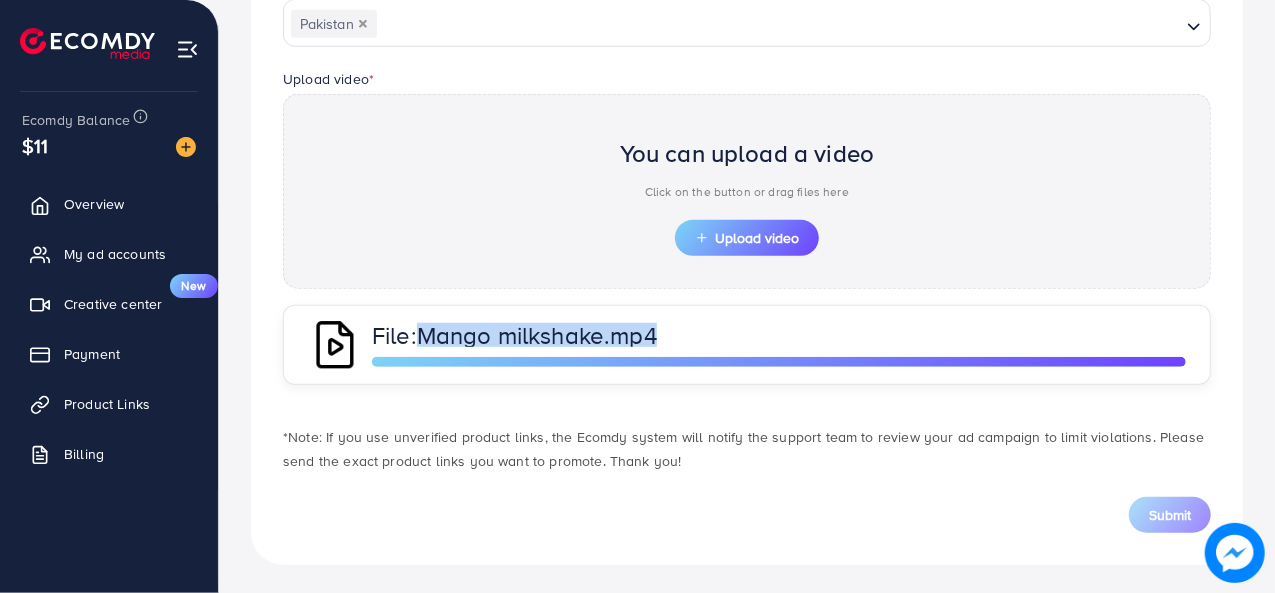 drag, startPoint x: 664, startPoint y: 331, endPoint x: 428, endPoint y: 333, distance: 236.00847 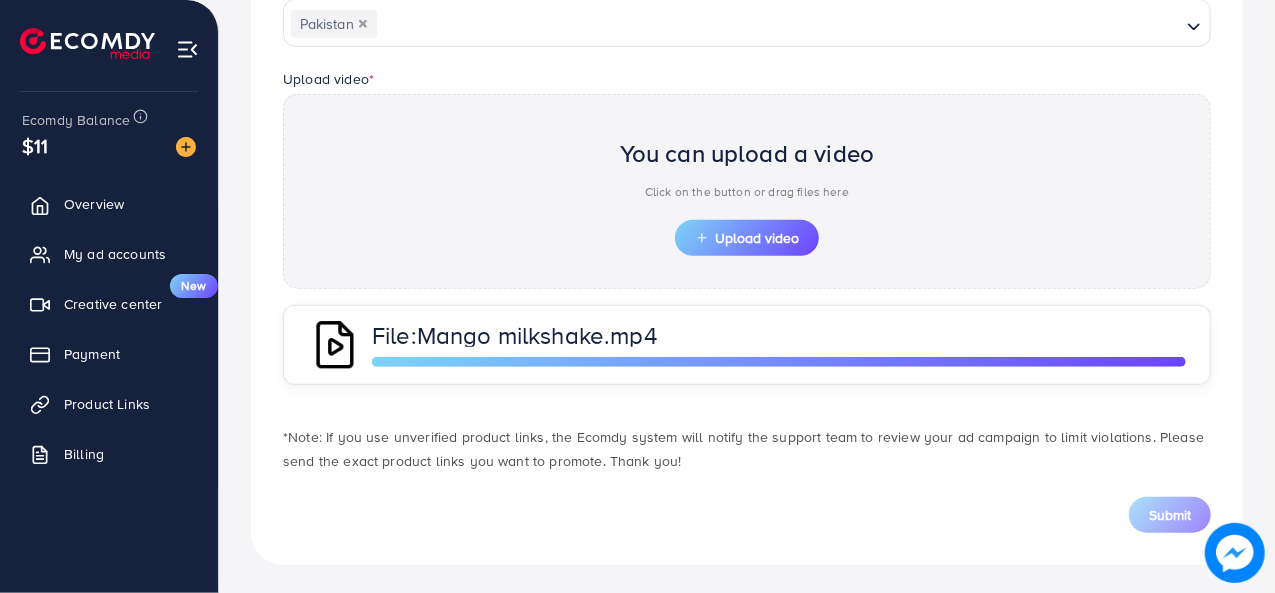 click on "*Note: If you use unverified product links, the Ecomdy system will notify the support team to review your ad campaign to limit violations. Please send the exact product links you want to promote. Thank you!" at bounding box center (747, 439) 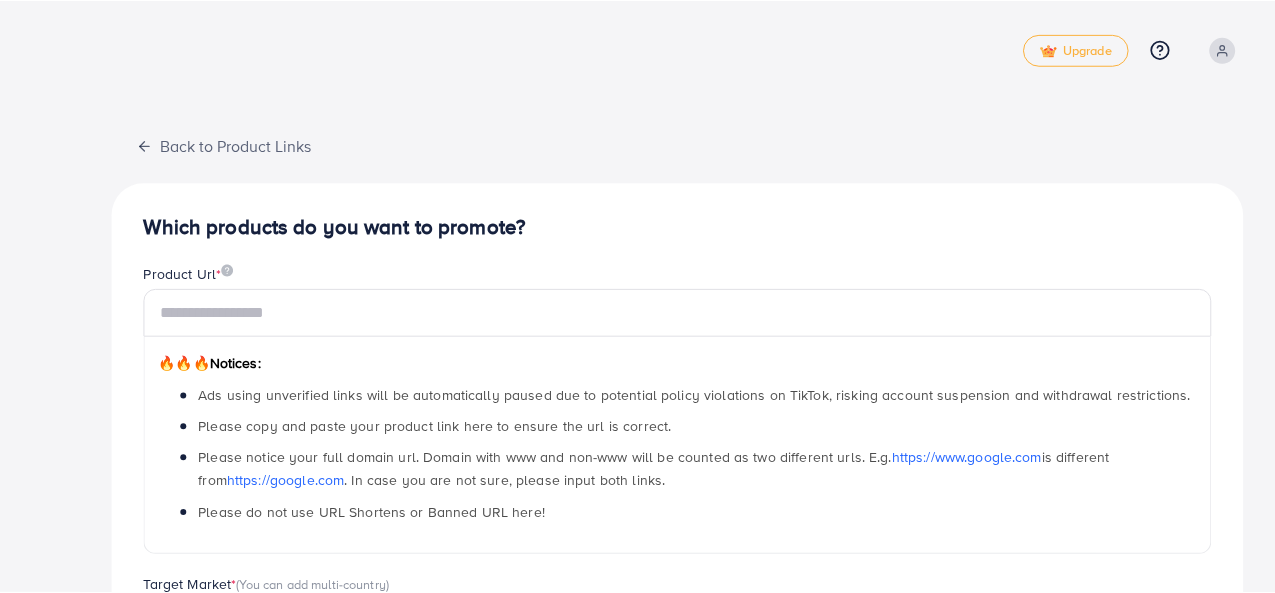 scroll, scrollTop: 0, scrollLeft: 0, axis: both 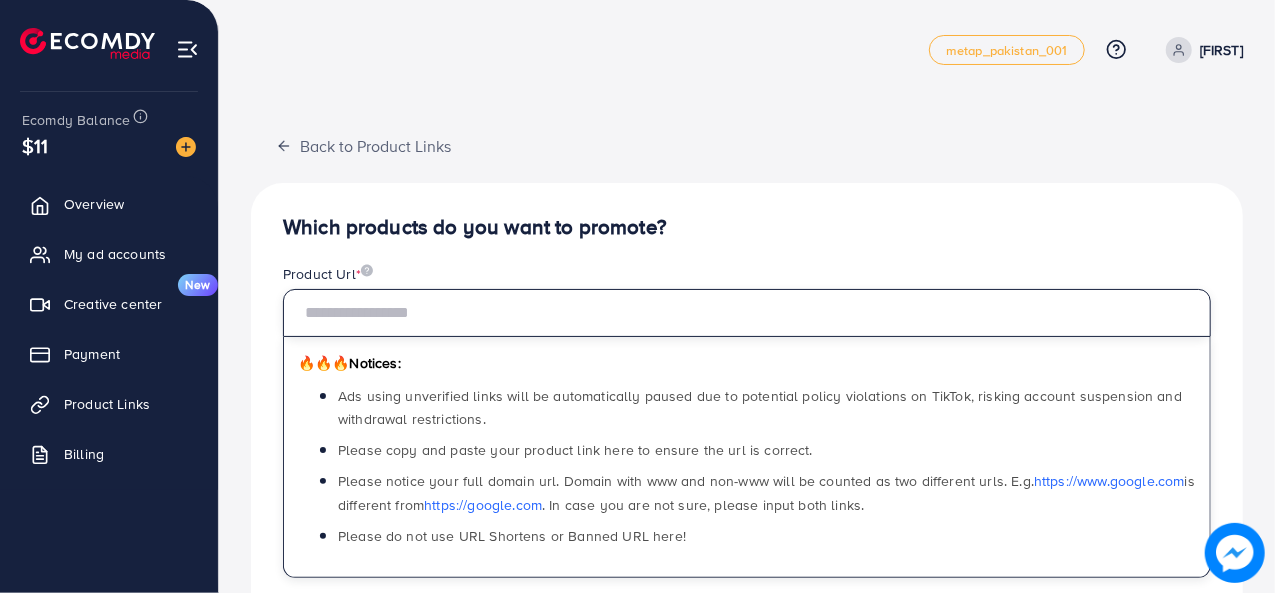 click at bounding box center (747, 313) 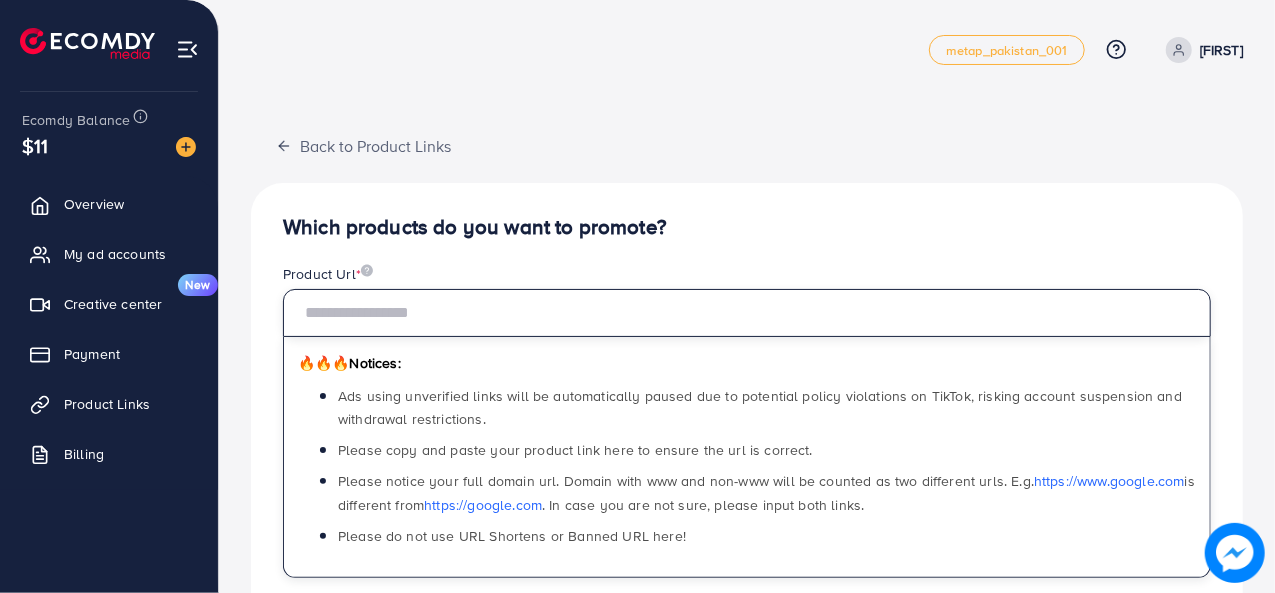 paste on "**********" 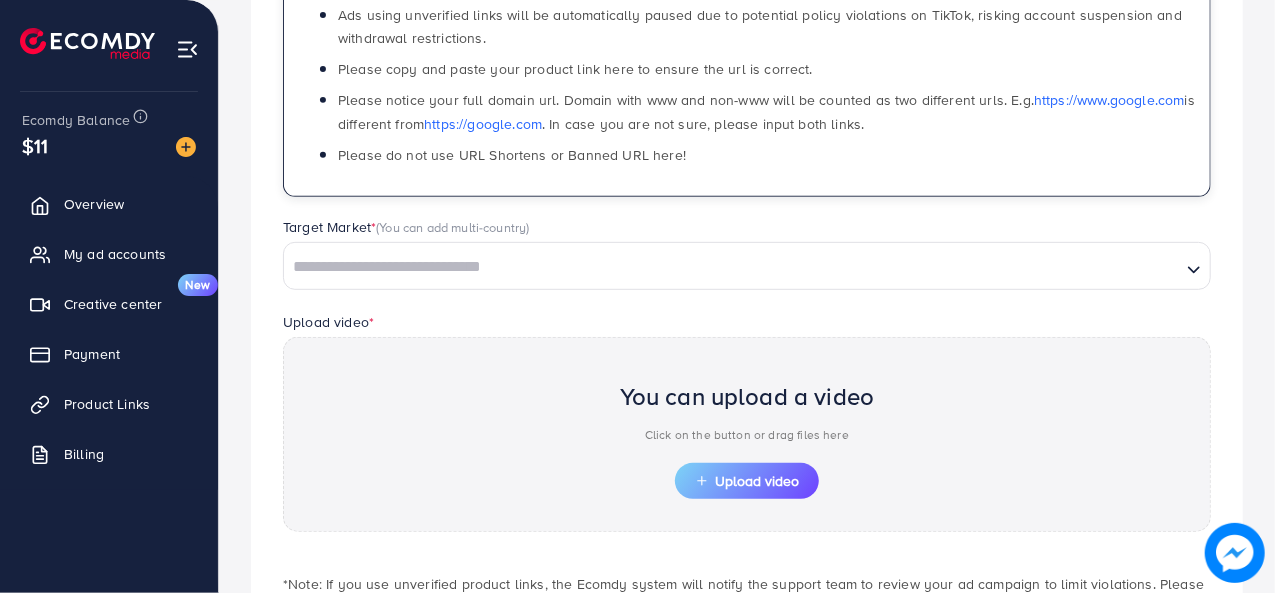 scroll, scrollTop: 389, scrollLeft: 0, axis: vertical 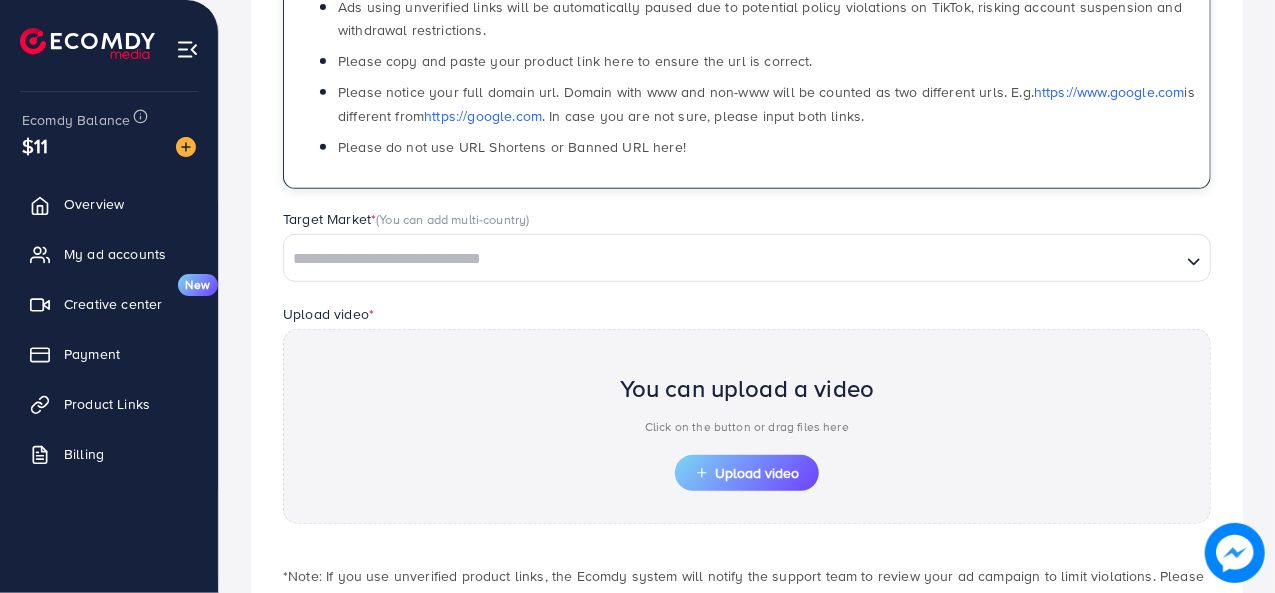 type on "**********" 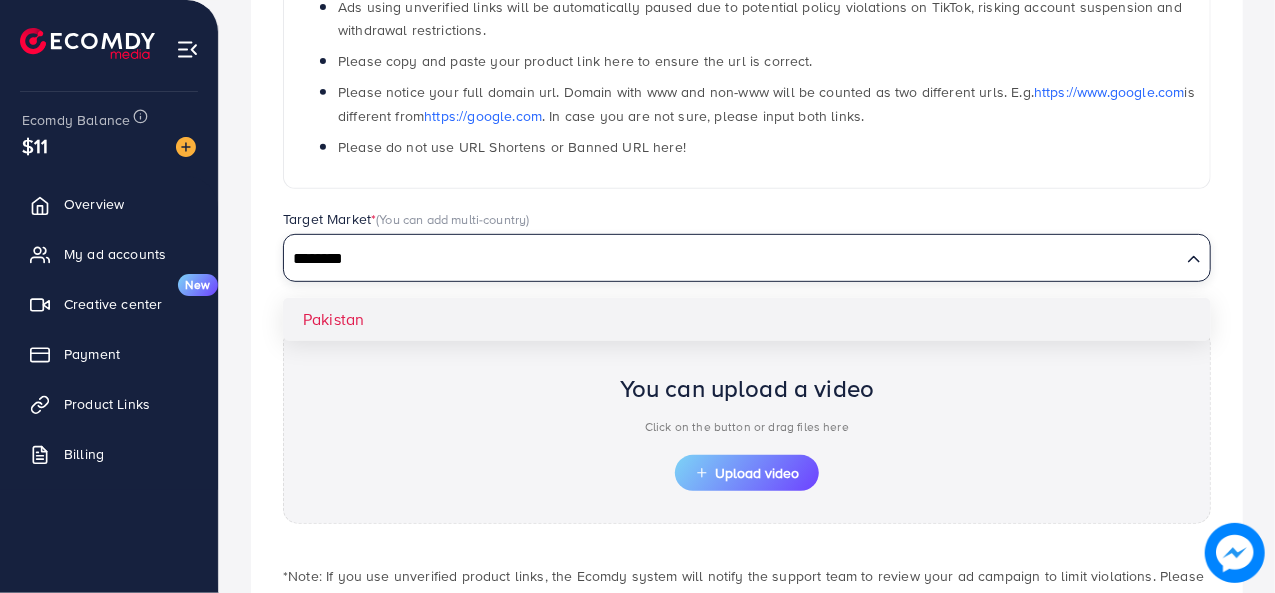 type on "********" 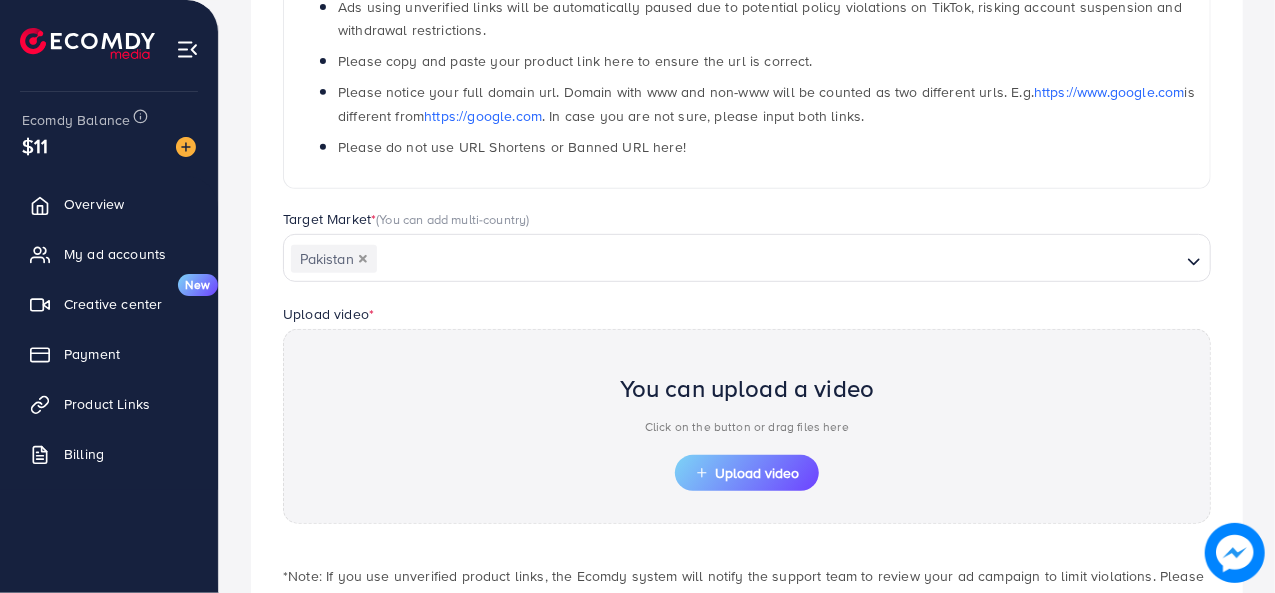 click on "**********" at bounding box center [747, 249] 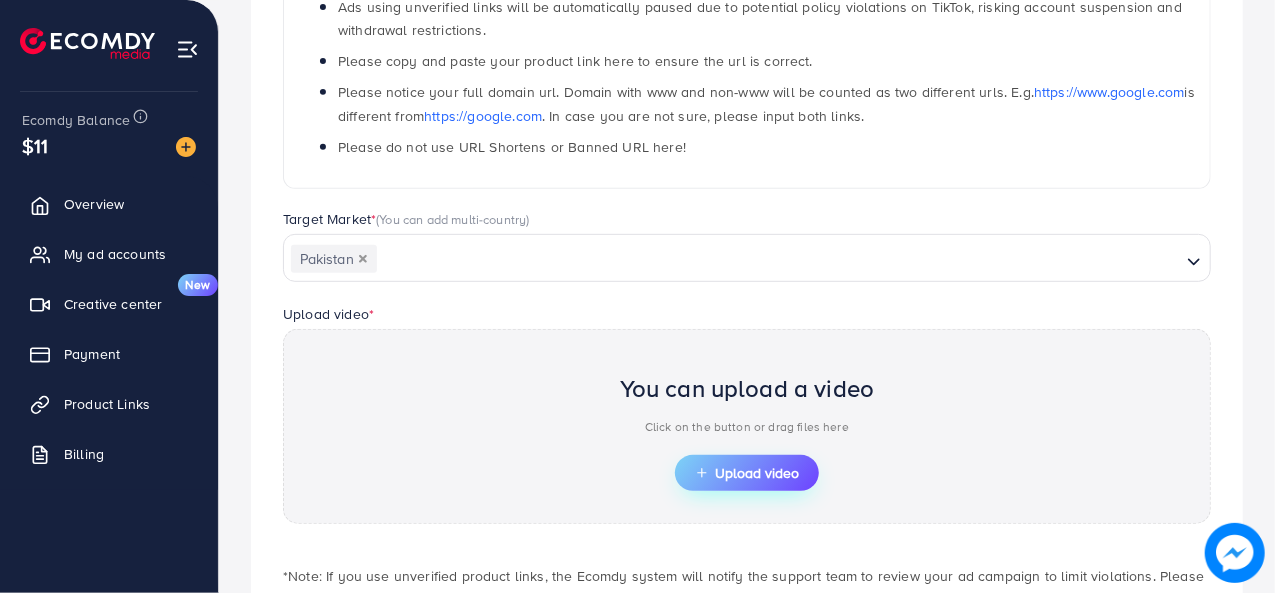 click on "Upload video" at bounding box center [747, 473] 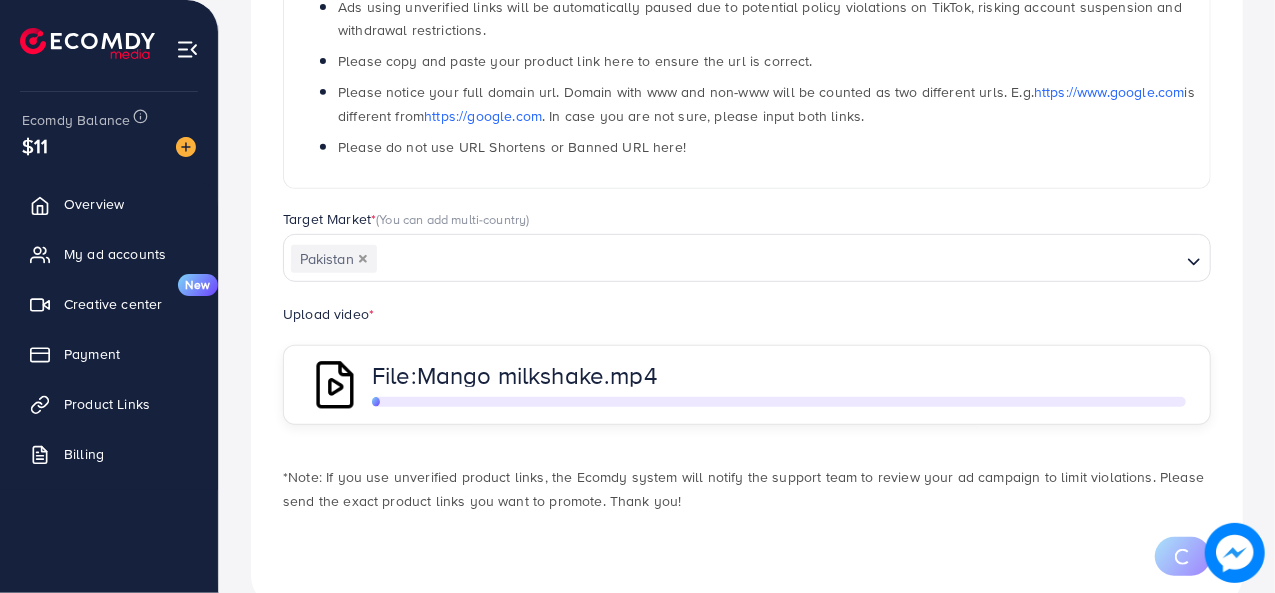 scroll, scrollTop: 432, scrollLeft: 0, axis: vertical 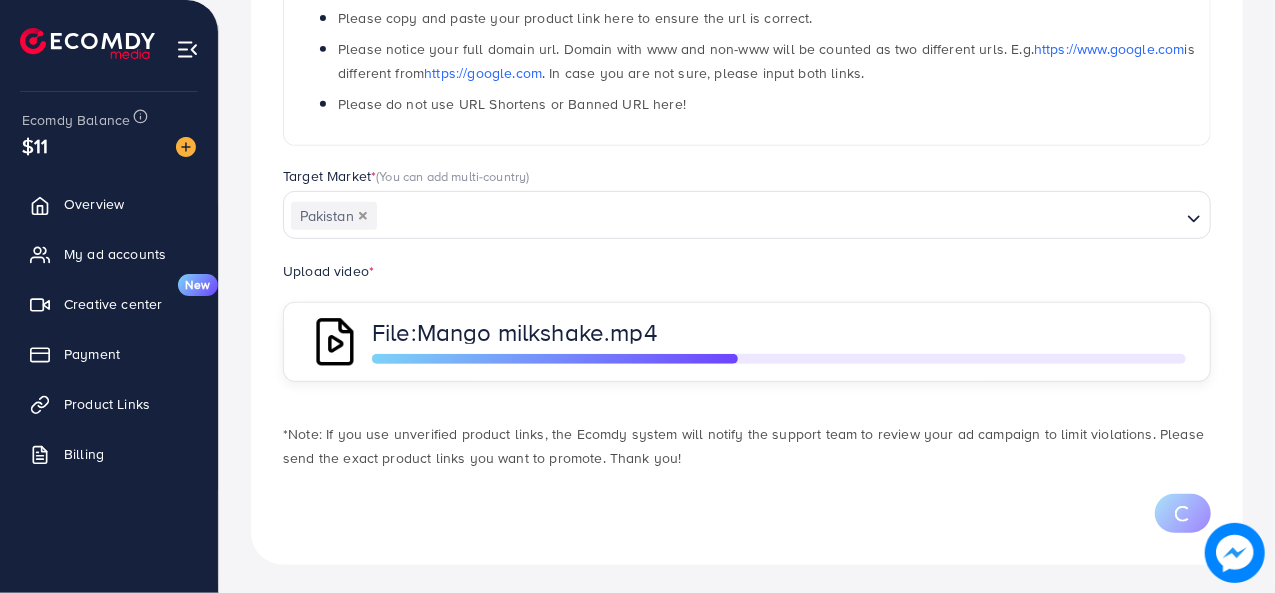click at bounding box center (747, 501) 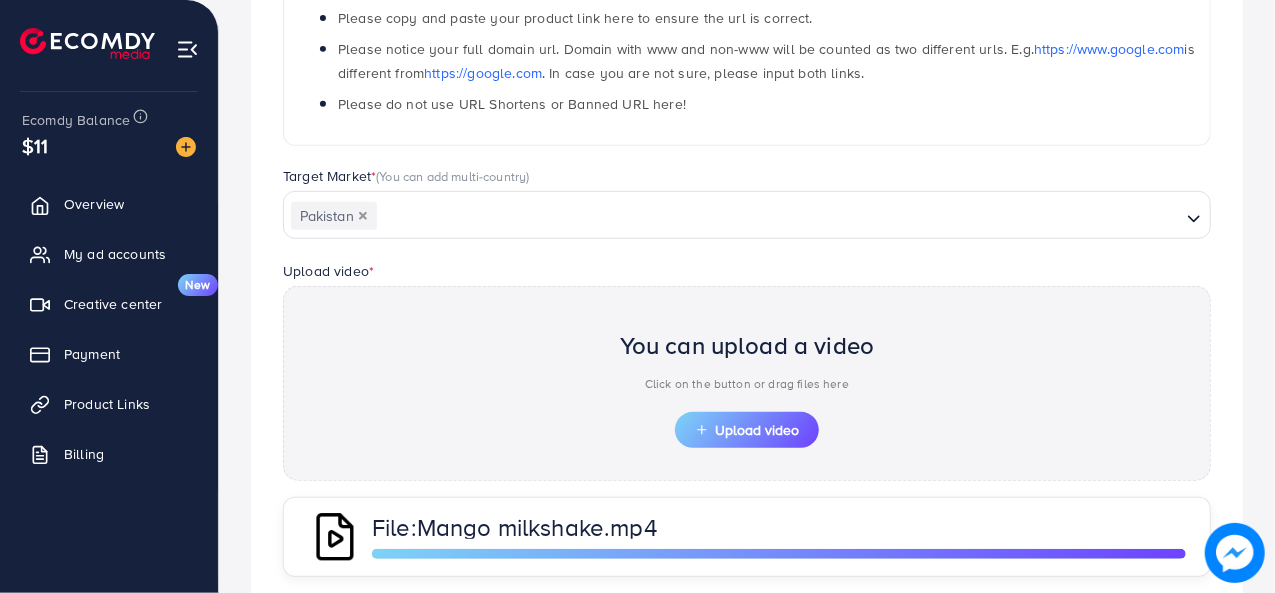 scroll, scrollTop: 624, scrollLeft: 0, axis: vertical 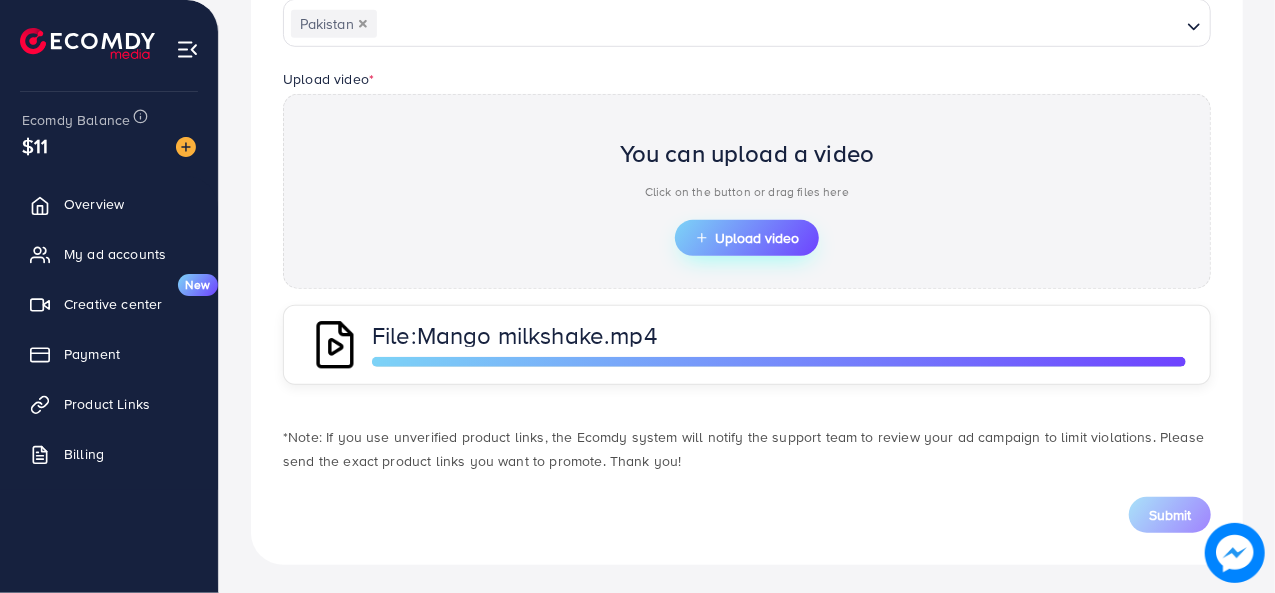 click on "Upload video" at bounding box center (747, 238) 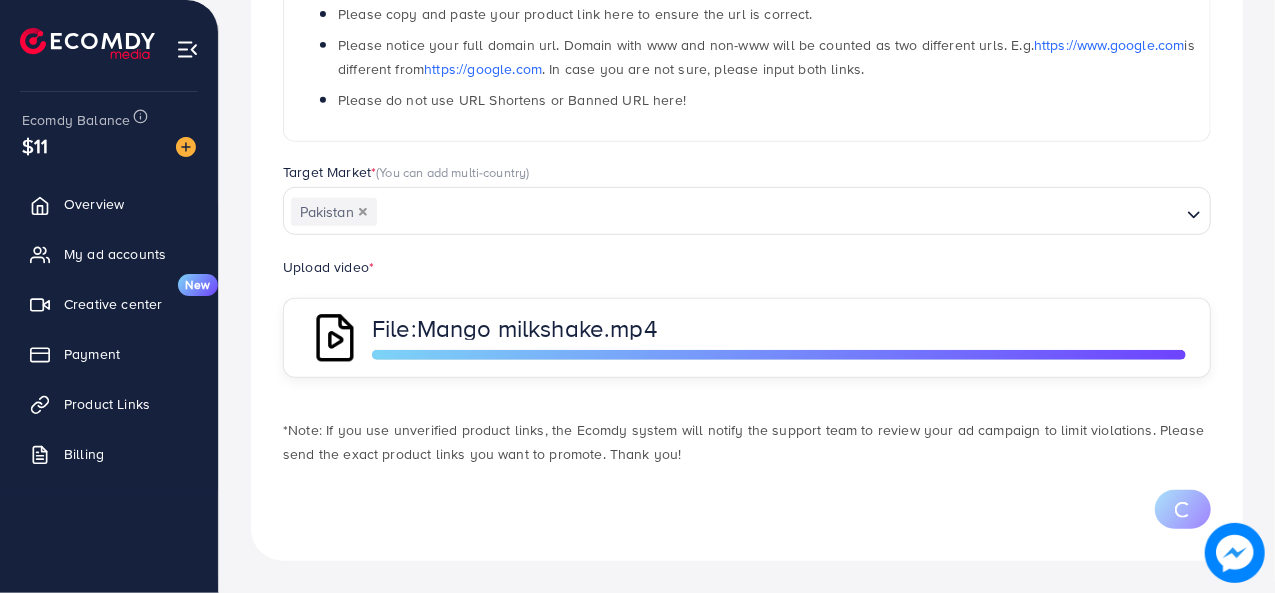 scroll, scrollTop: 432, scrollLeft: 0, axis: vertical 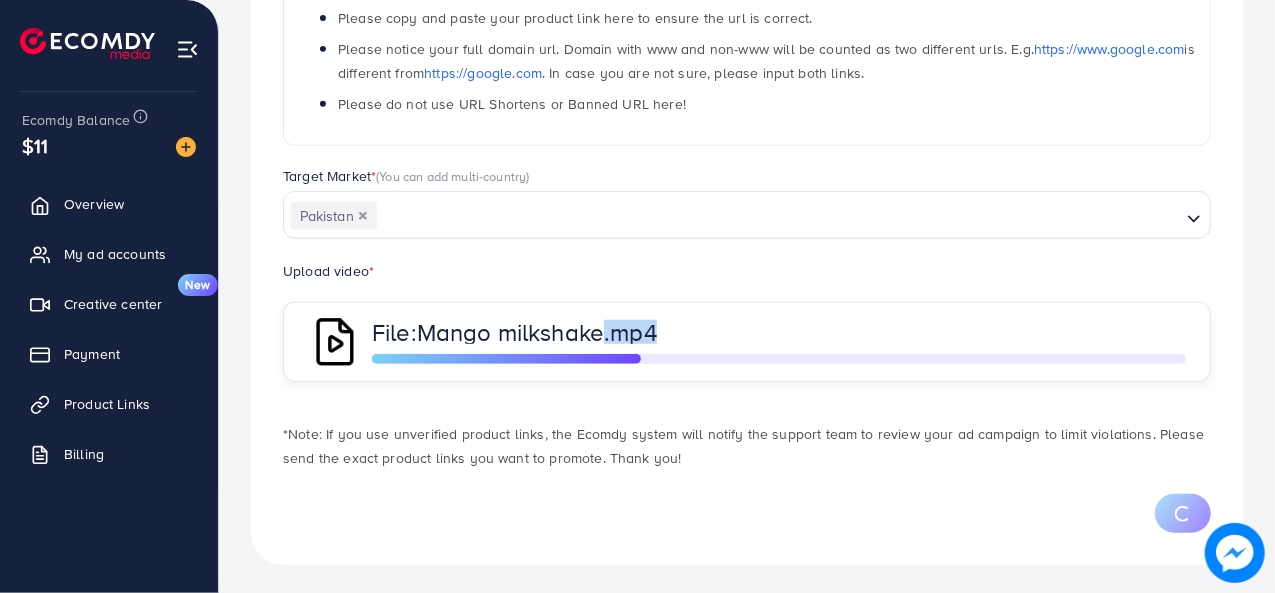 drag, startPoint x: 616, startPoint y: 333, endPoint x: 671, endPoint y: 331, distance: 55.03635 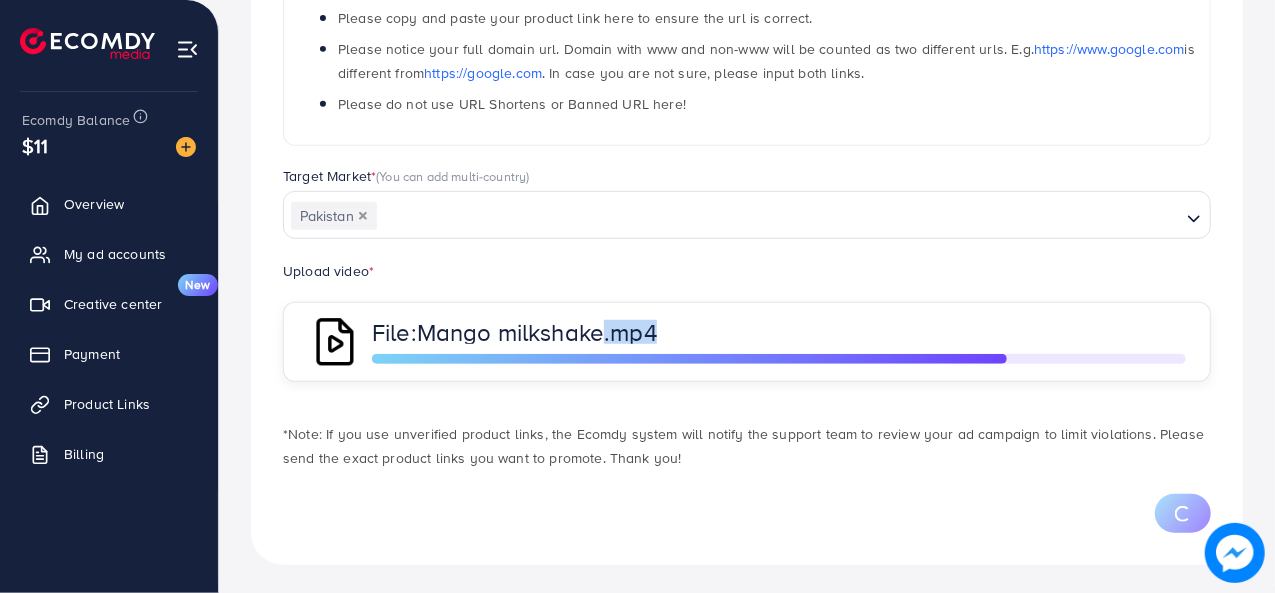 click on "File:  Mango milkshake.mp4" at bounding box center (697, 332) 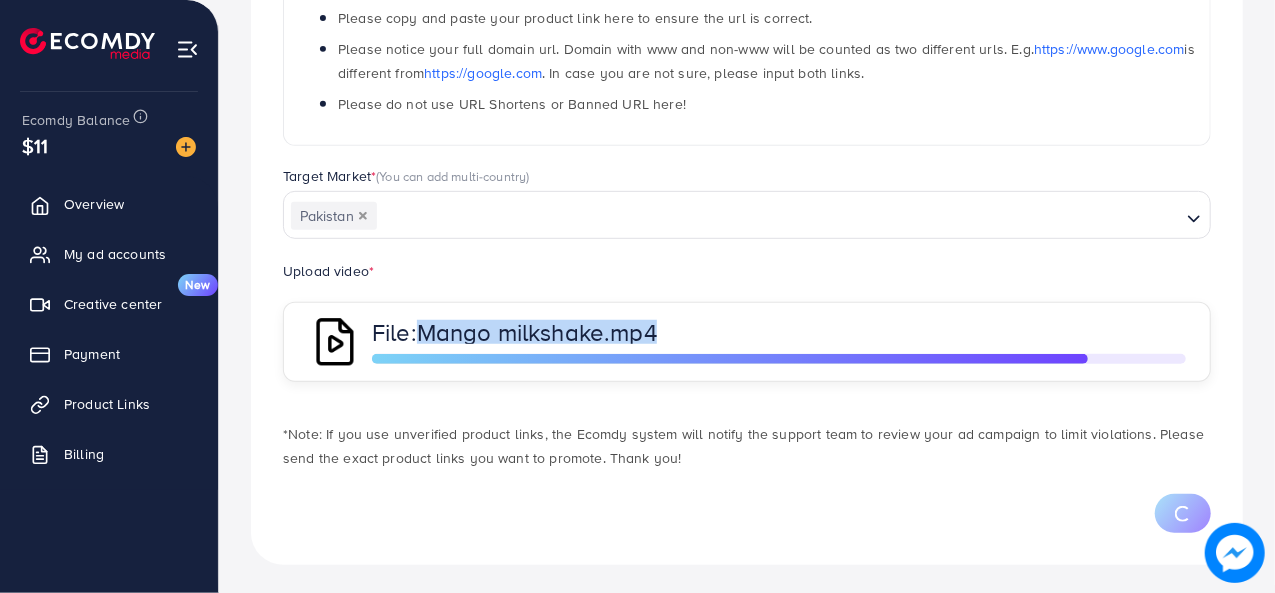 drag, startPoint x: 665, startPoint y: 331, endPoint x: 427, endPoint y: 317, distance: 238.4114 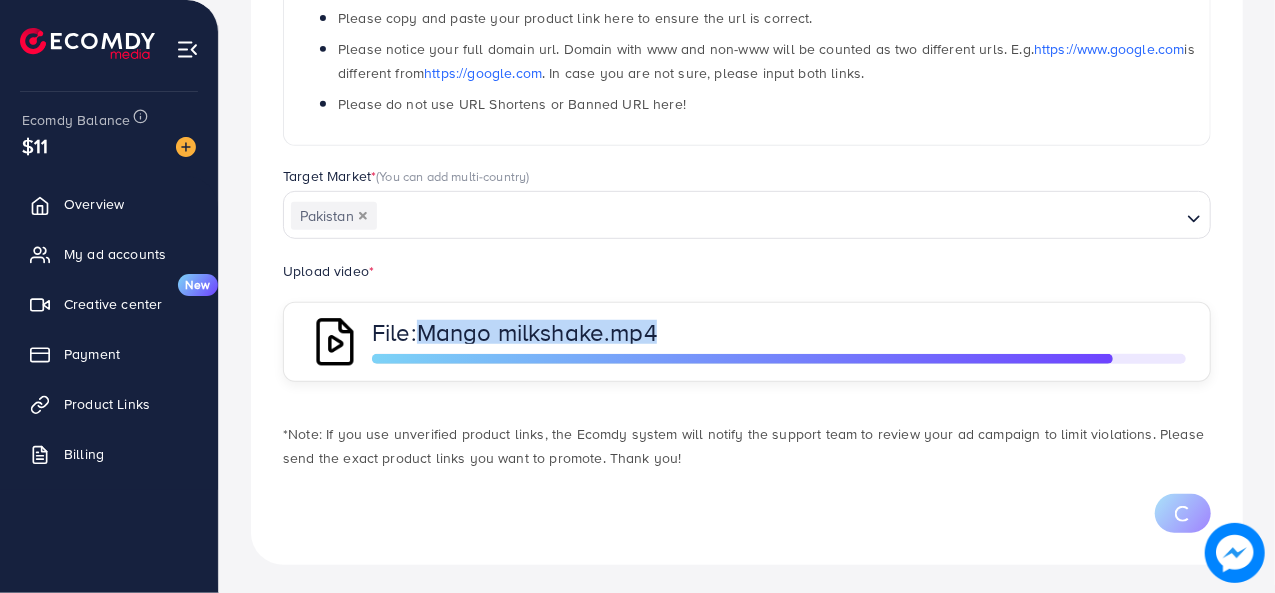 click on "File:  Mango milkshake.mp4" at bounding box center (747, 342) 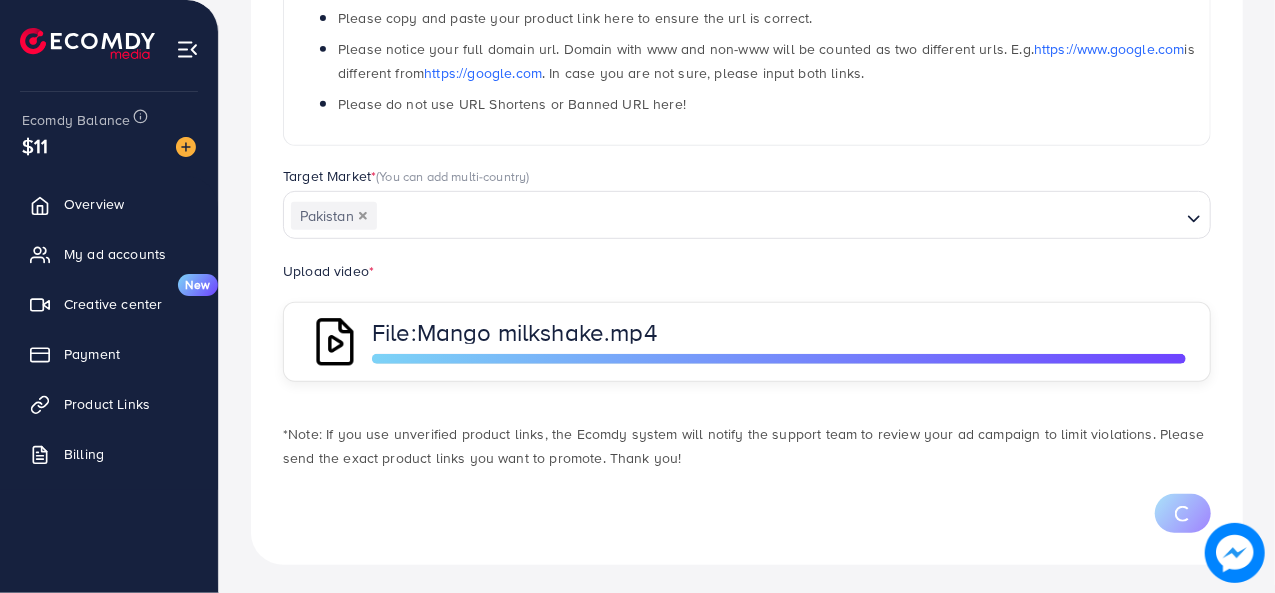 scroll, scrollTop: 624, scrollLeft: 0, axis: vertical 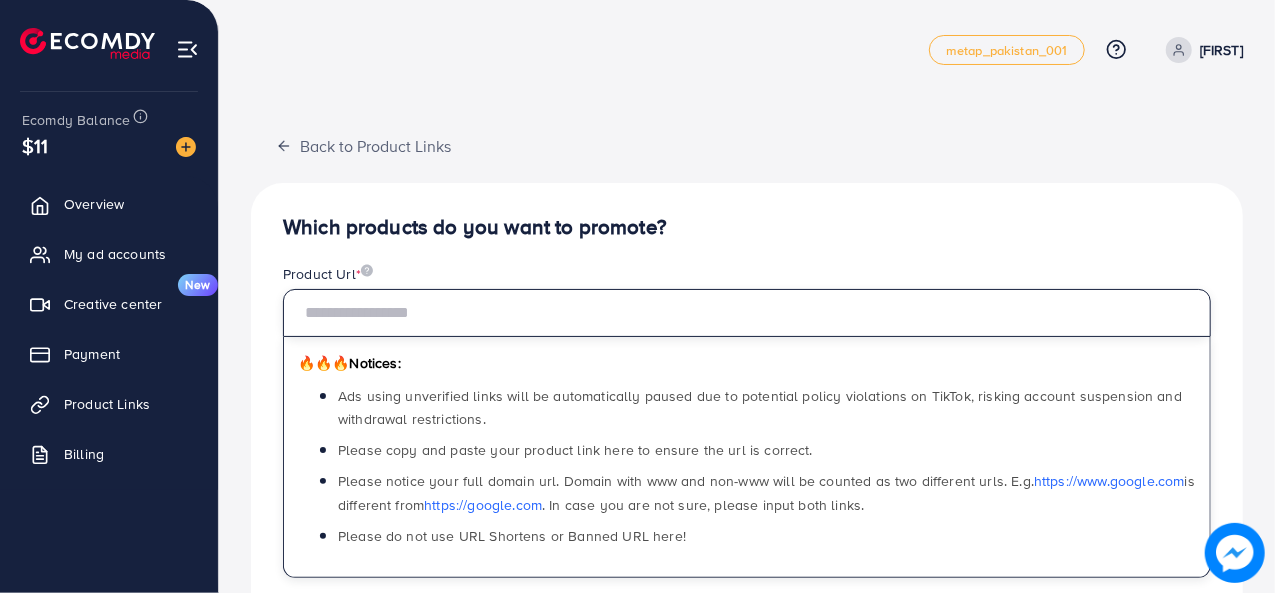 click at bounding box center (747, 313) 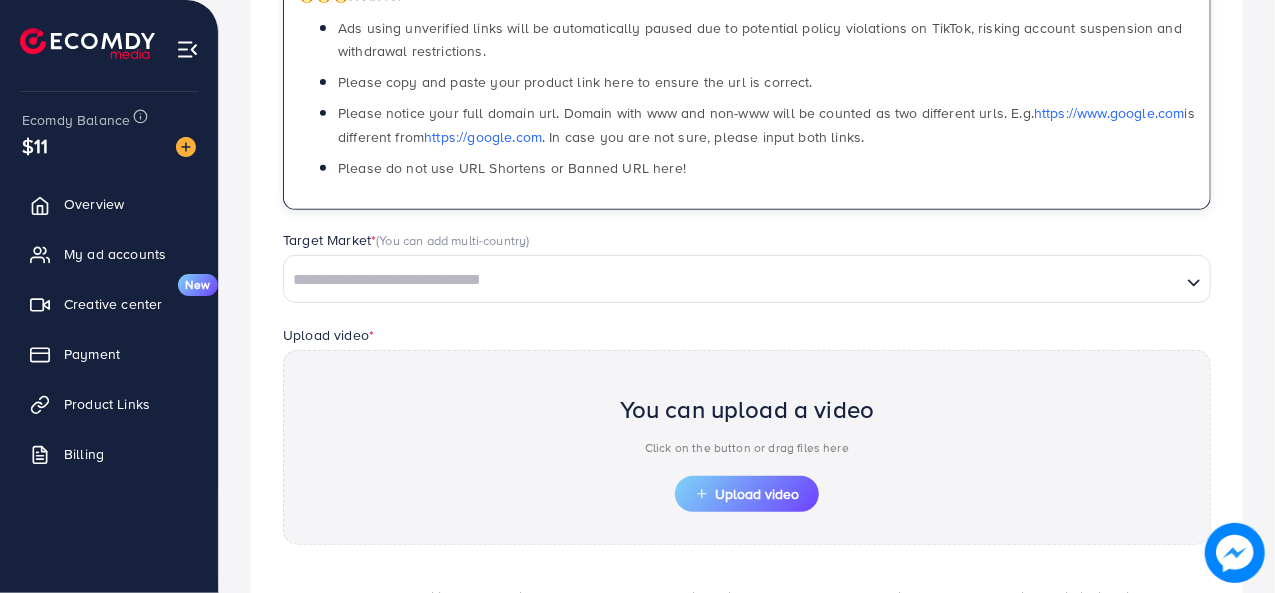 scroll, scrollTop: 414, scrollLeft: 0, axis: vertical 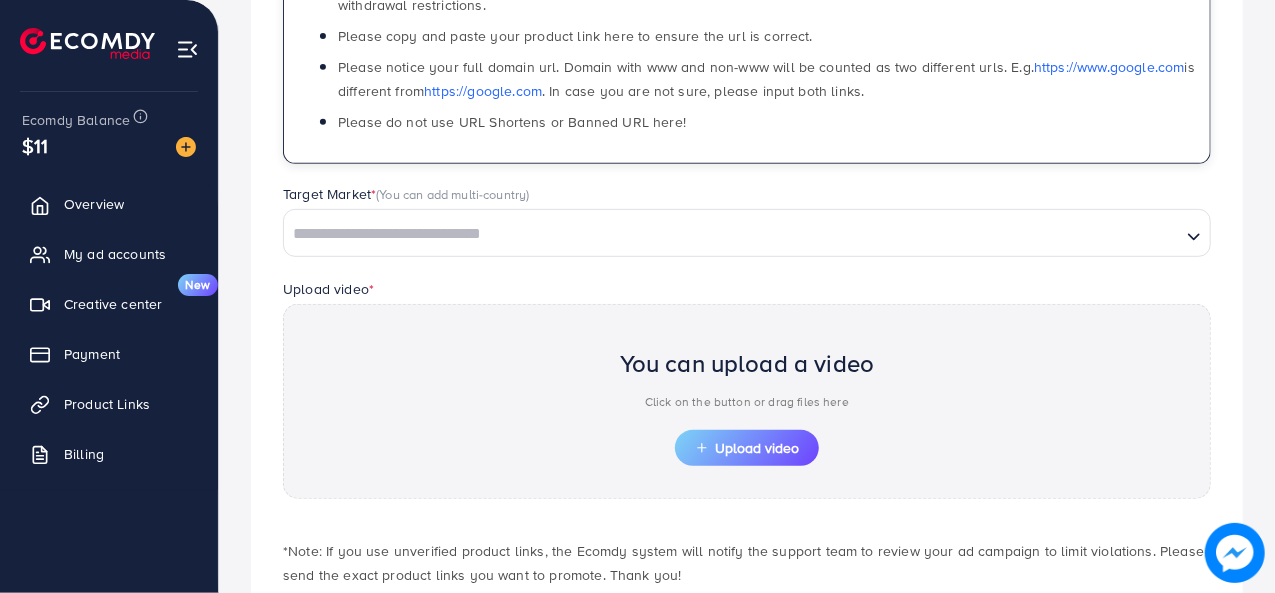 type on "**********" 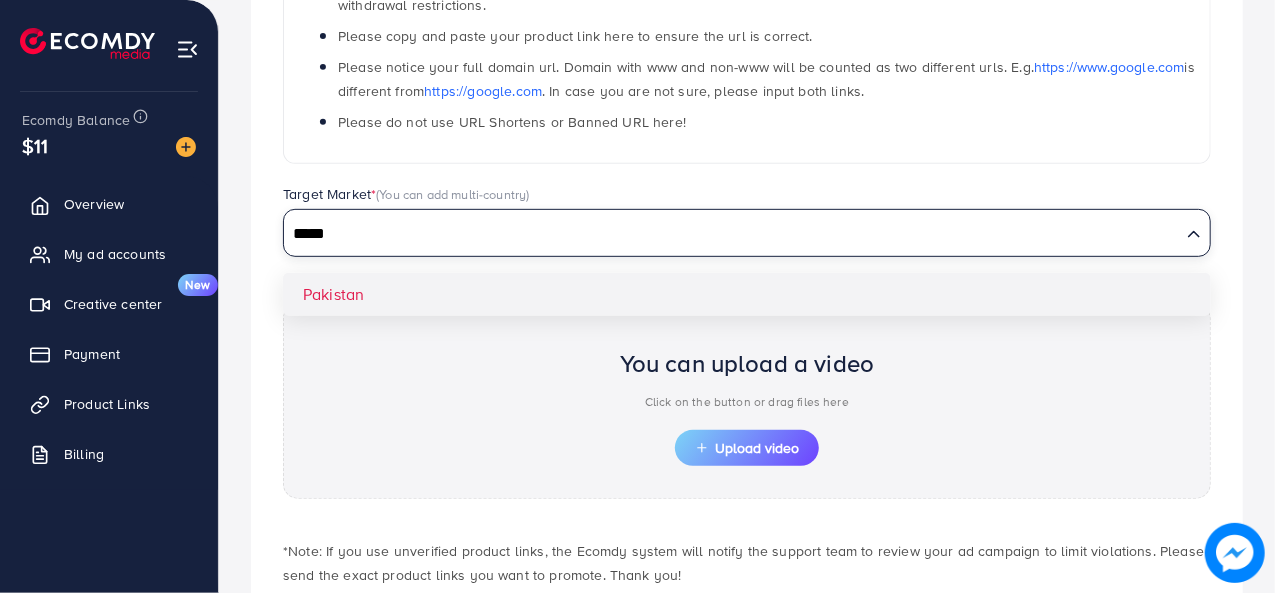 type on "*****" 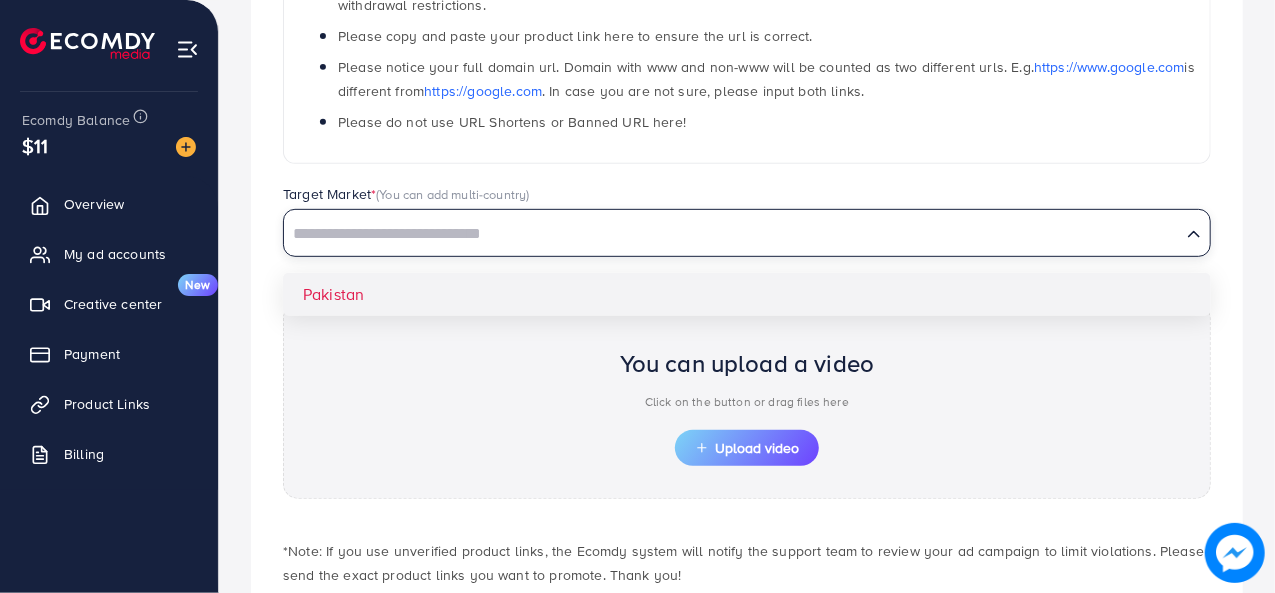 click on "**********" at bounding box center (747, 224) 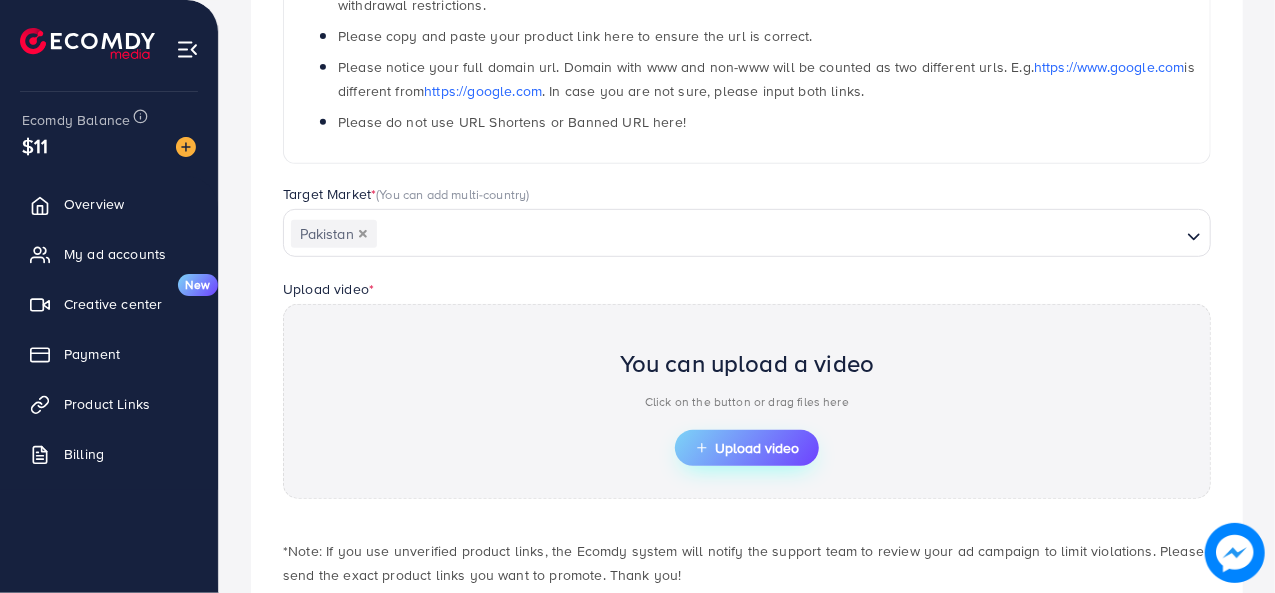 click on "Upload video" at bounding box center (747, 448) 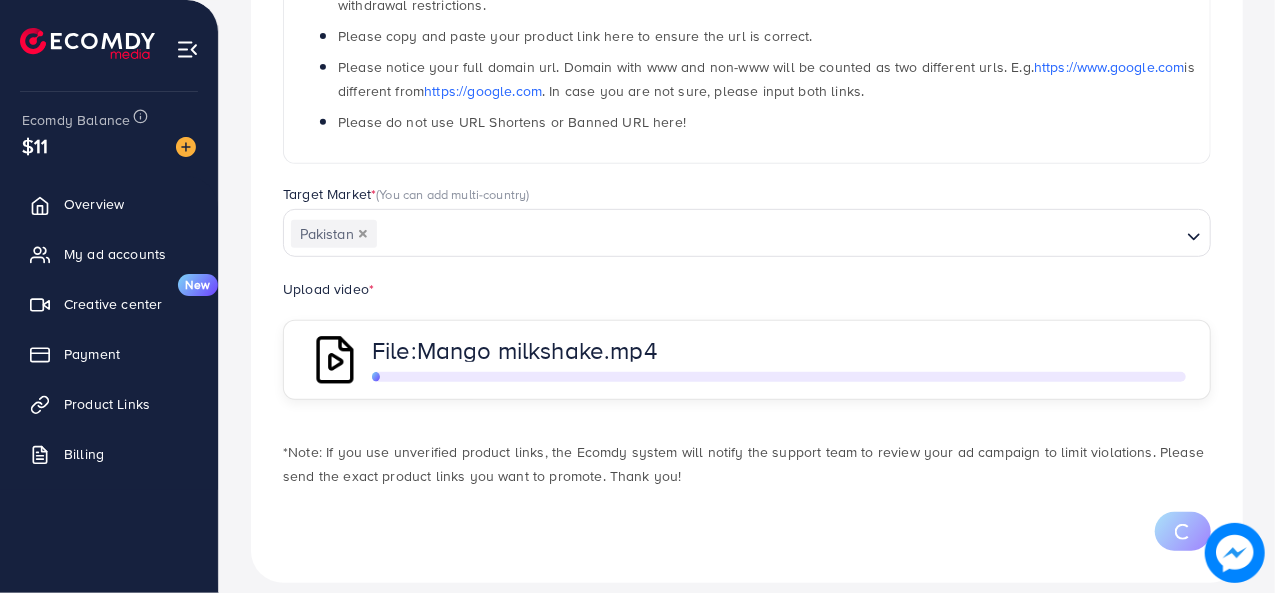 scroll, scrollTop: 432, scrollLeft: 0, axis: vertical 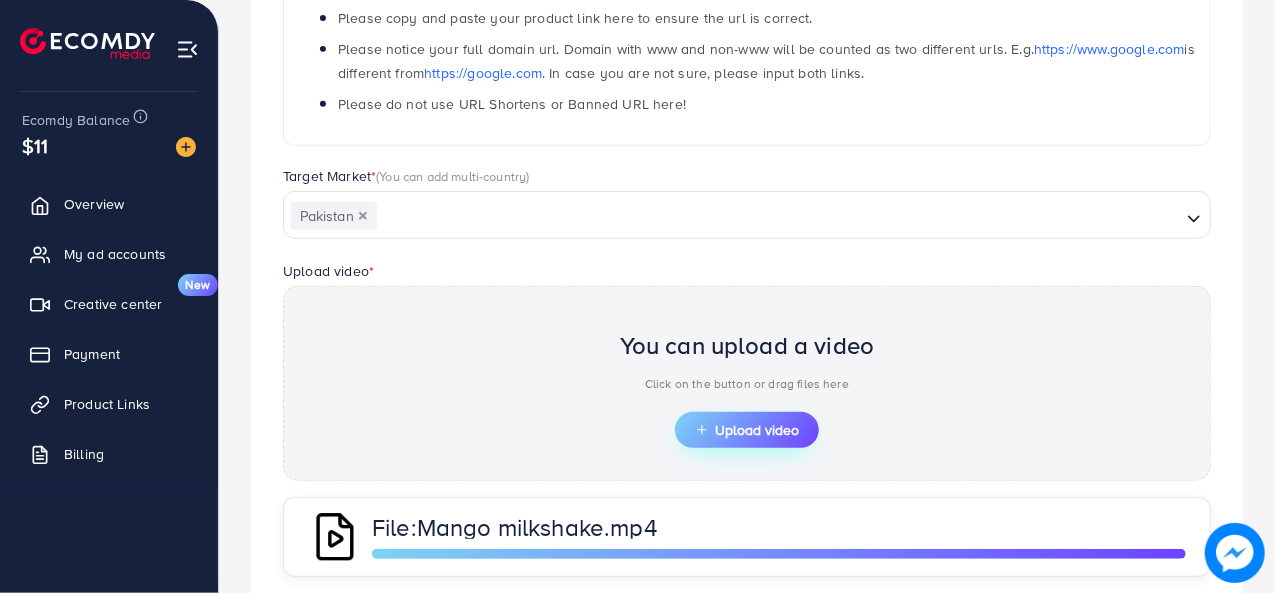 click on "Upload video" at bounding box center (747, 430) 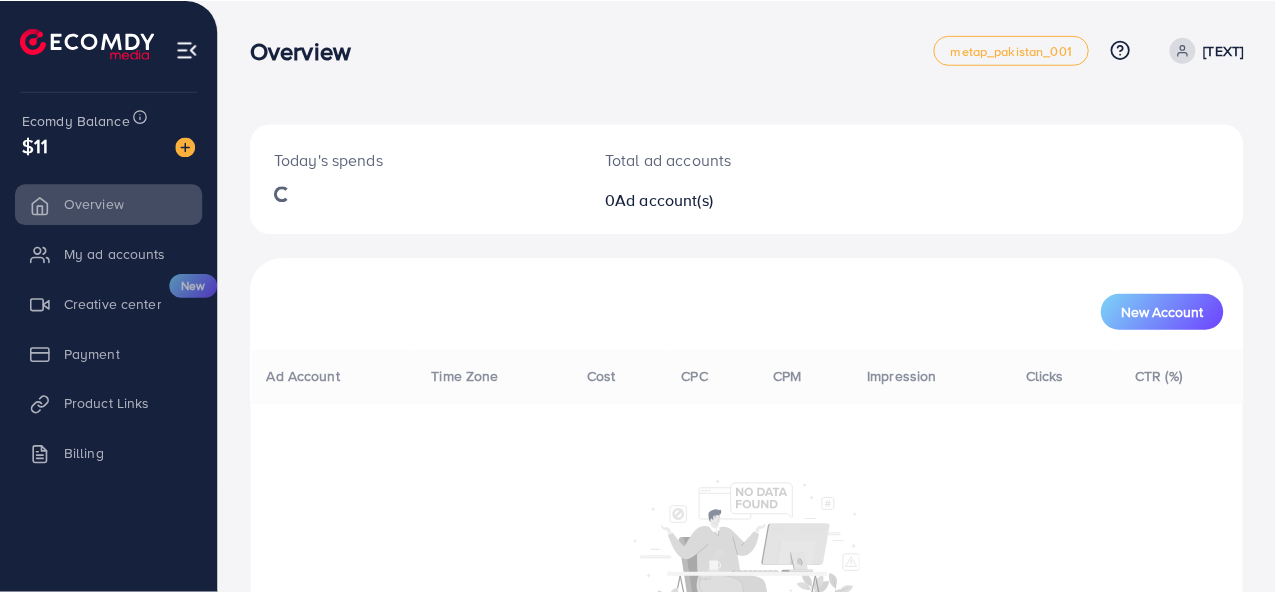 scroll, scrollTop: 0, scrollLeft: 0, axis: both 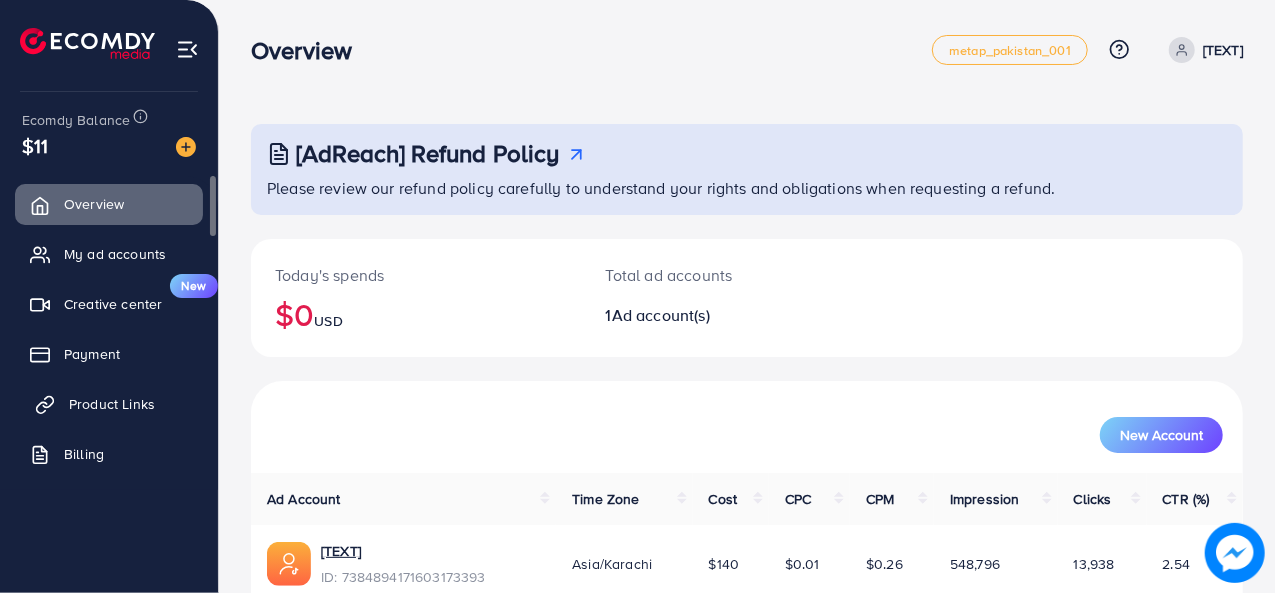 click on "Product Links" at bounding box center (112, 404) 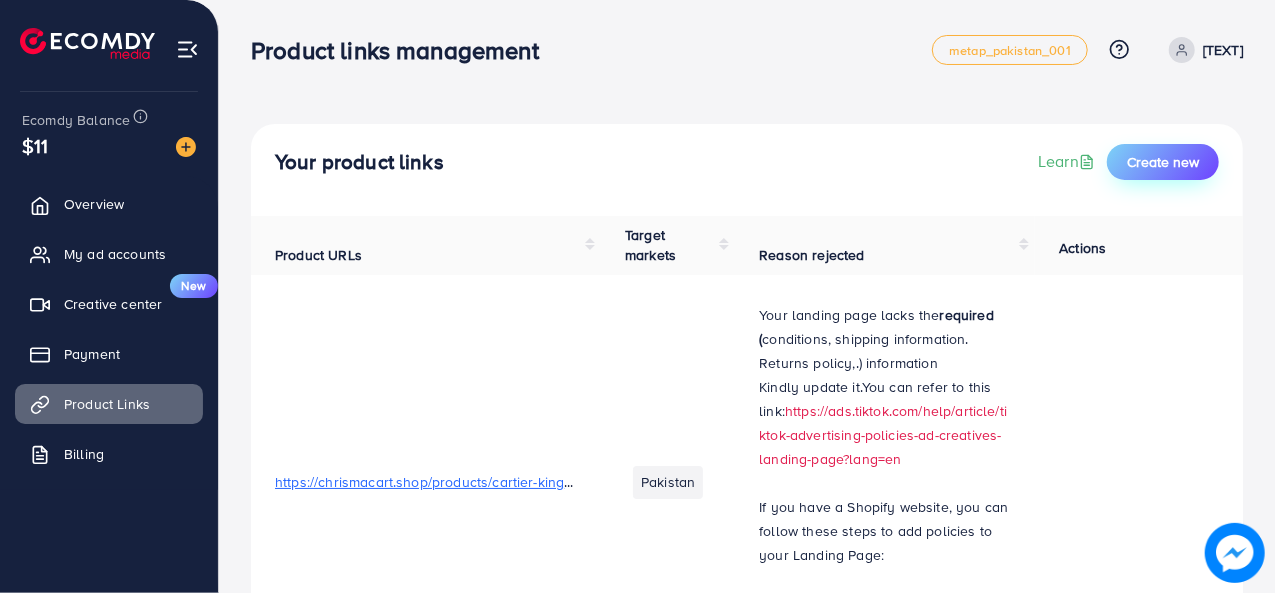 click on "Create new" at bounding box center (1163, 162) 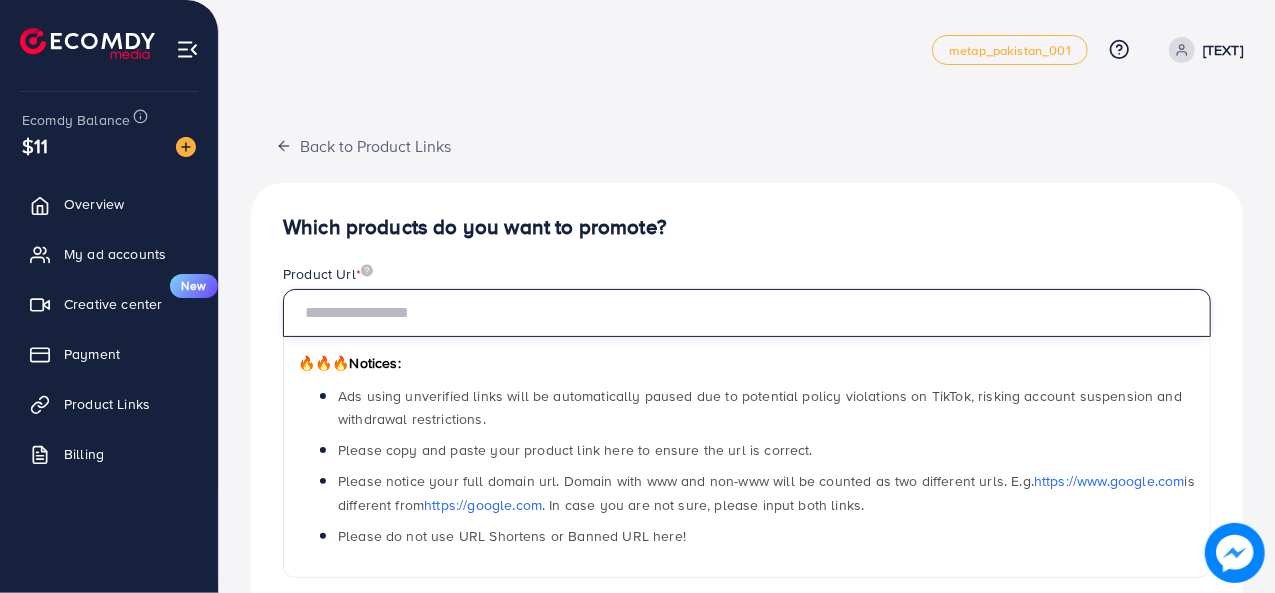 click at bounding box center [747, 313] 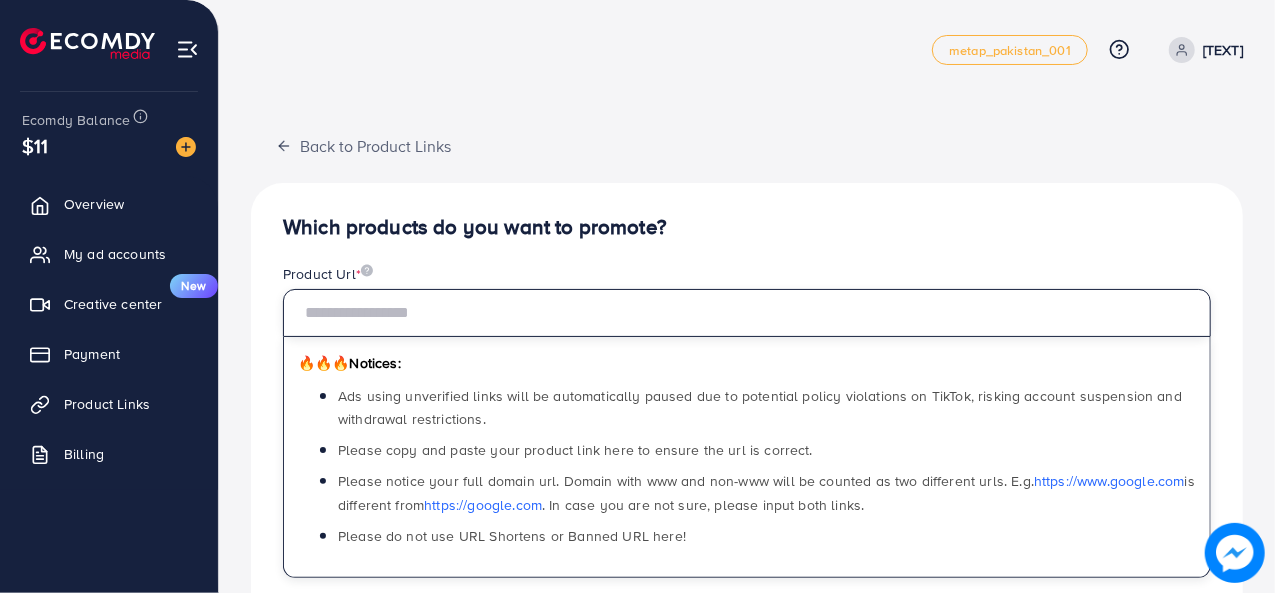 paste on "**********" 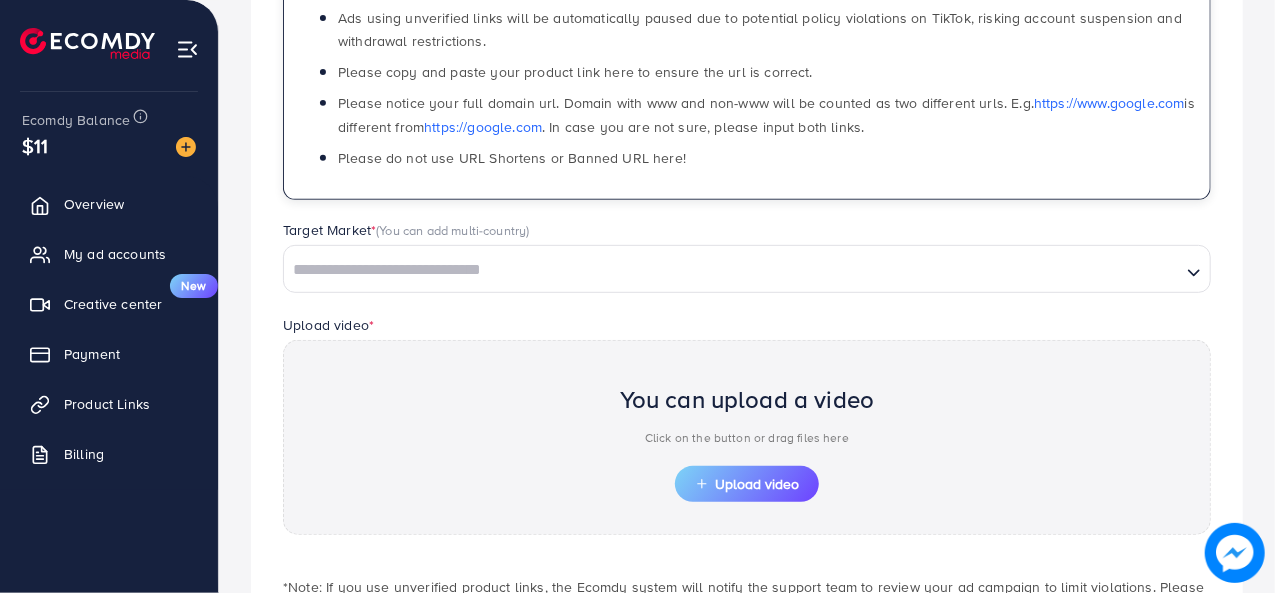 scroll, scrollTop: 379, scrollLeft: 0, axis: vertical 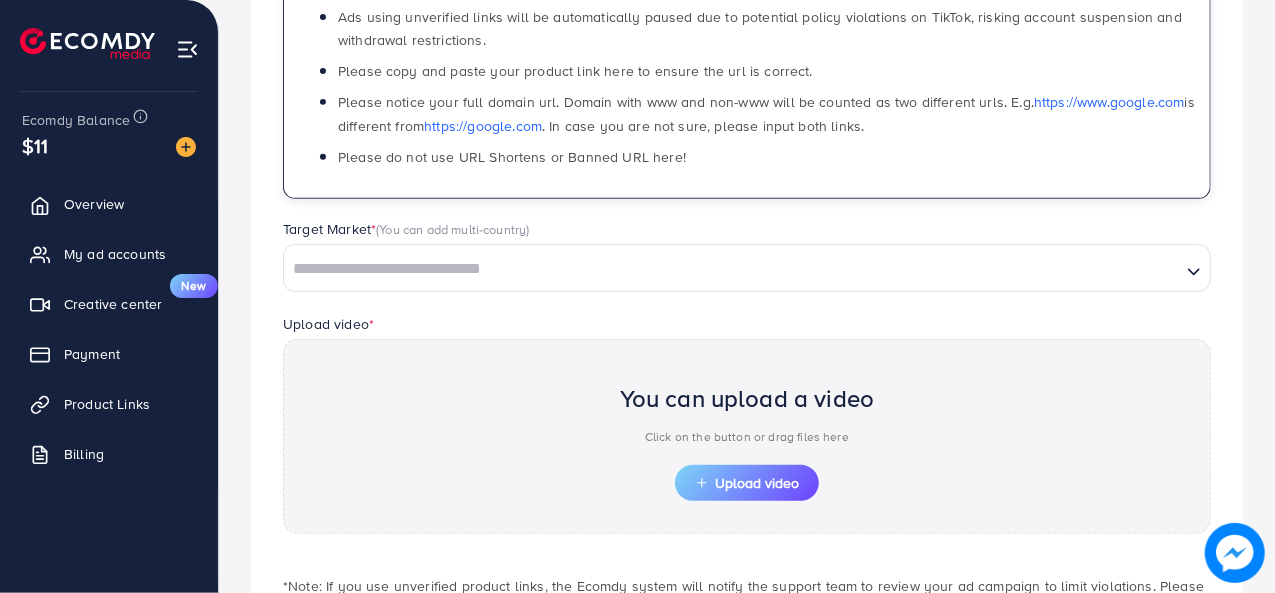 type on "**********" 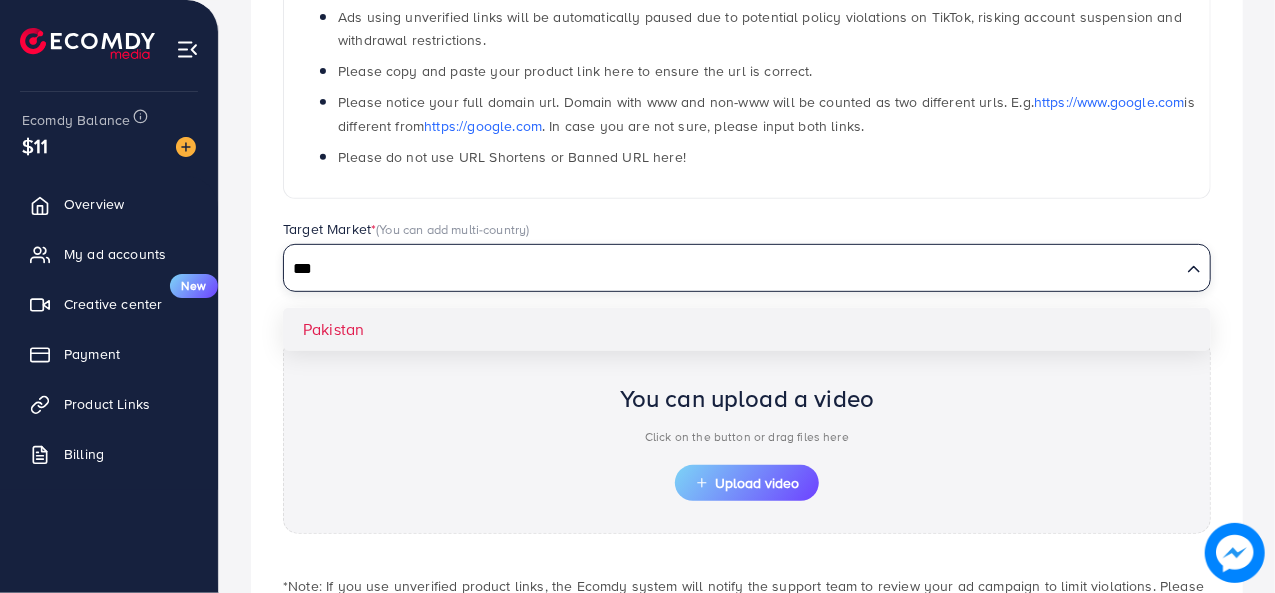 type on "***" 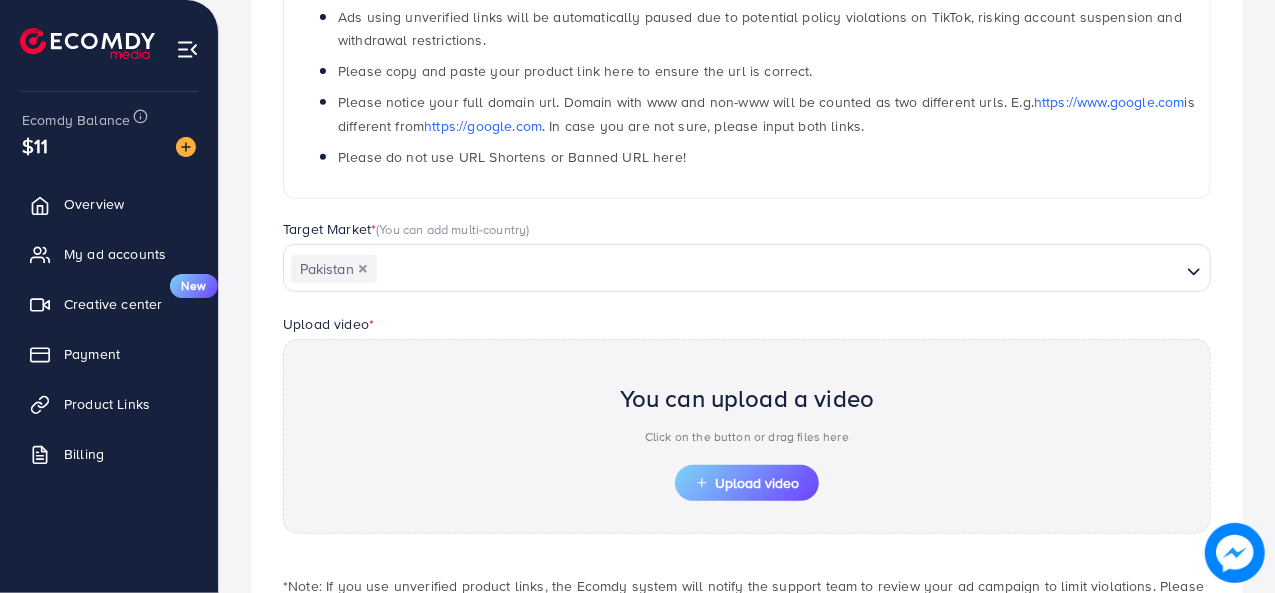 click on "**********" at bounding box center (747, 259) 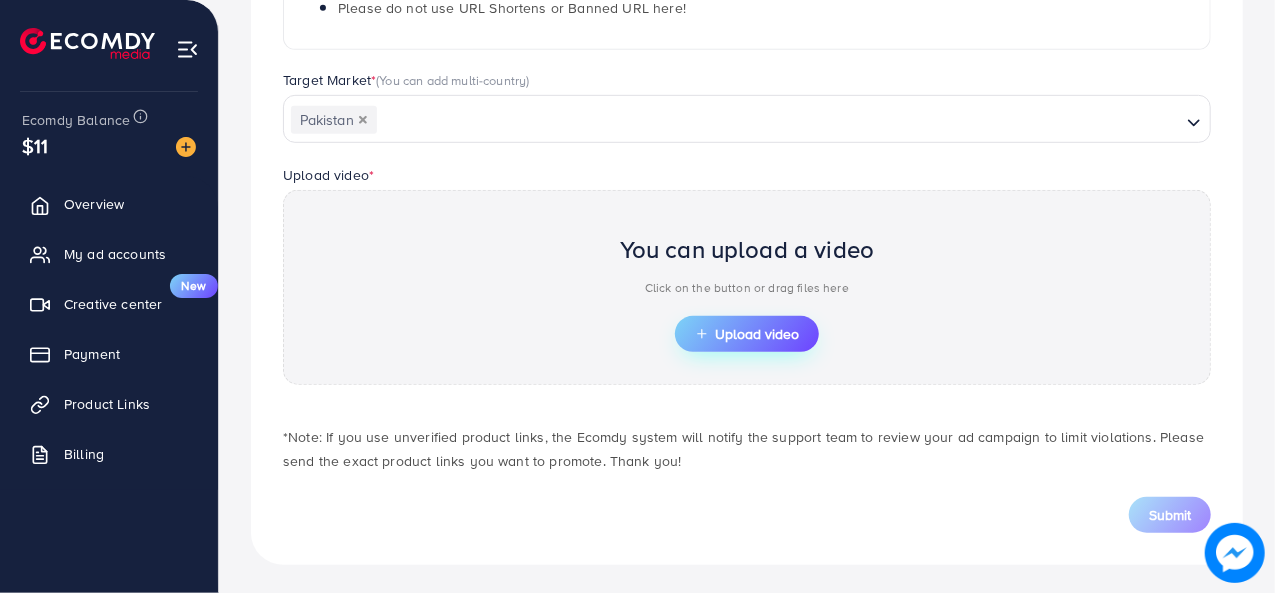 click on "Upload video" at bounding box center (747, 334) 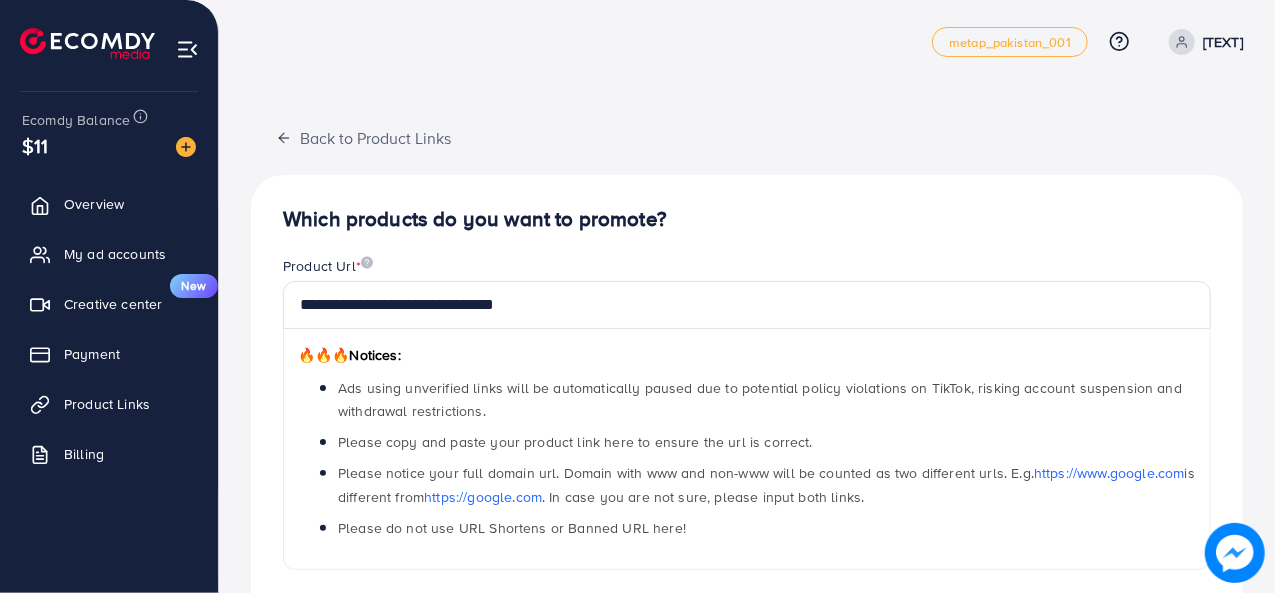 scroll, scrollTop: 0, scrollLeft: 0, axis: both 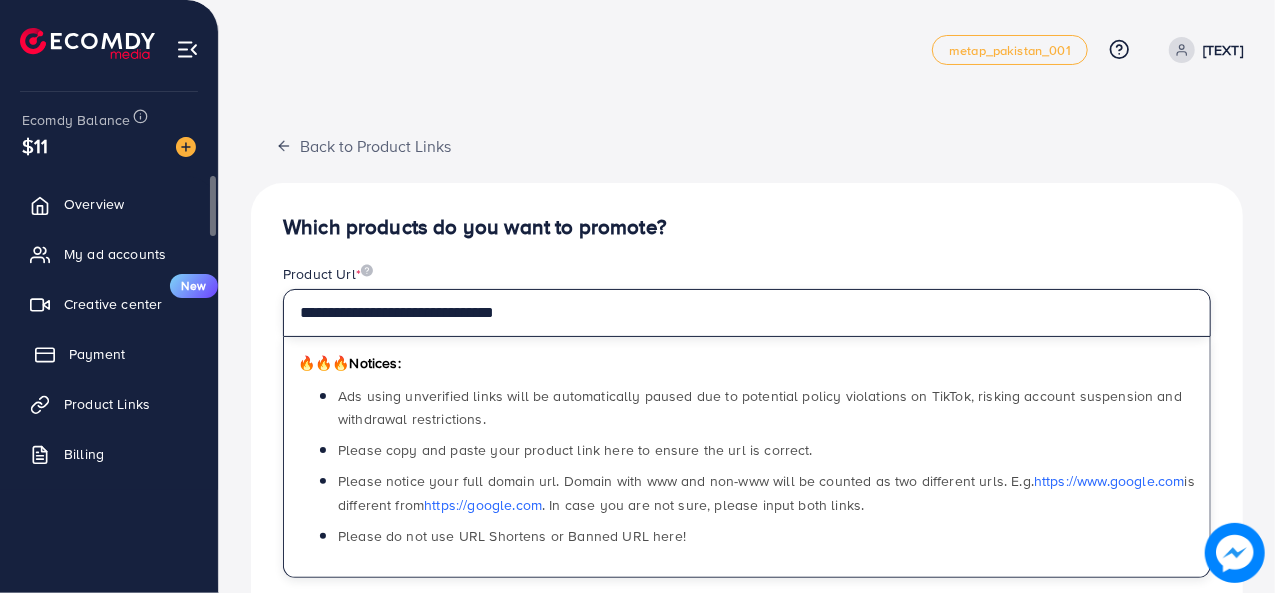 drag, startPoint x: 551, startPoint y: 323, endPoint x: 175, endPoint y: 369, distance: 378.80338 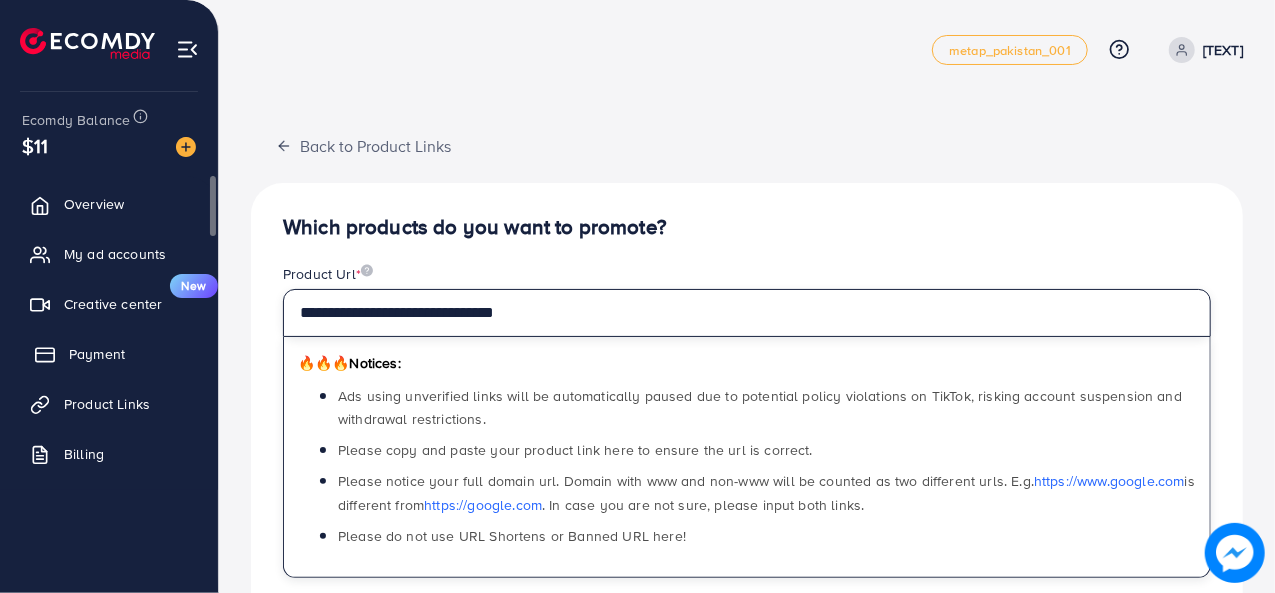 click on "**********" at bounding box center [637, 514] 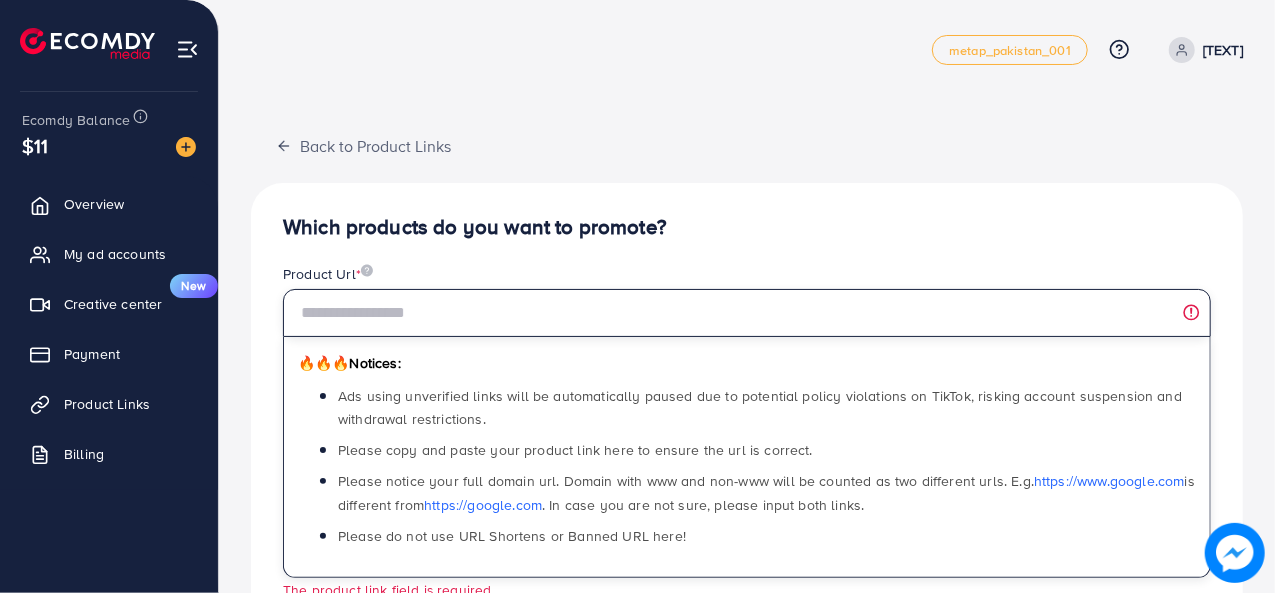 paste on "**********" 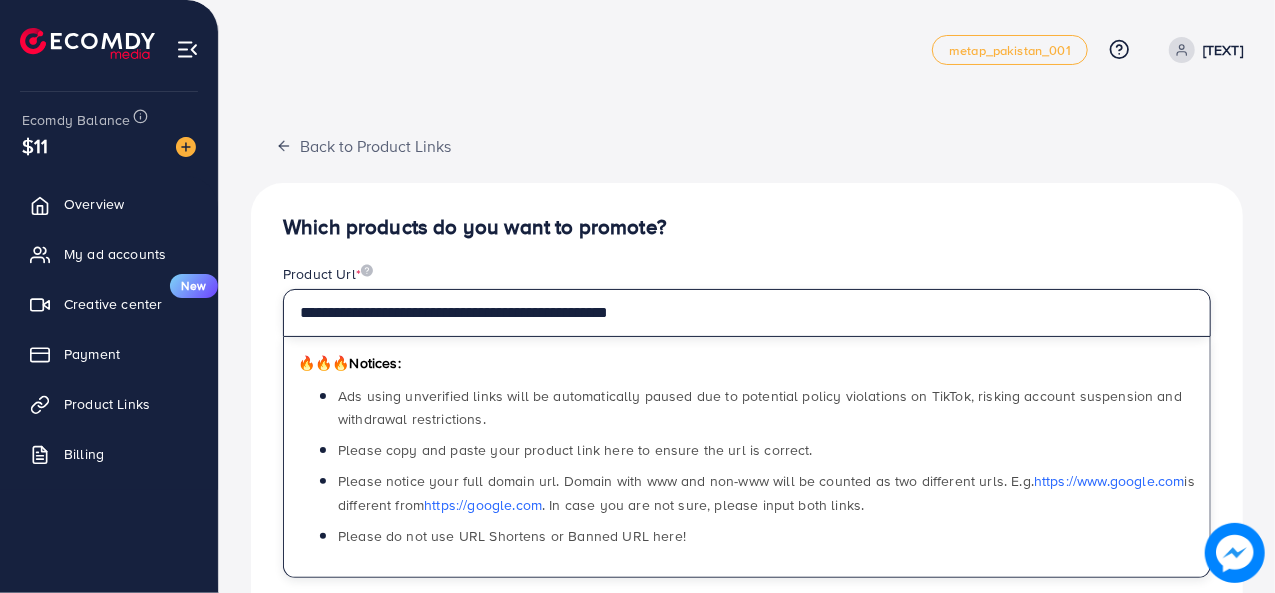 type on "**********" 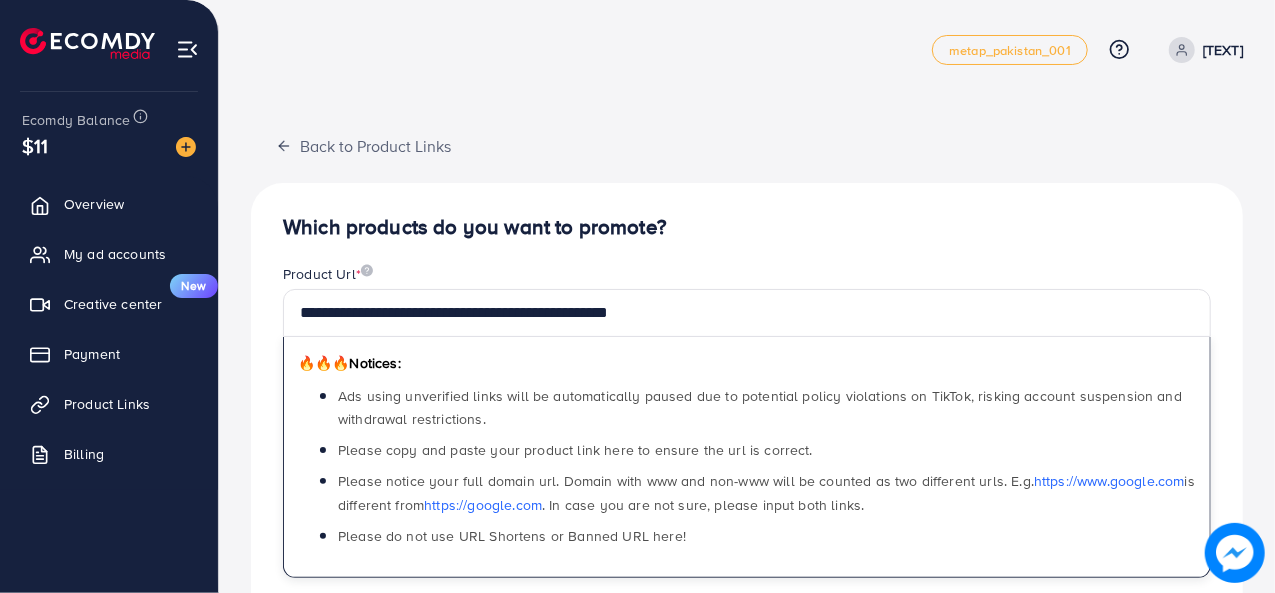 click on "**********" at bounding box center (747, 656) 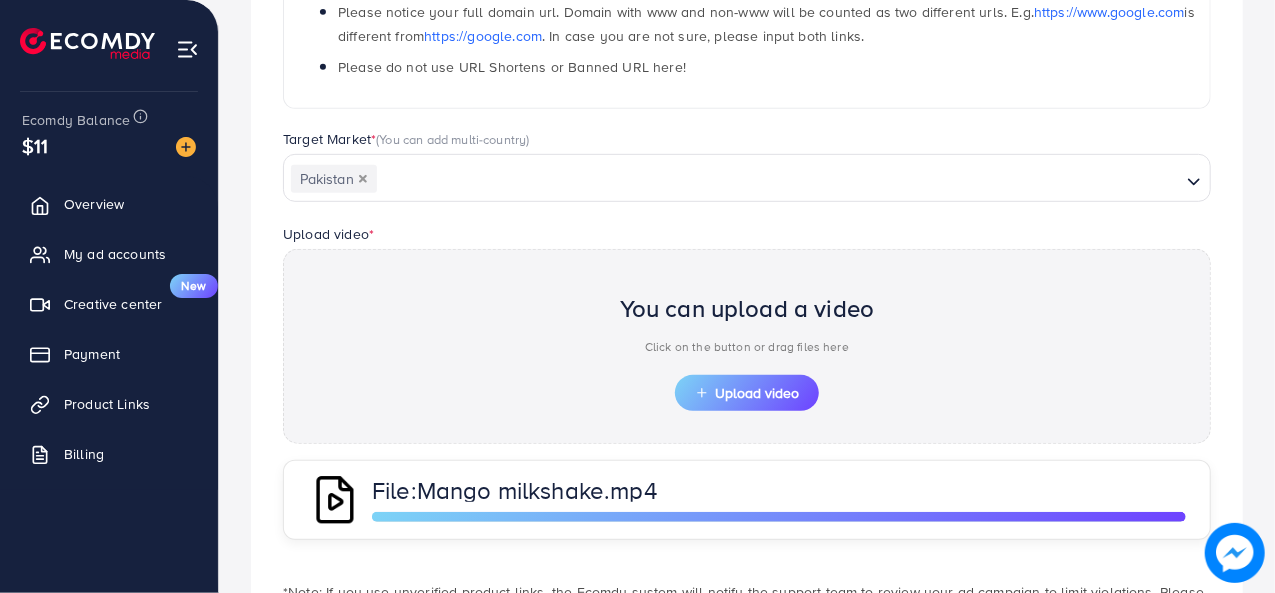 scroll, scrollTop: 465, scrollLeft: 0, axis: vertical 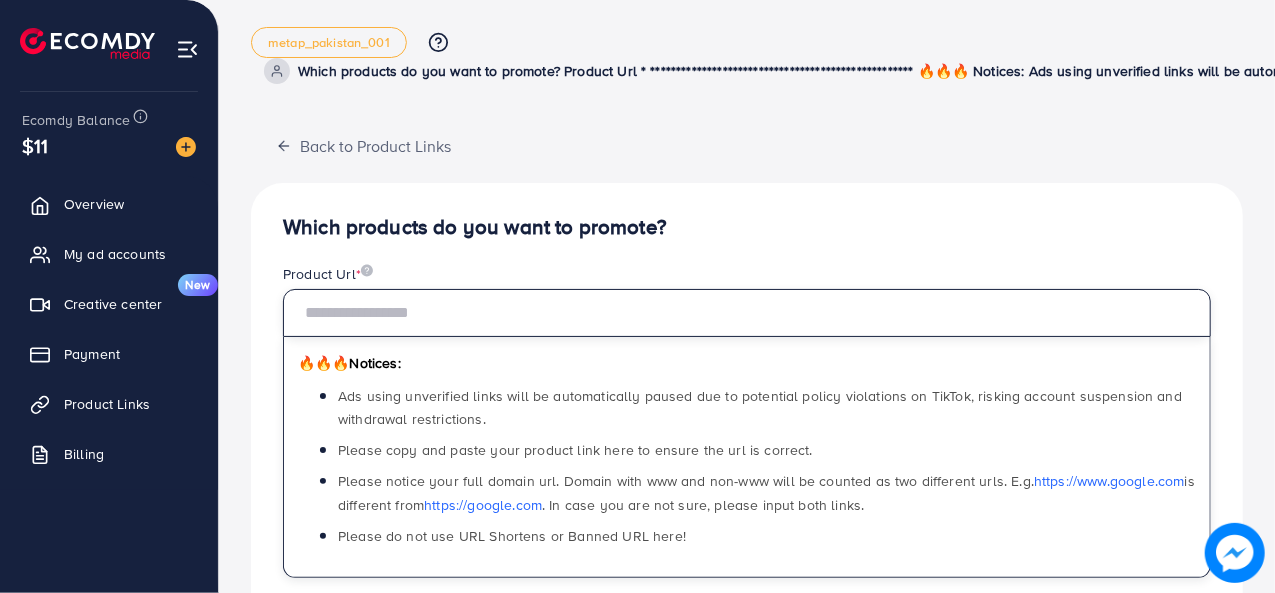 click at bounding box center (747, 313) 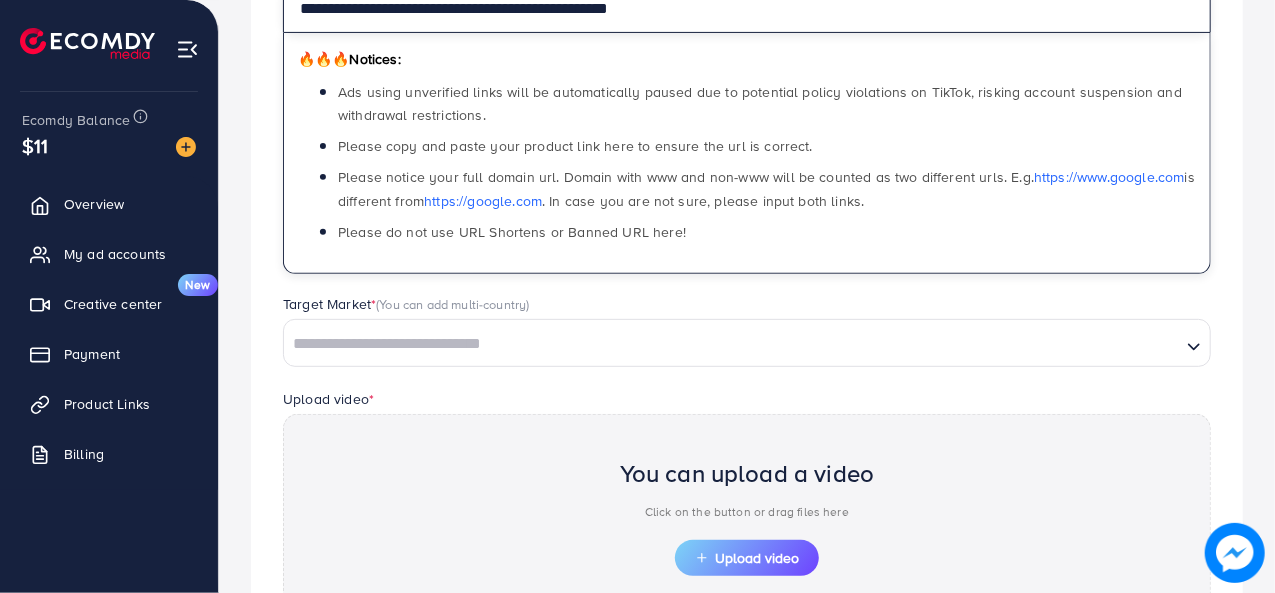 scroll, scrollTop: 308, scrollLeft: 0, axis: vertical 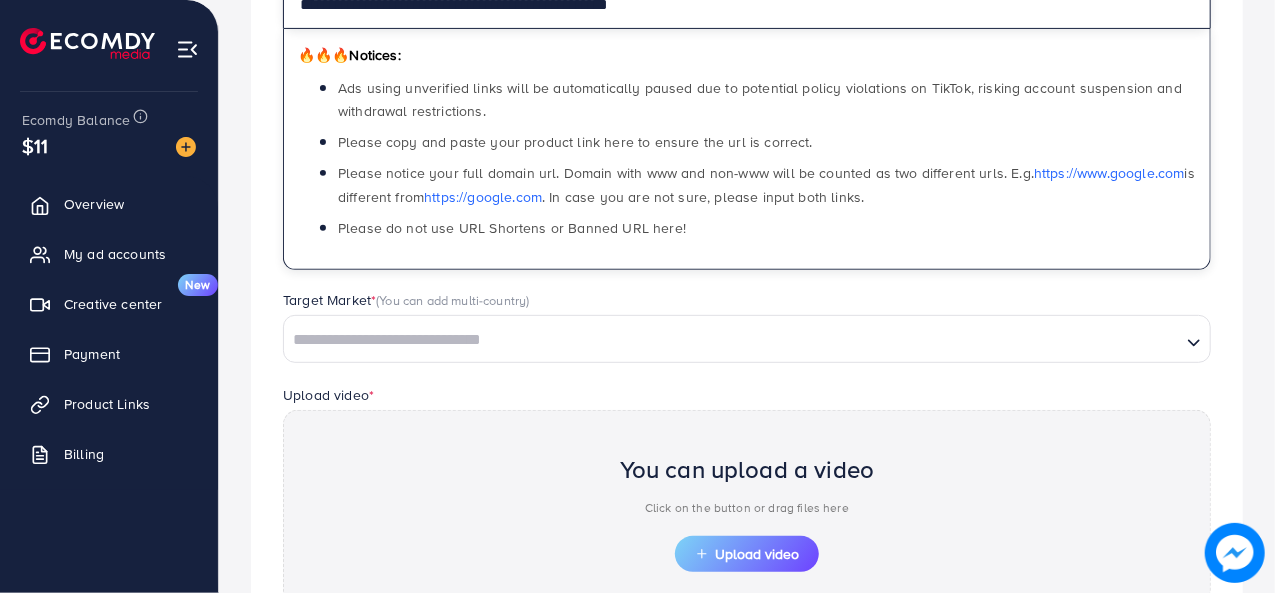 type on "**********" 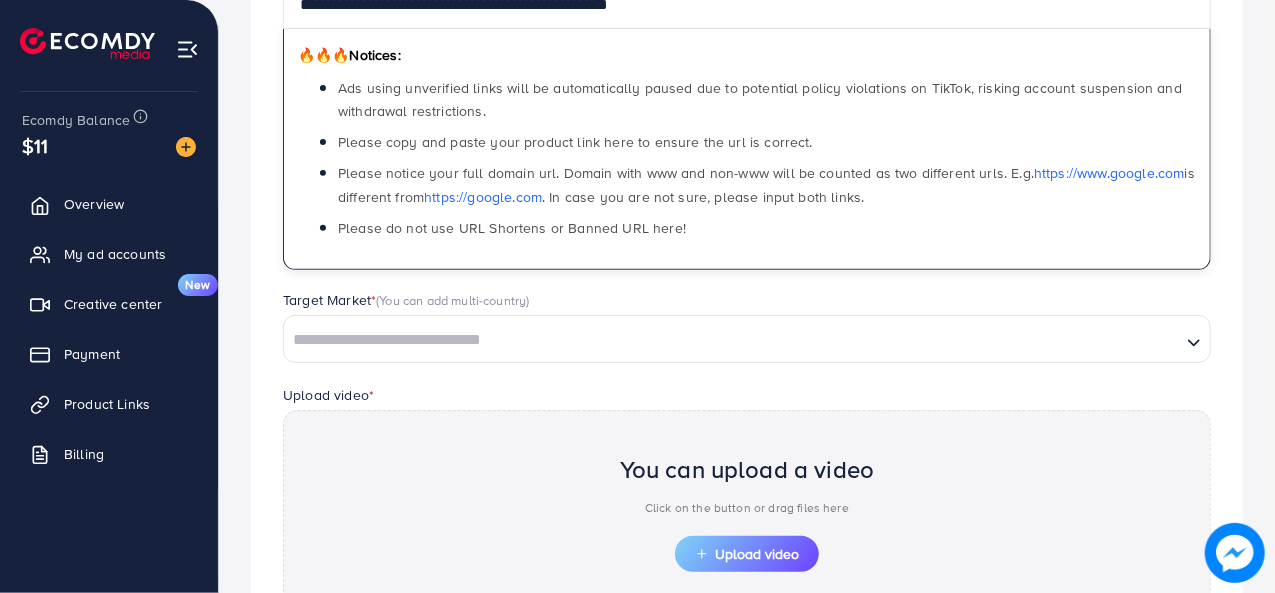 click at bounding box center (732, 340) 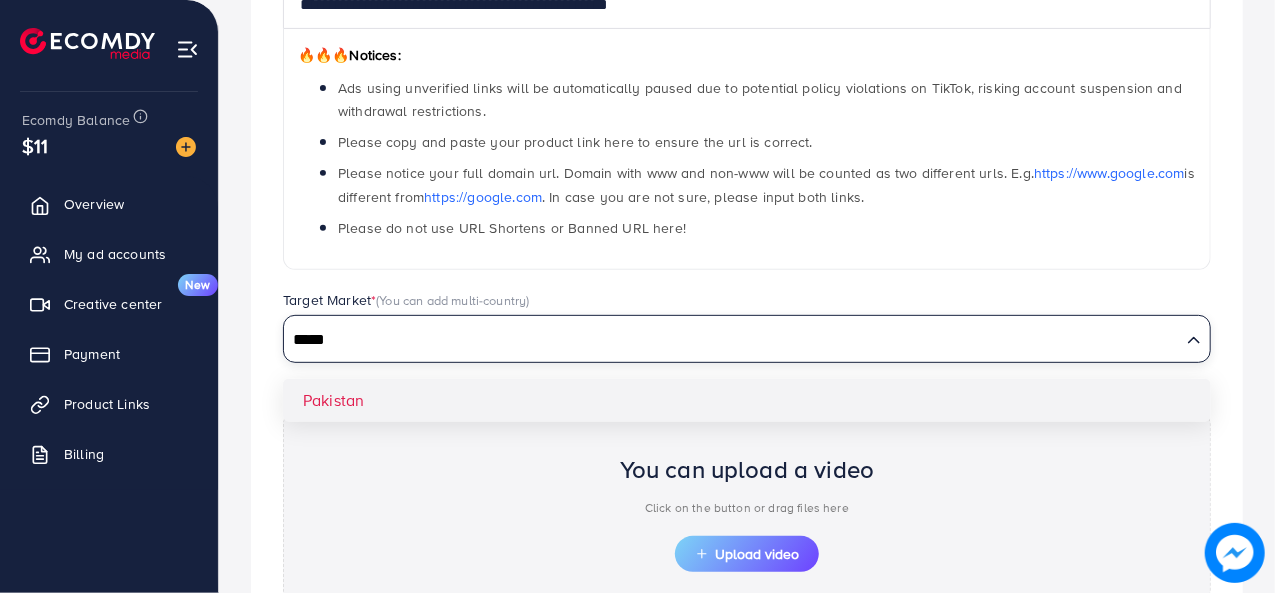 type on "*****" 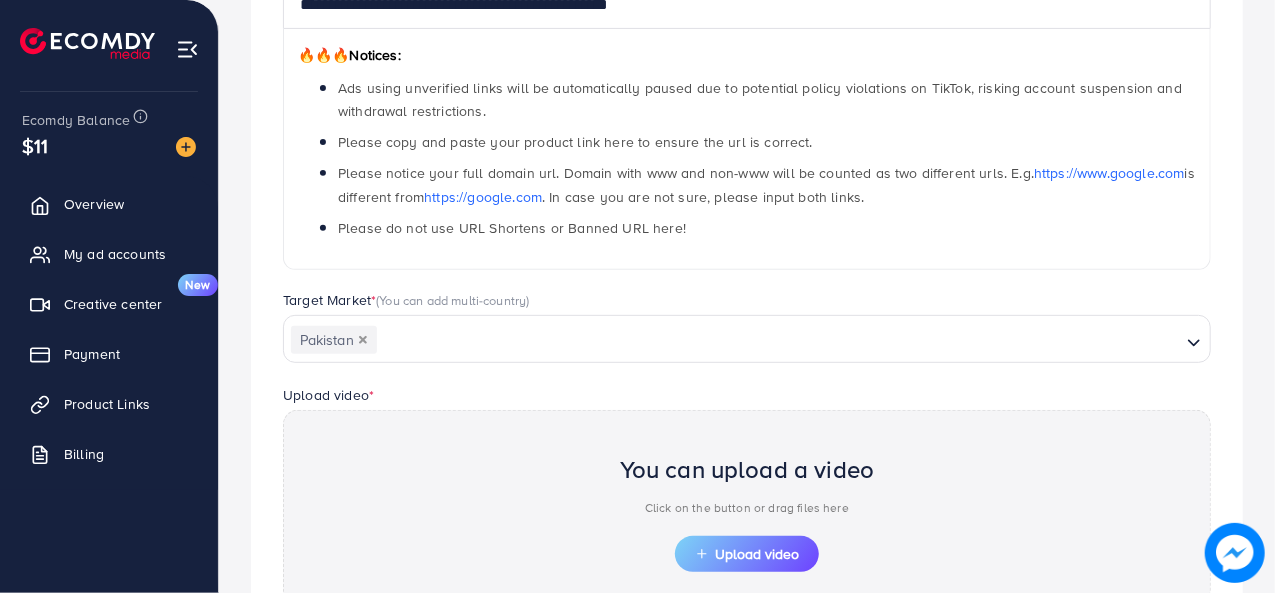 click on "**********" at bounding box center [747, 330] 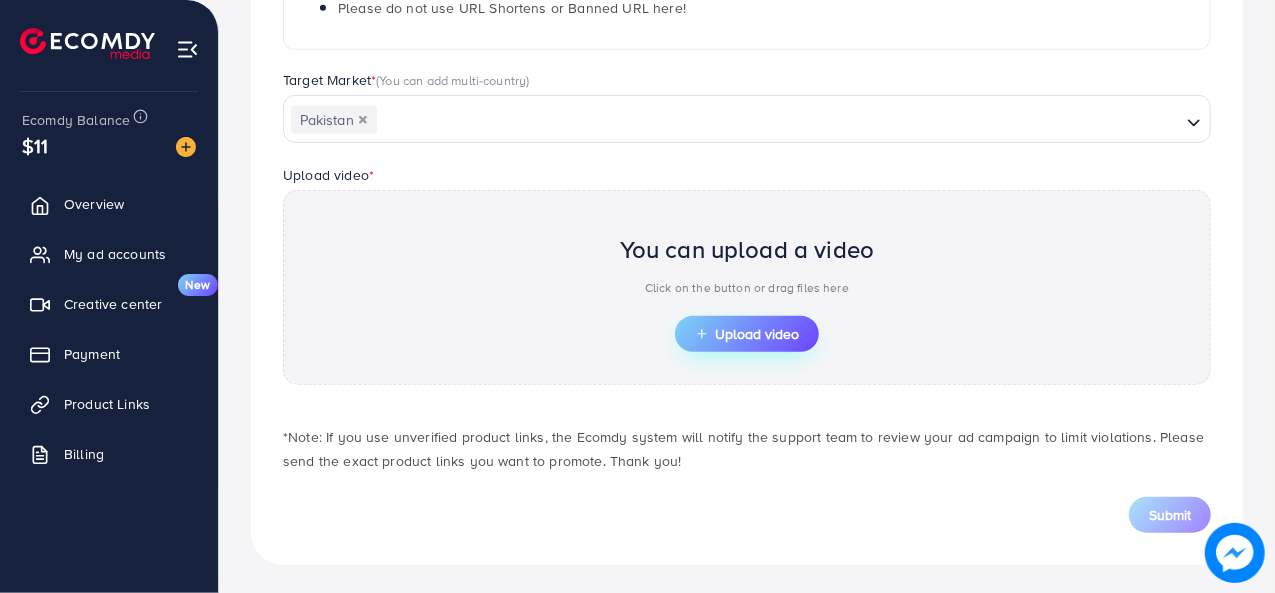 click on "Upload video" at bounding box center [747, 334] 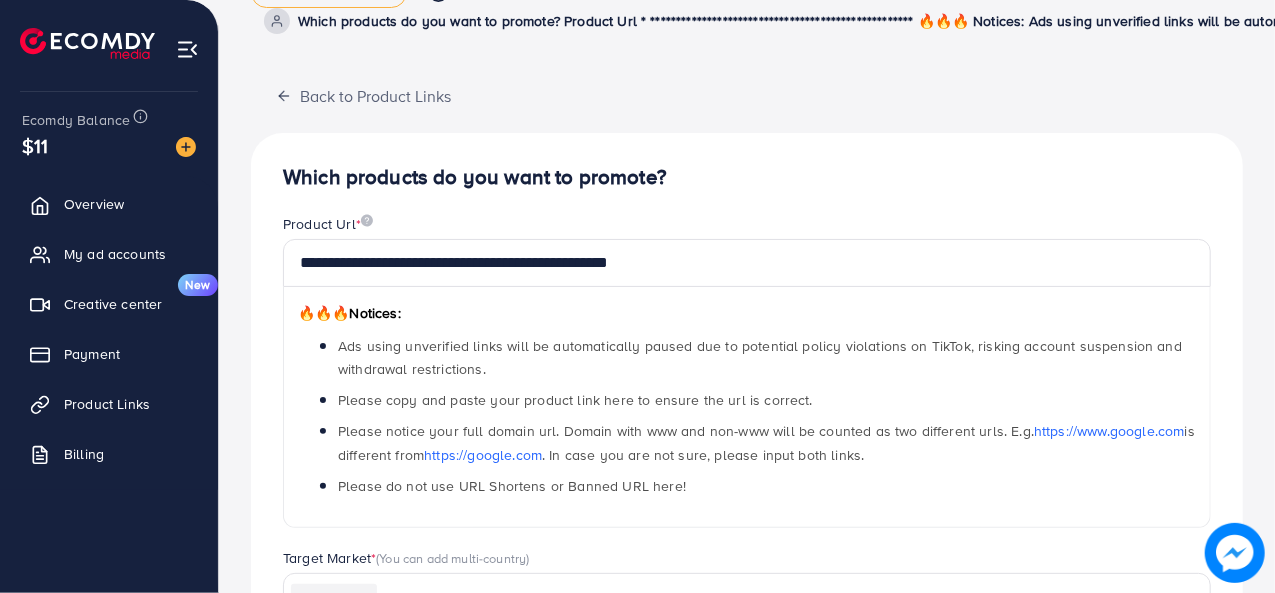 scroll, scrollTop: 0, scrollLeft: 0, axis: both 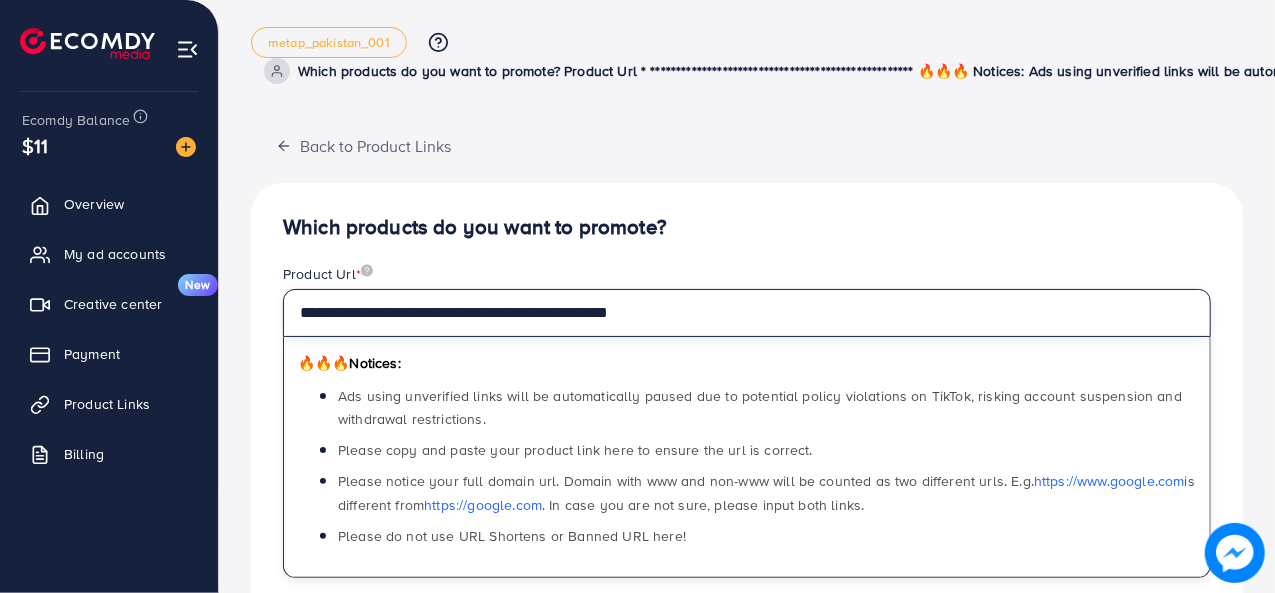 drag, startPoint x: 759, startPoint y: 318, endPoint x: 902, endPoint y: 344, distance: 145.34442 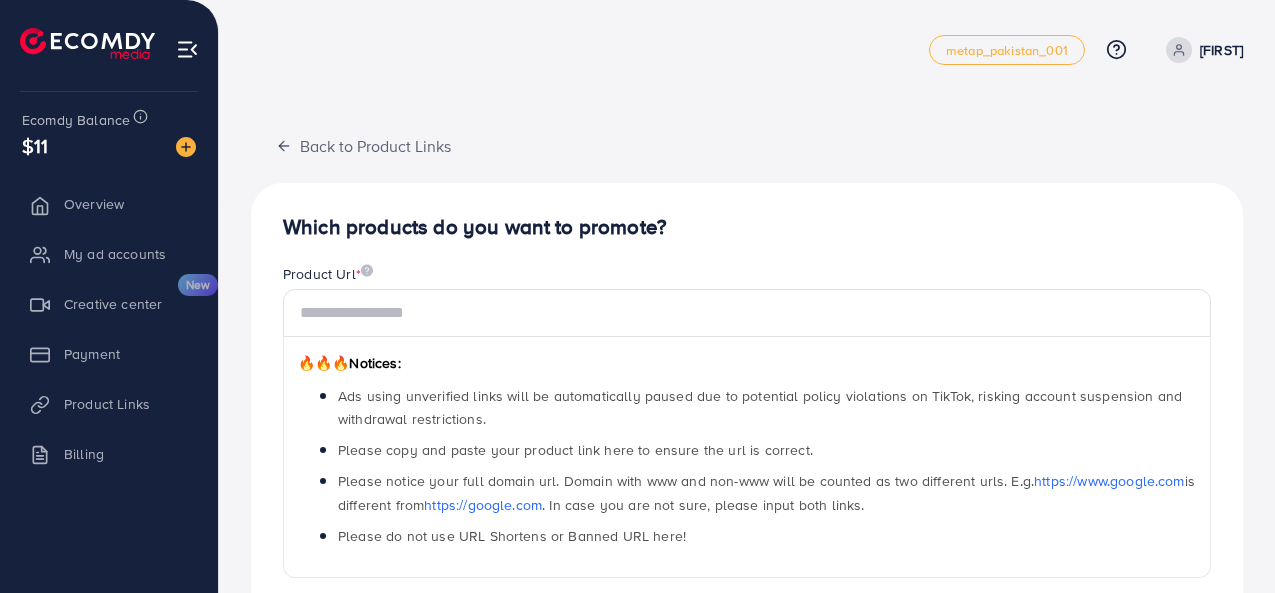 scroll, scrollTop: 0, scrollLeft: 0, axis: both 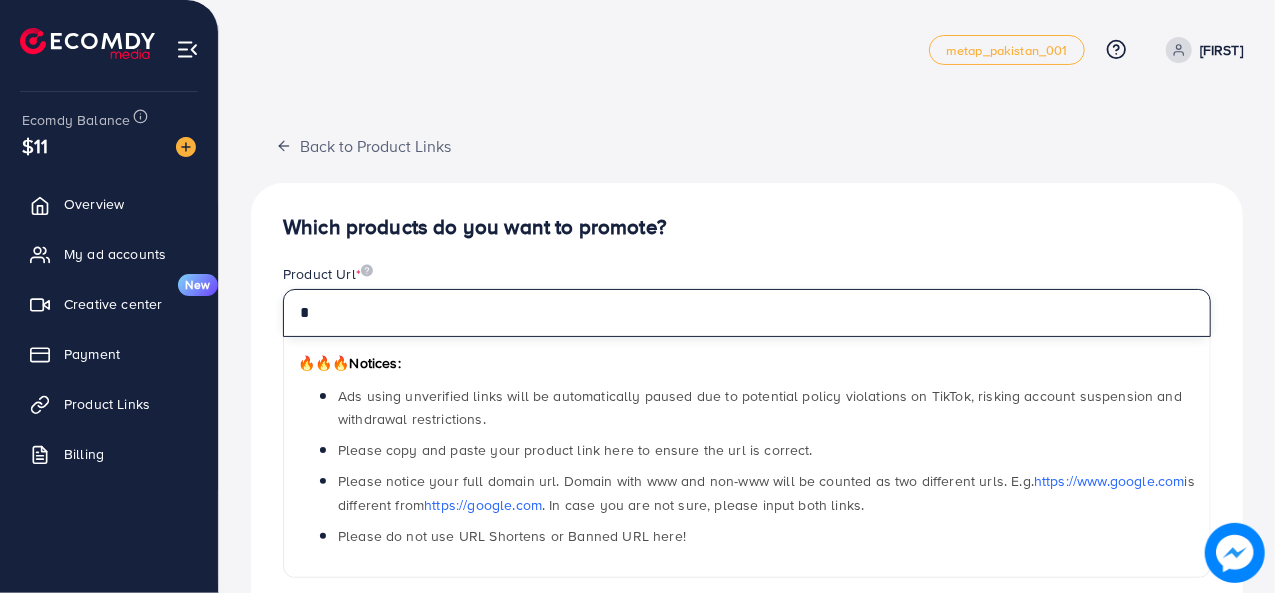 click at bounding box center (747, 313) 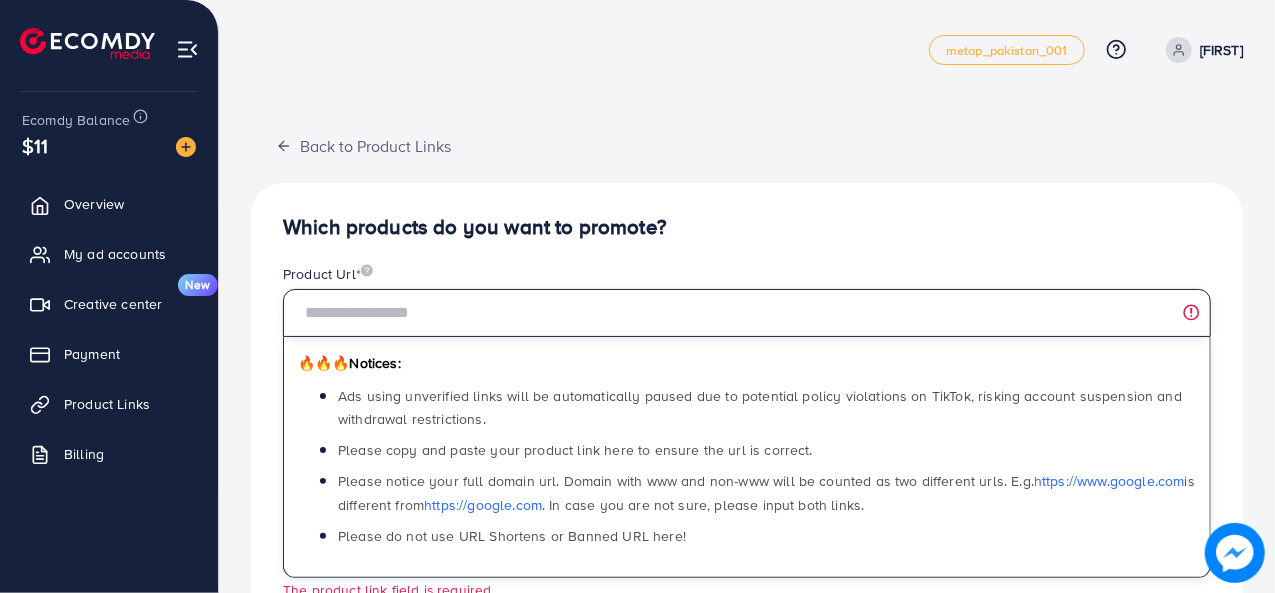 paste on "**********" 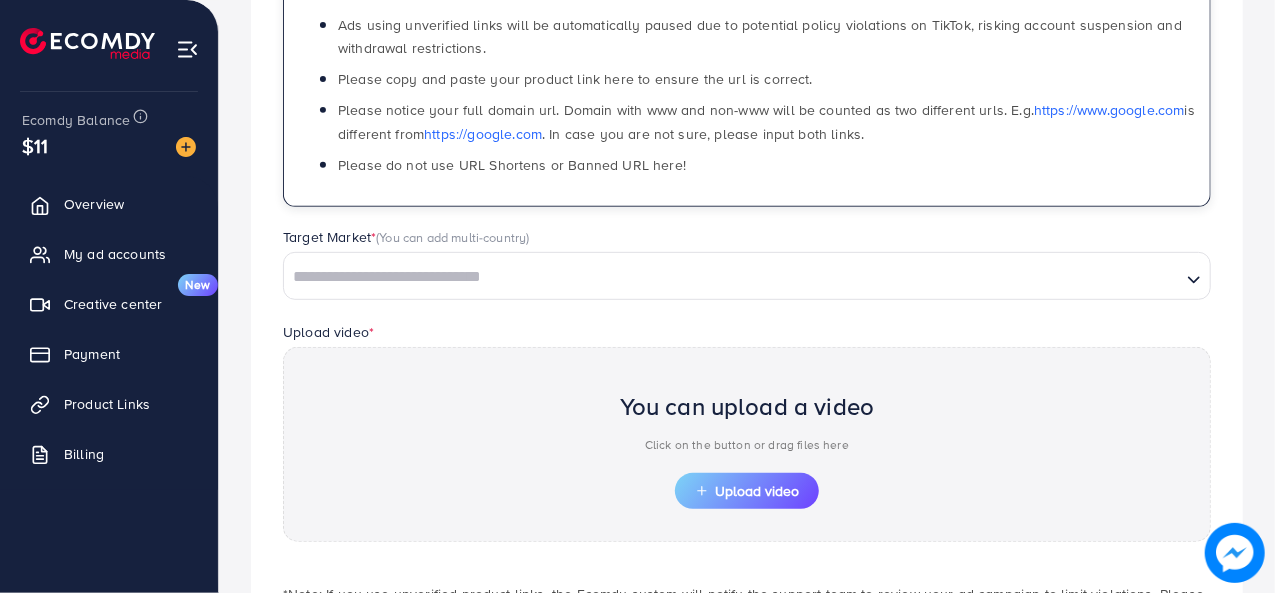 scroll, scrollTop: 528, scrollLeft: 0, axis: vertical 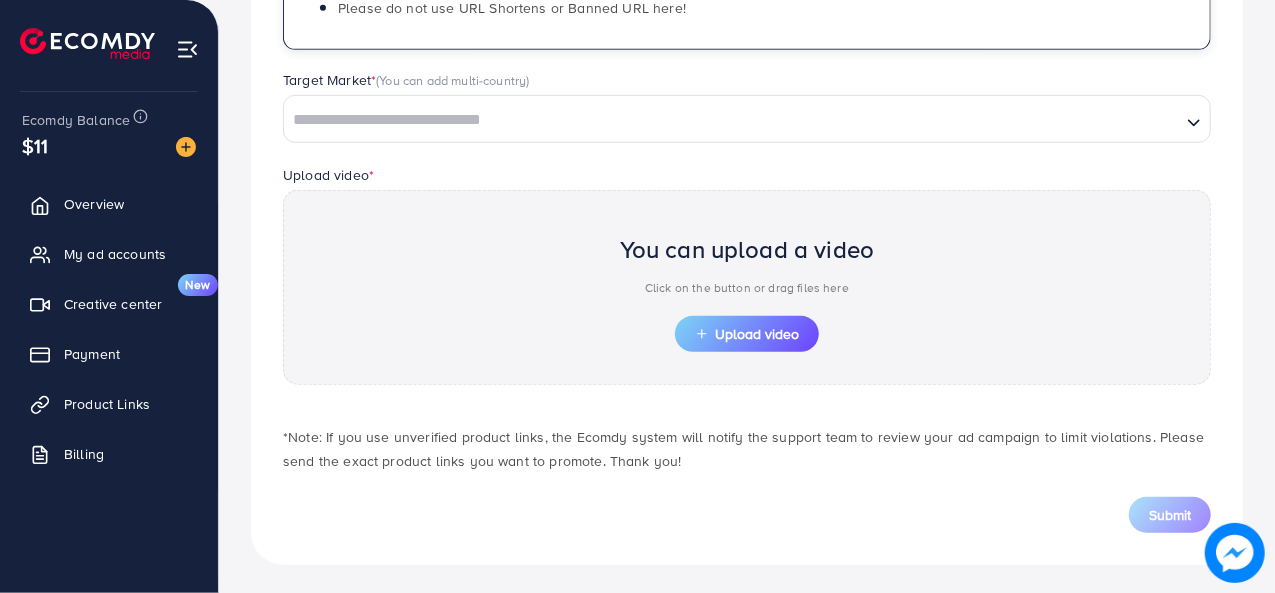 type on "**********" 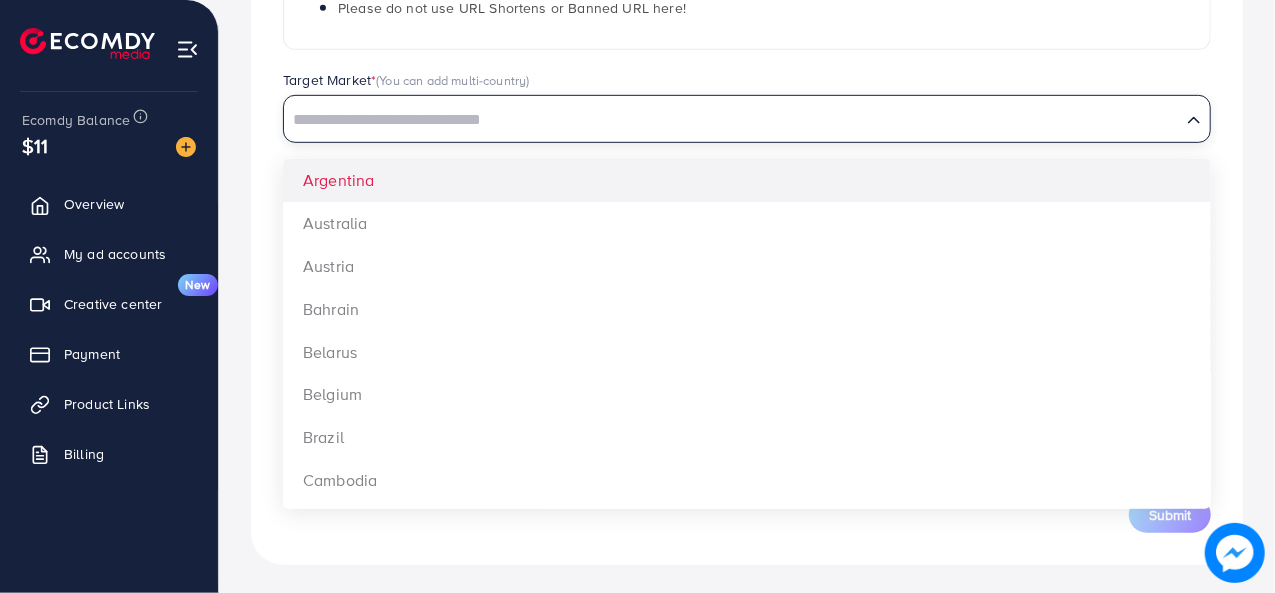 click at bounding box center [732, 120] 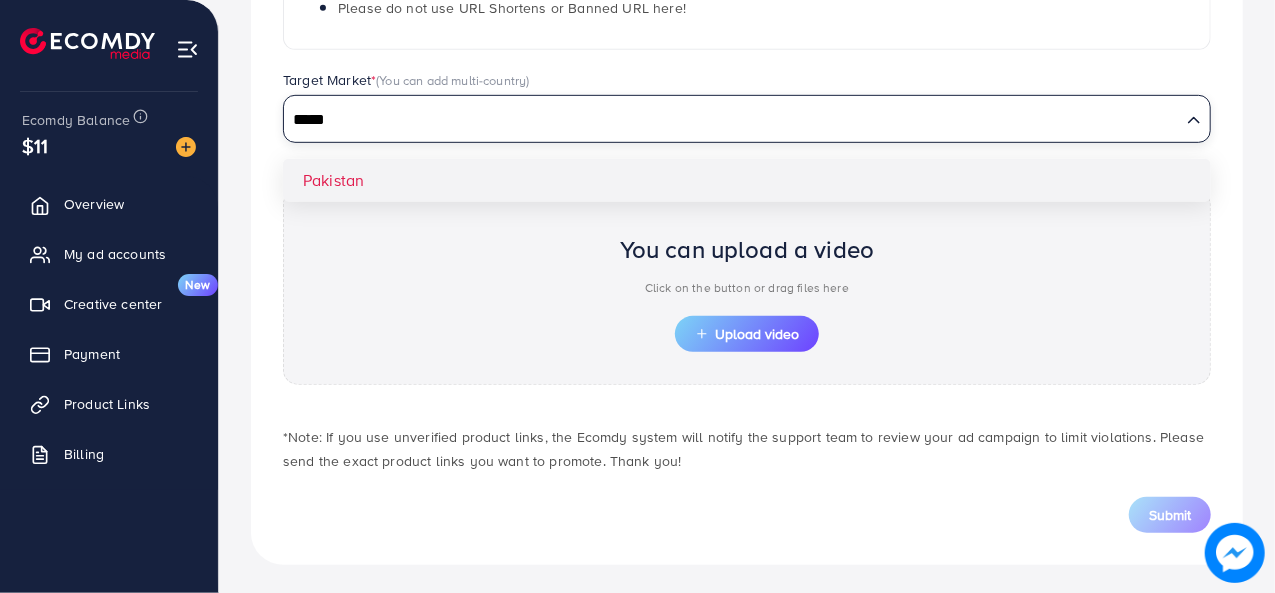 type on "*****" 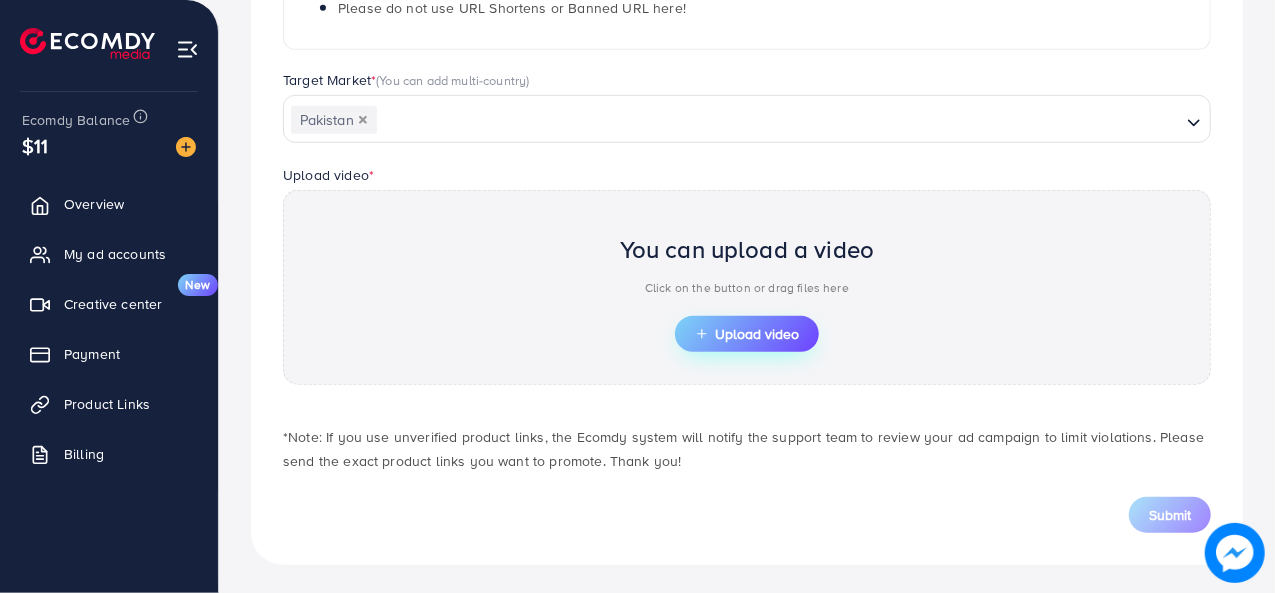 click on "Upload video" at bounding box center [747, 334] 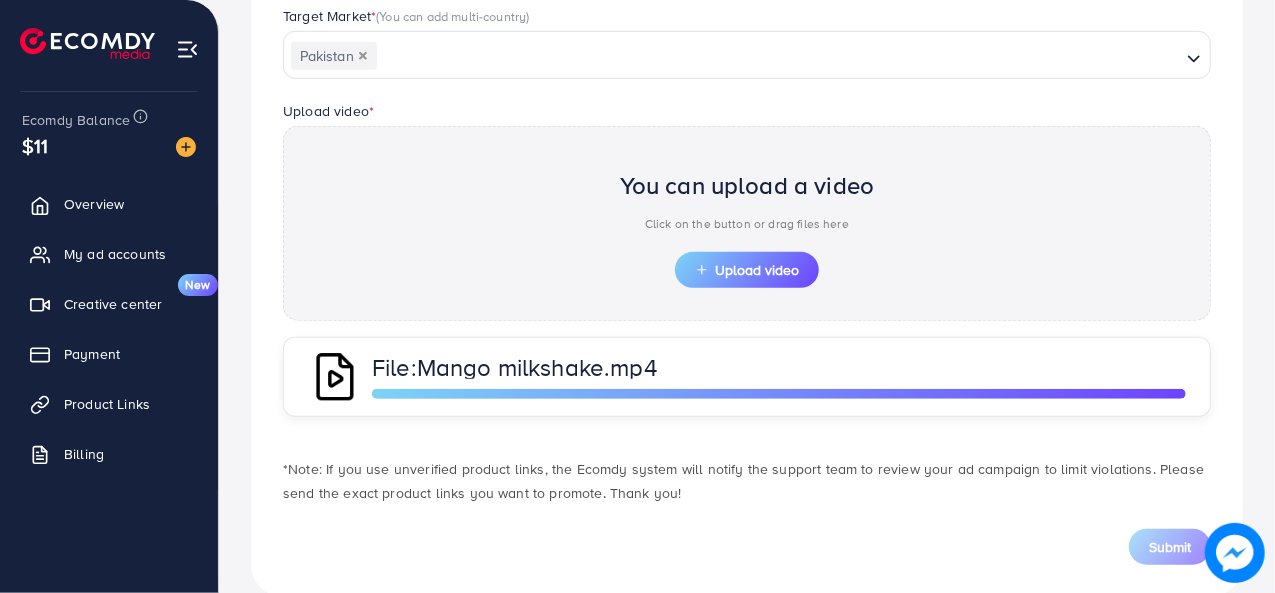 scroll, scrollTop: 594, scrollLeft: 0, axis: vertical 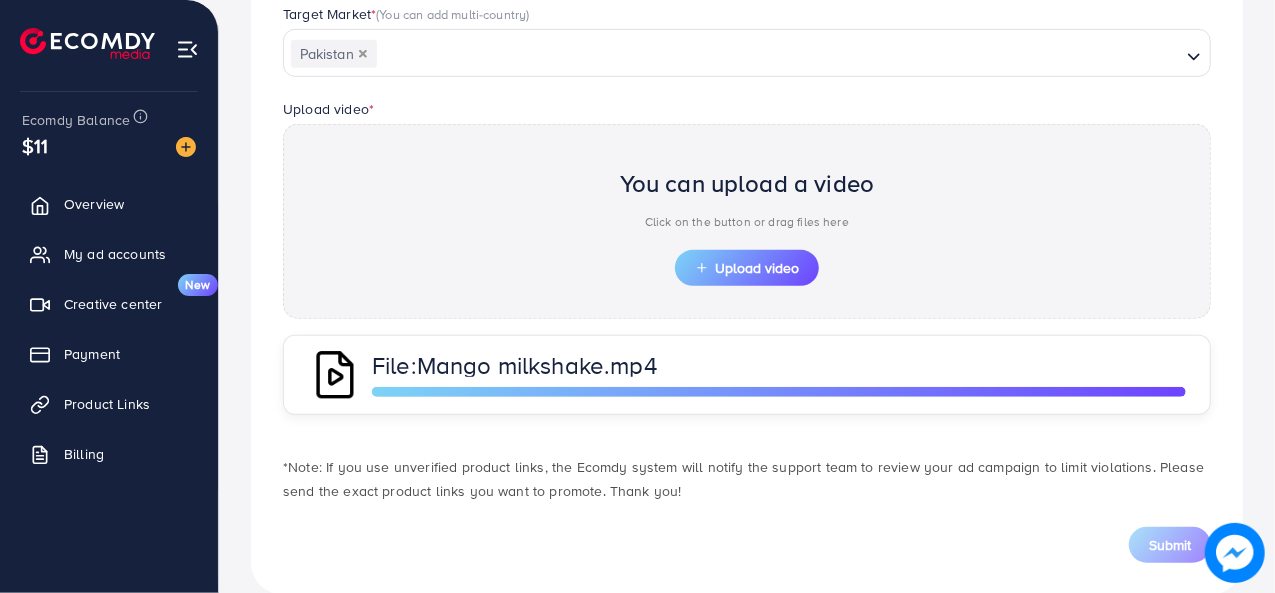 click at bounding box center (87, 43) 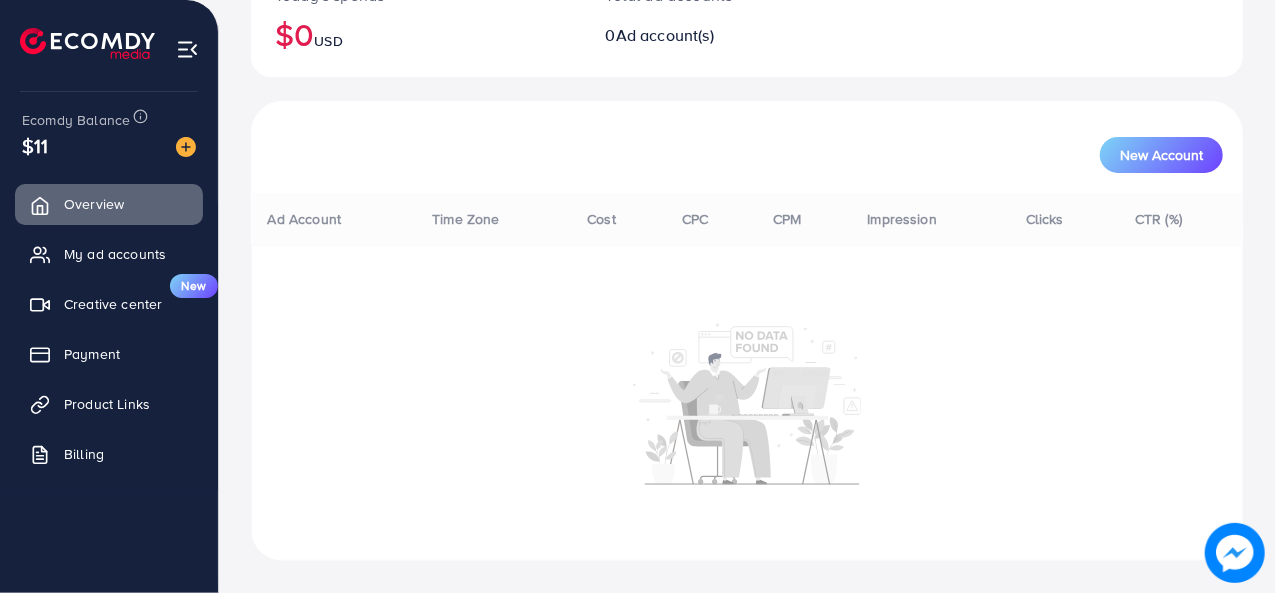 scroll, scrollTop: 0, scrollLeft: 0, axis: both 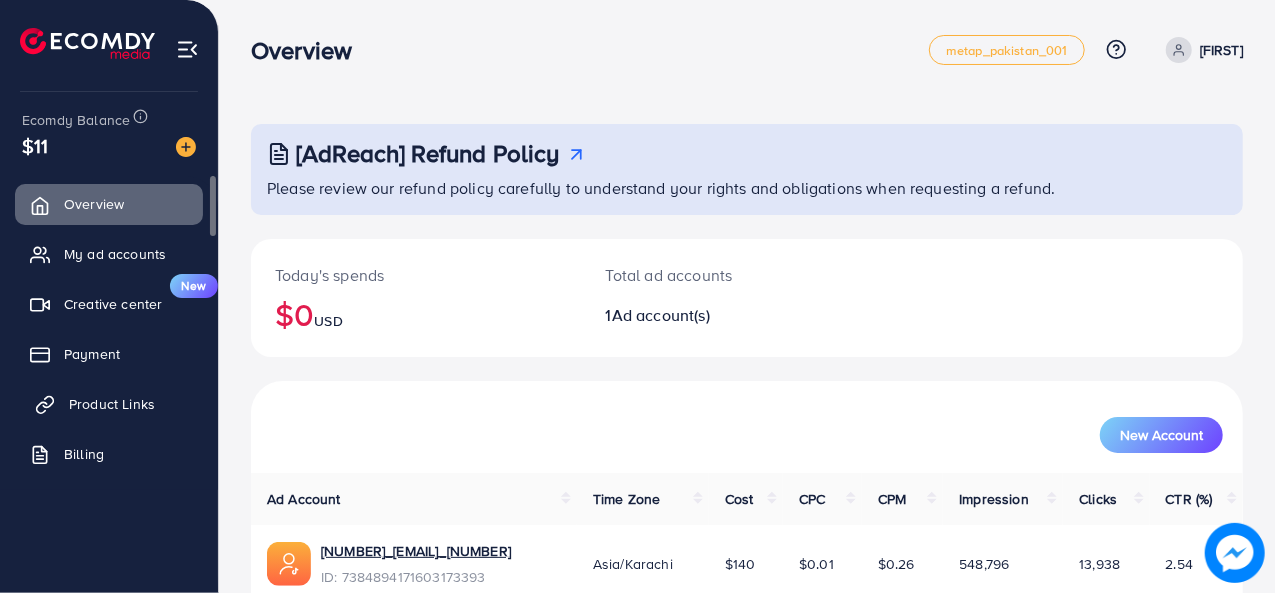 click on "Product Links" at bounding box center (109, 404) 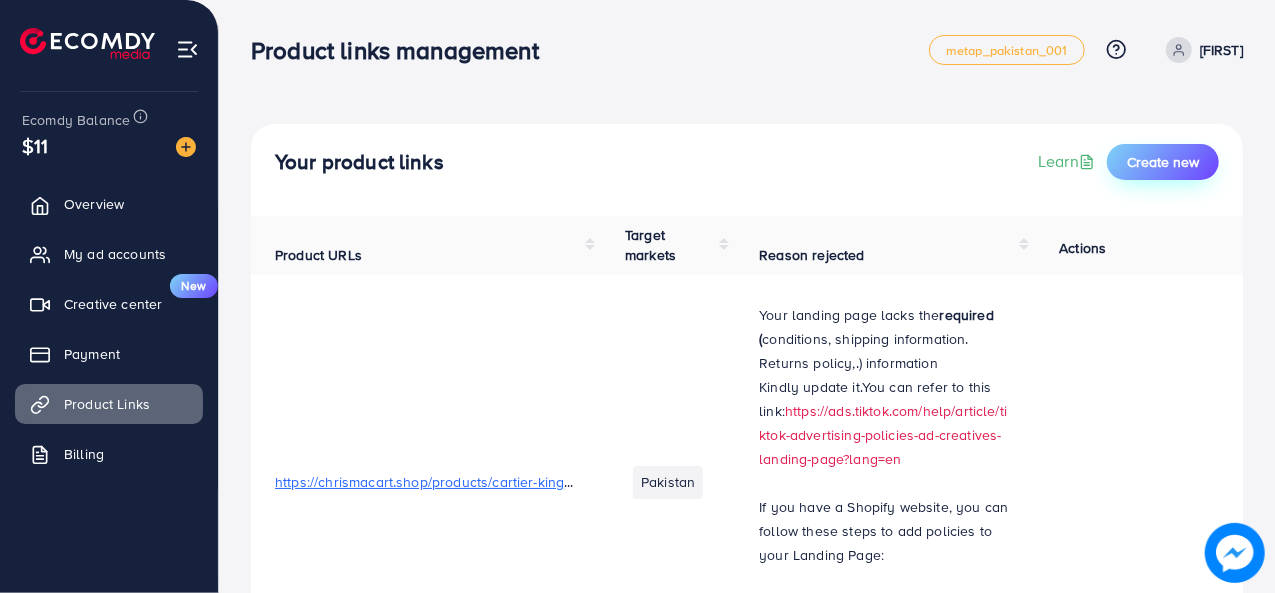 click on "Create new" at bounding box center [1163, 162] 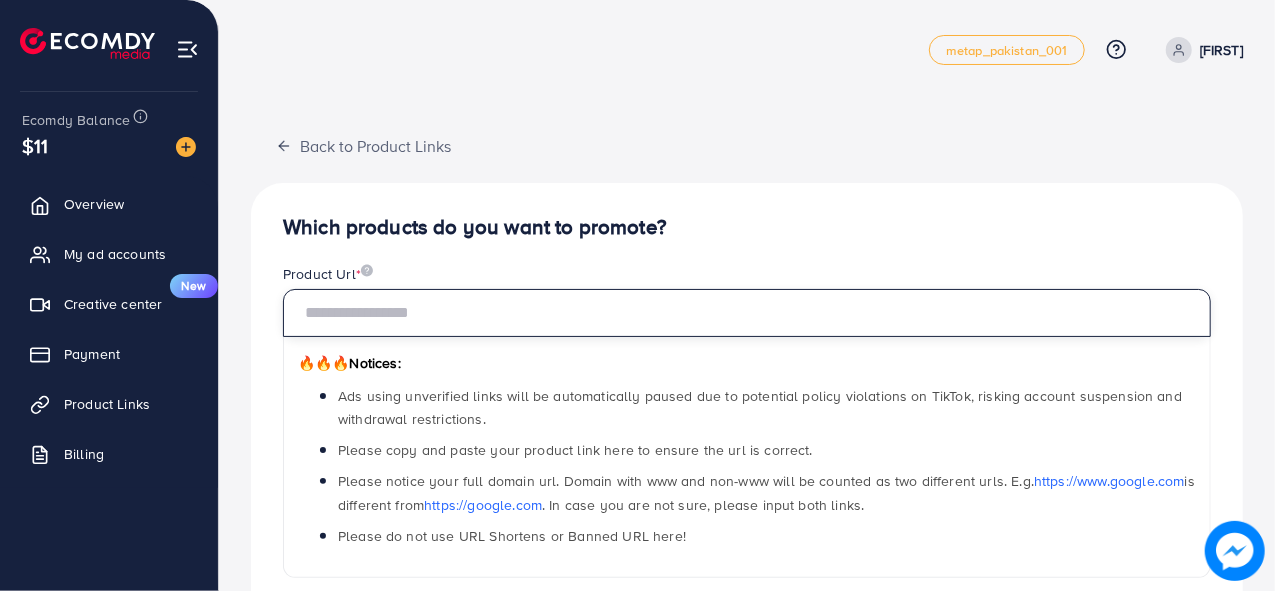 click at bounding box center (747, 313) 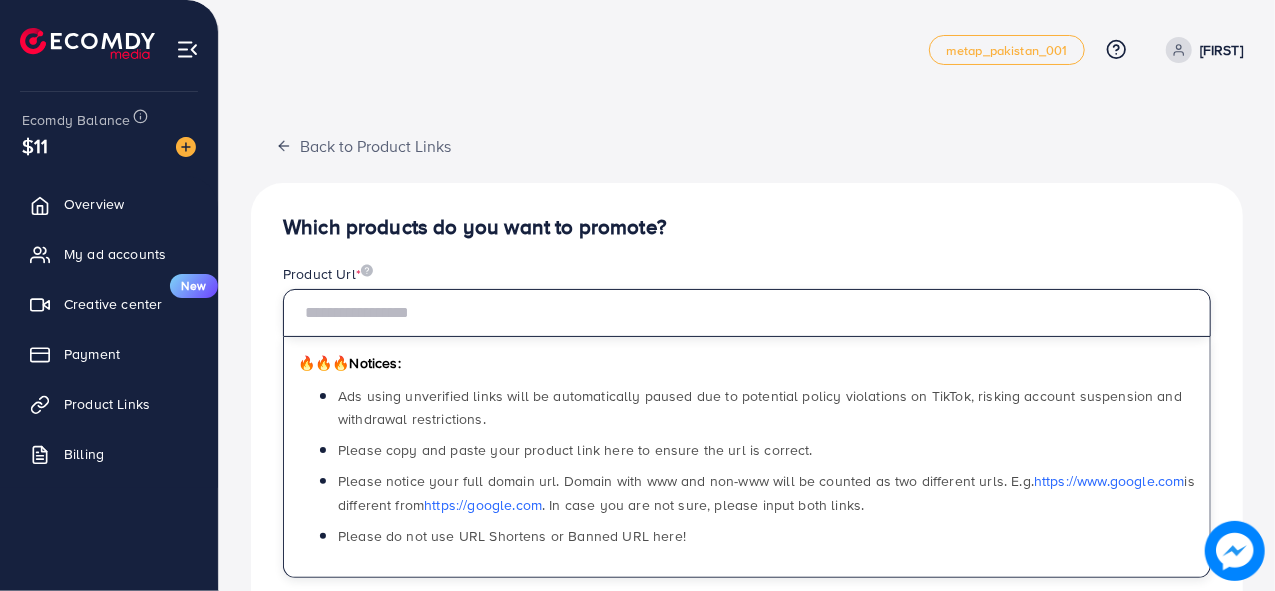 click at bounding box center (747, 313) 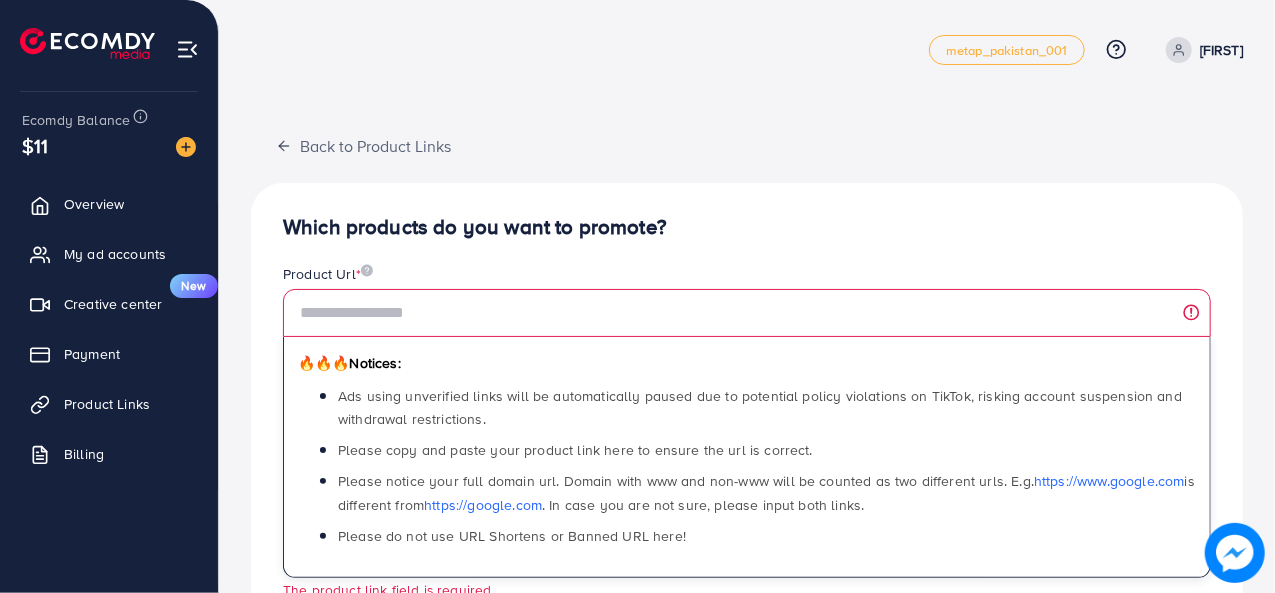 click on "Which products do you want to promote?   Product Url  *  🔥🔥🔥  Notices: Ads using unverified links will be automatically paused due to potential policy violations on TikTok, risking account suspension and withdrawal restrictions. Please copy and paste your product link here to ensure the url is correct. Please notice your full domain url. Domain with www and non-www will be counted as two different urls. E.g.  https://www.google.com  is different from  https://google.com . In case you are not sure, please input both links. Please do not use URL Shortens or Banned URL here! The product link field is required  Target Market  *  (You can add multi-country)           Loading...      Upload video  *  You can upload a video   Click on the button or drag files here   Upload video   *Note: If you use unverified product links, the Ecomdy system will notify the support team to review your ad campaign to limit violations. Please send the exact product links you want to promote. Thank you!   Submit" at bounding box center [747, 649] 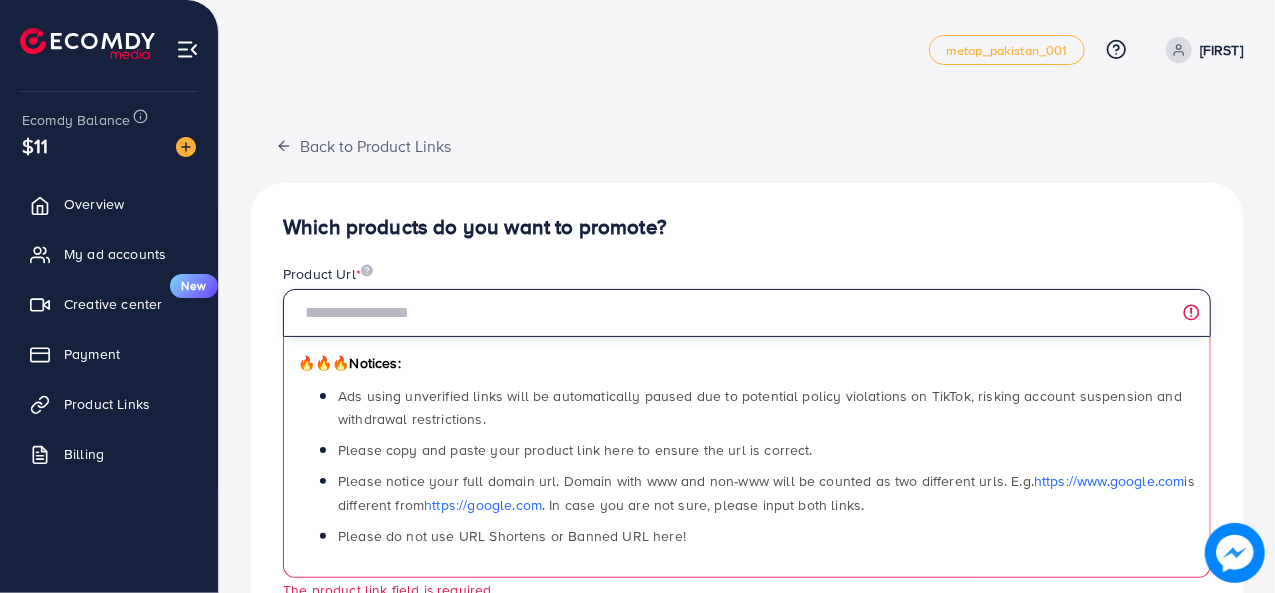 click at bounding box center [747, 313] 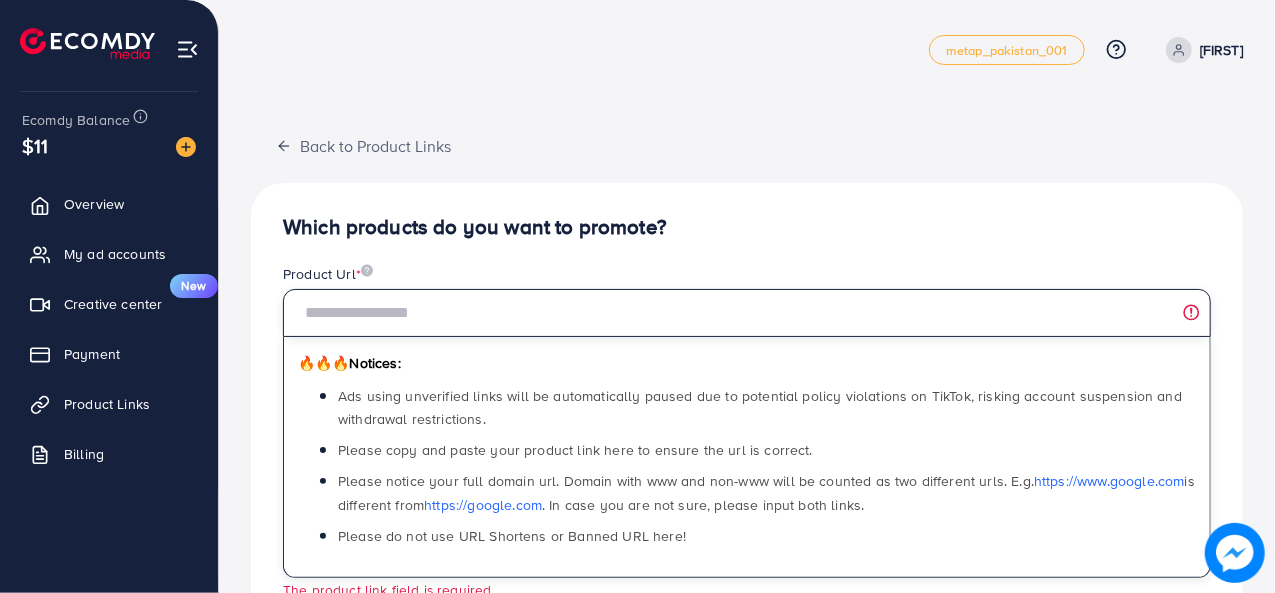 paste on "**********" 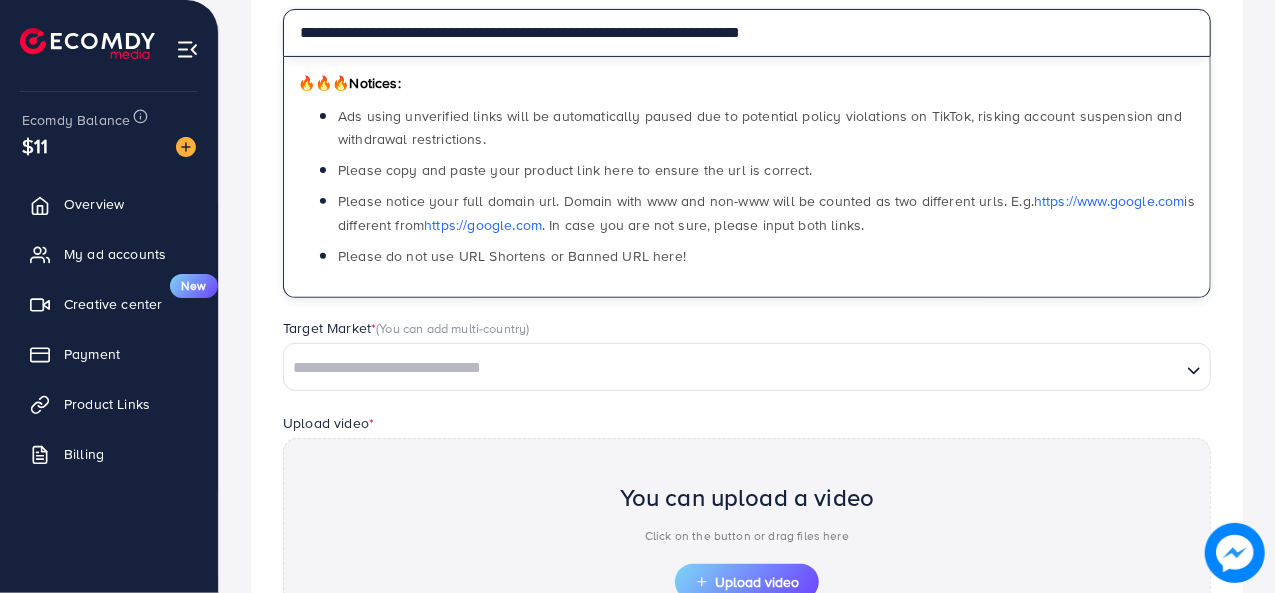scroll, scrollTop: 281, scrollLeft: 0, axis: vertical 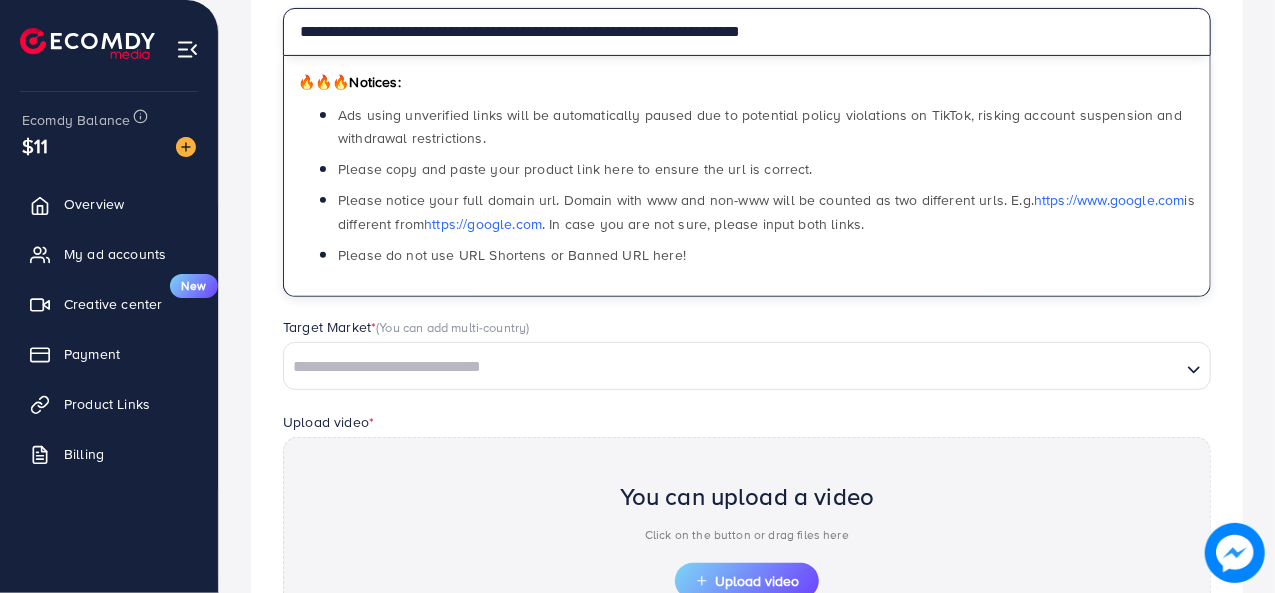type on "**********" 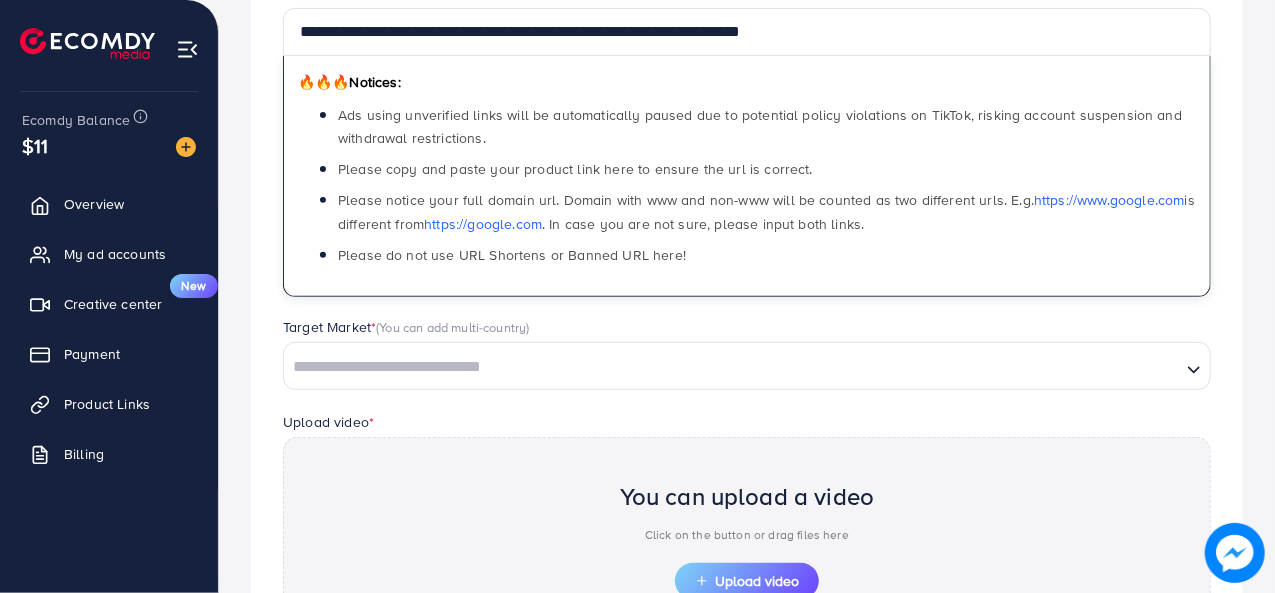click at bounding box center (732, 367) 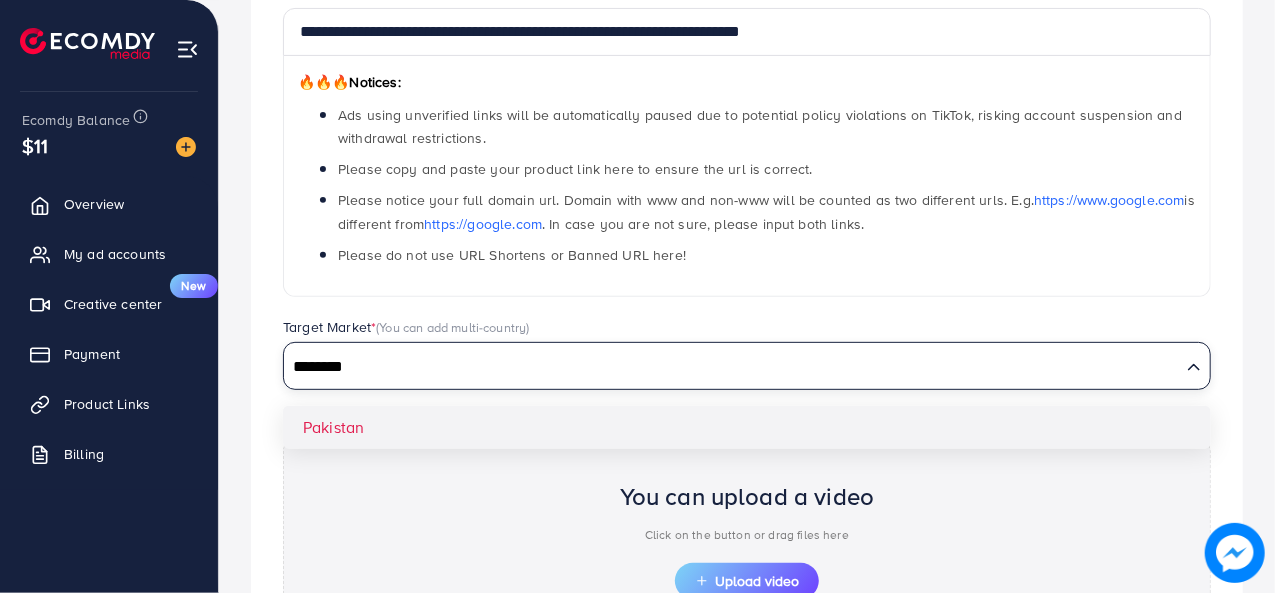 type on "********" 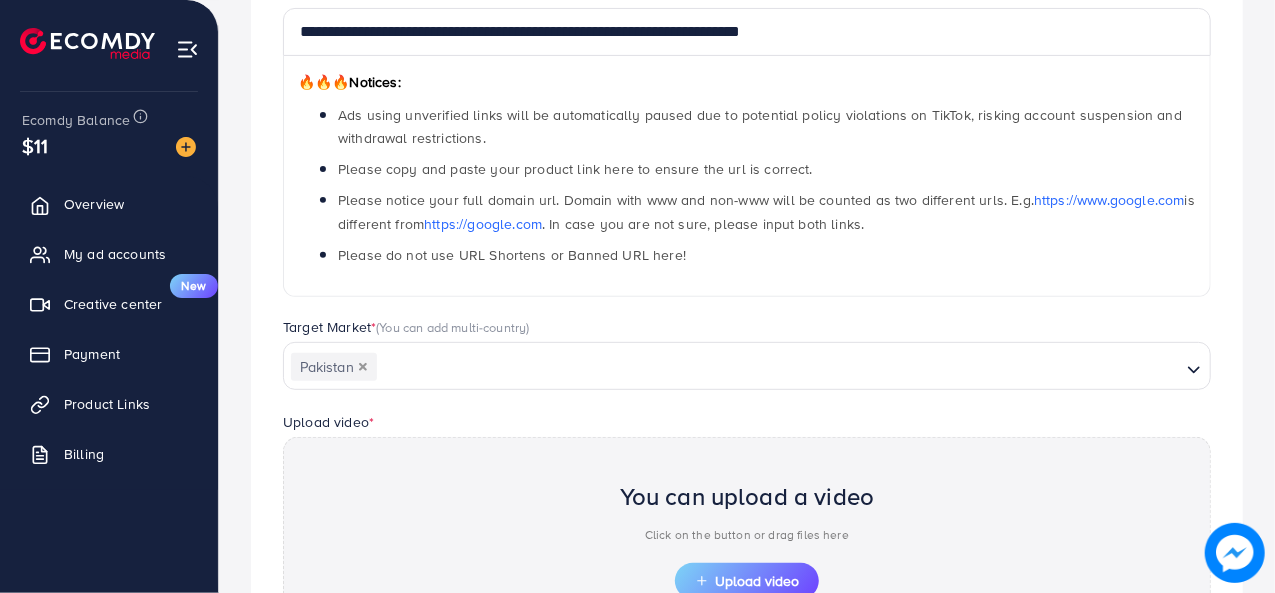 click on "**********" at bounding box center [747, 357] 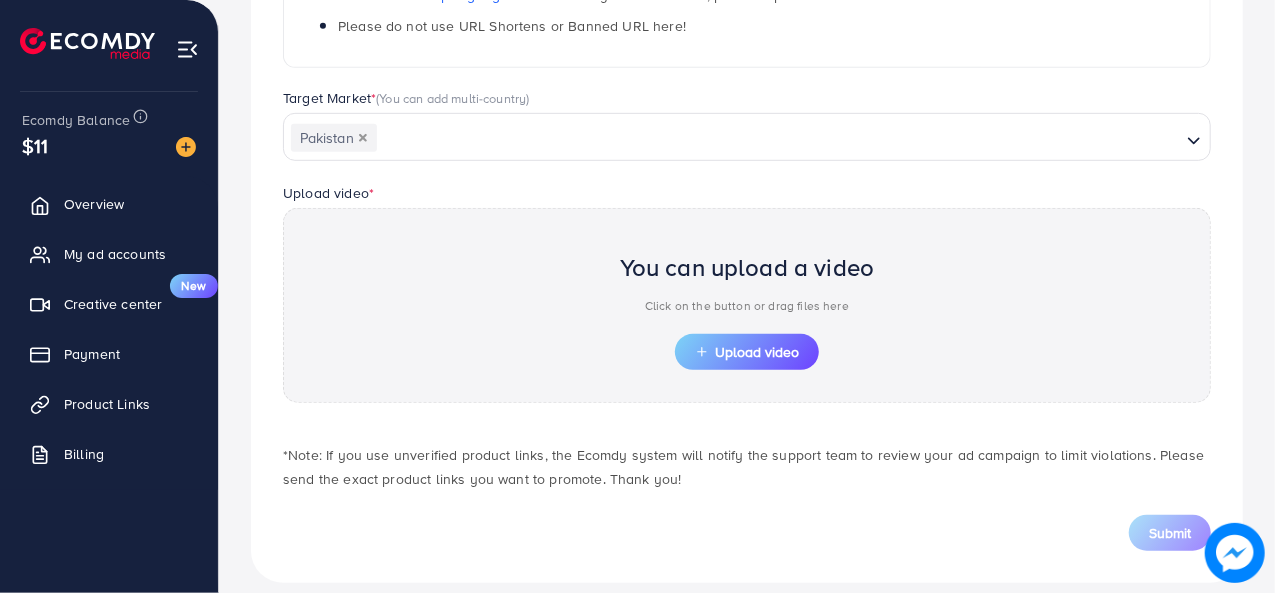 scroll, scrollTop: 512, scrollLeft: 0, axis: vertical 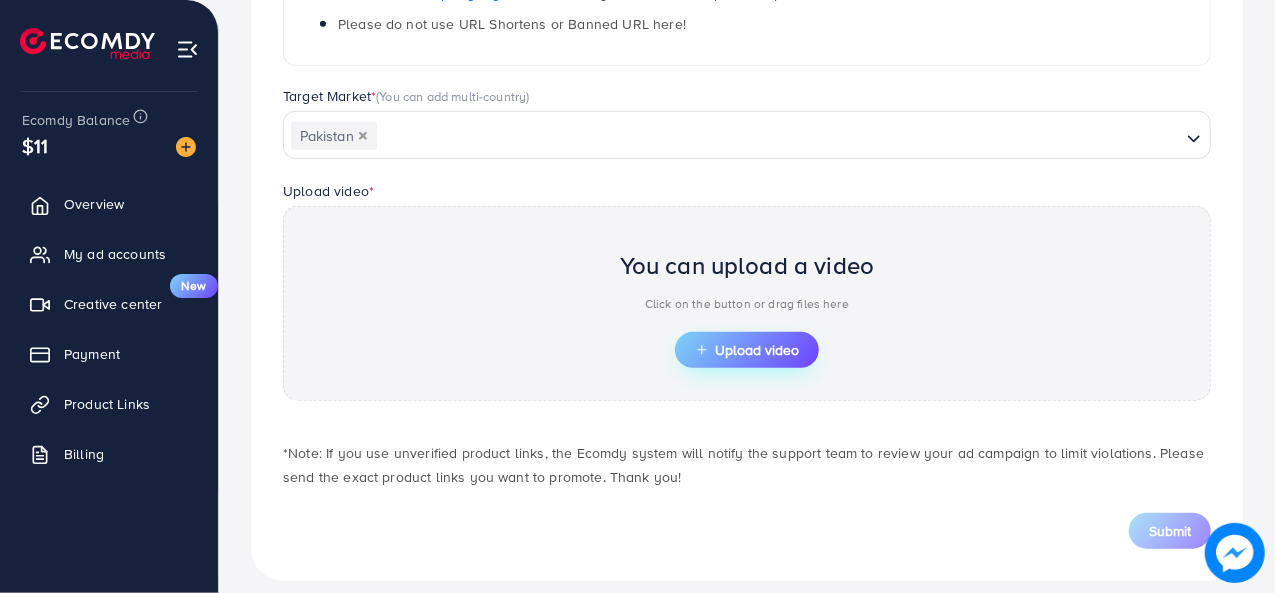 click on "Upload video" at bounding box center (747, 350) 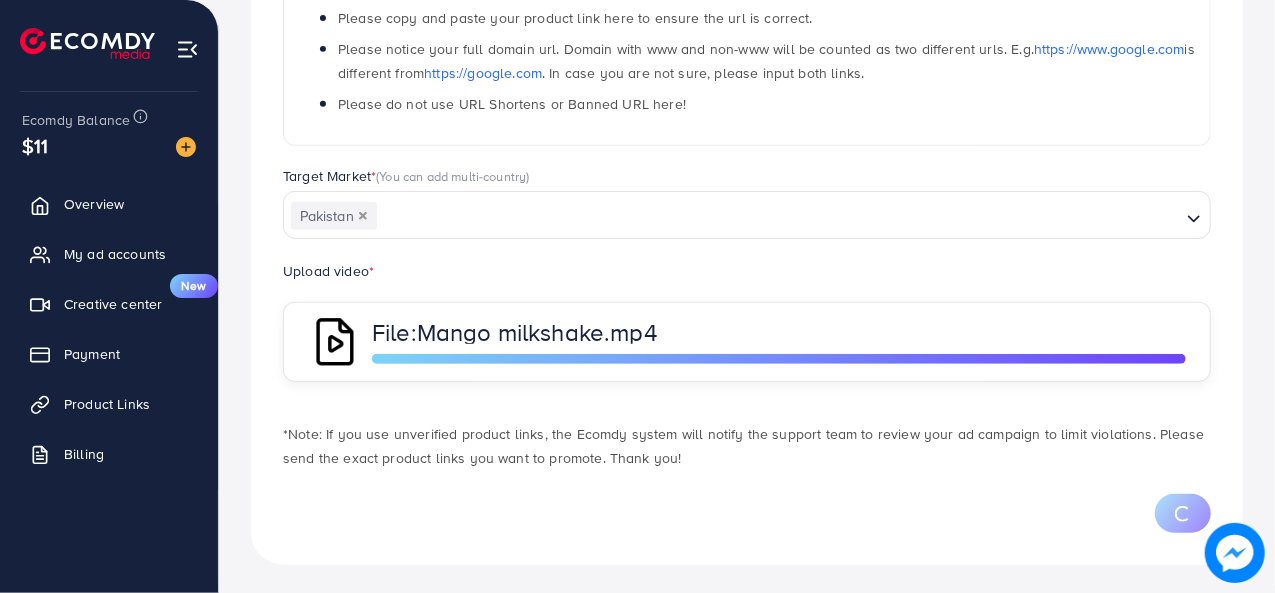 scroll, scrollTop: 512, scrollLeft: 0, axis: vertical 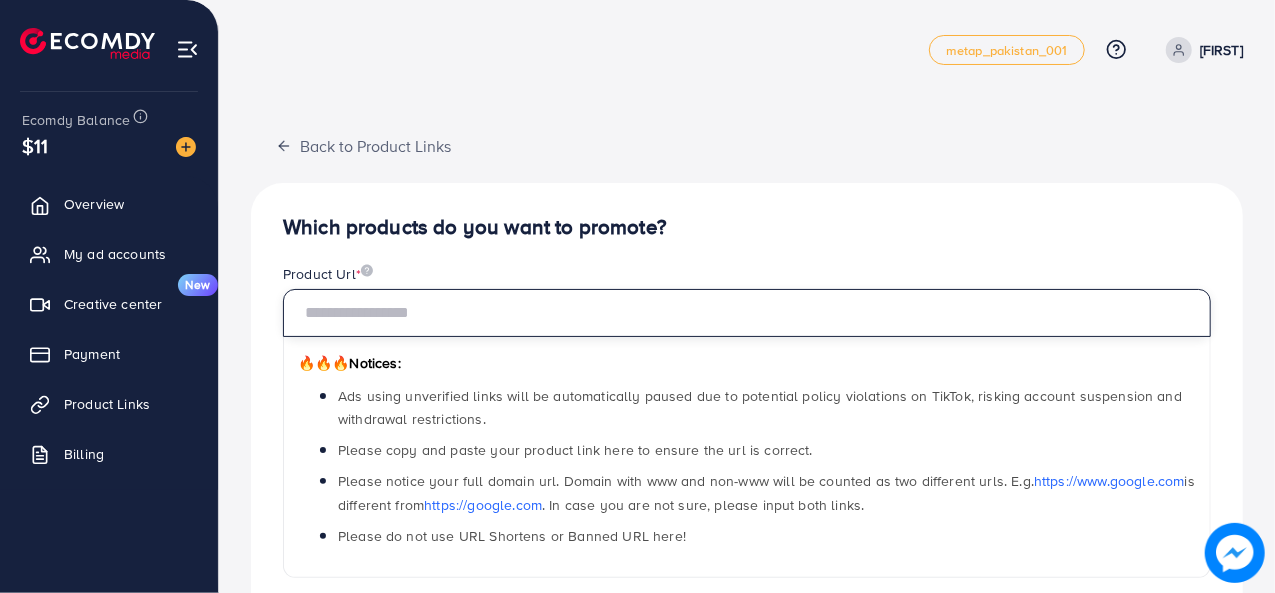 click at bounding box center [747, 313] 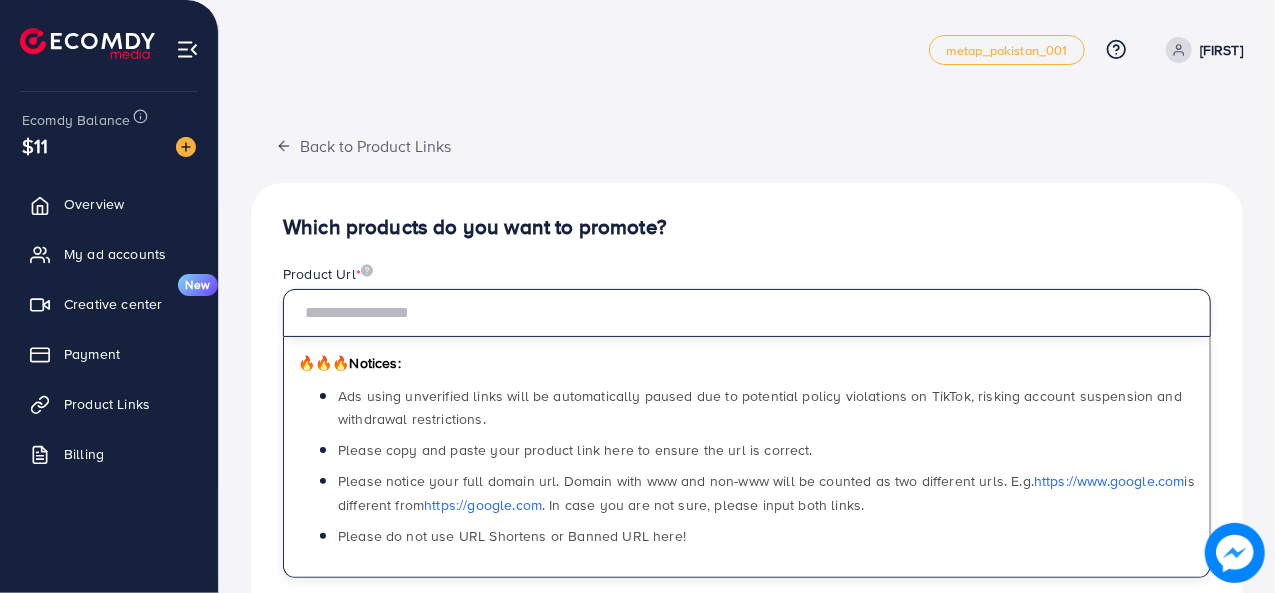 paste on "**********" 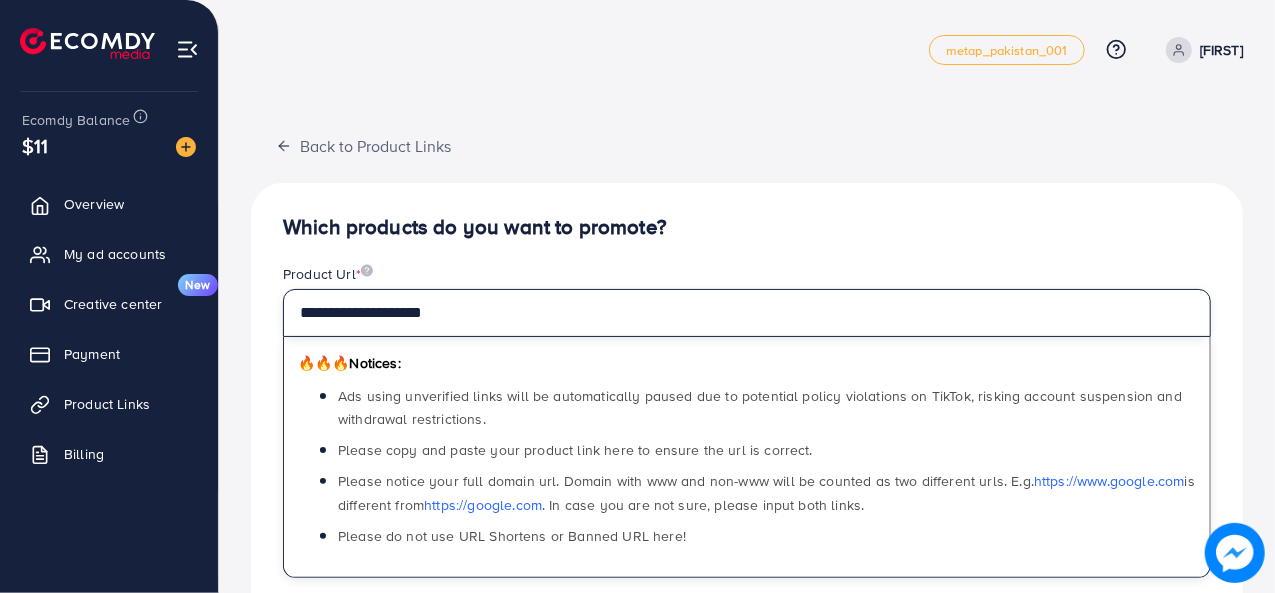 type on "**********" 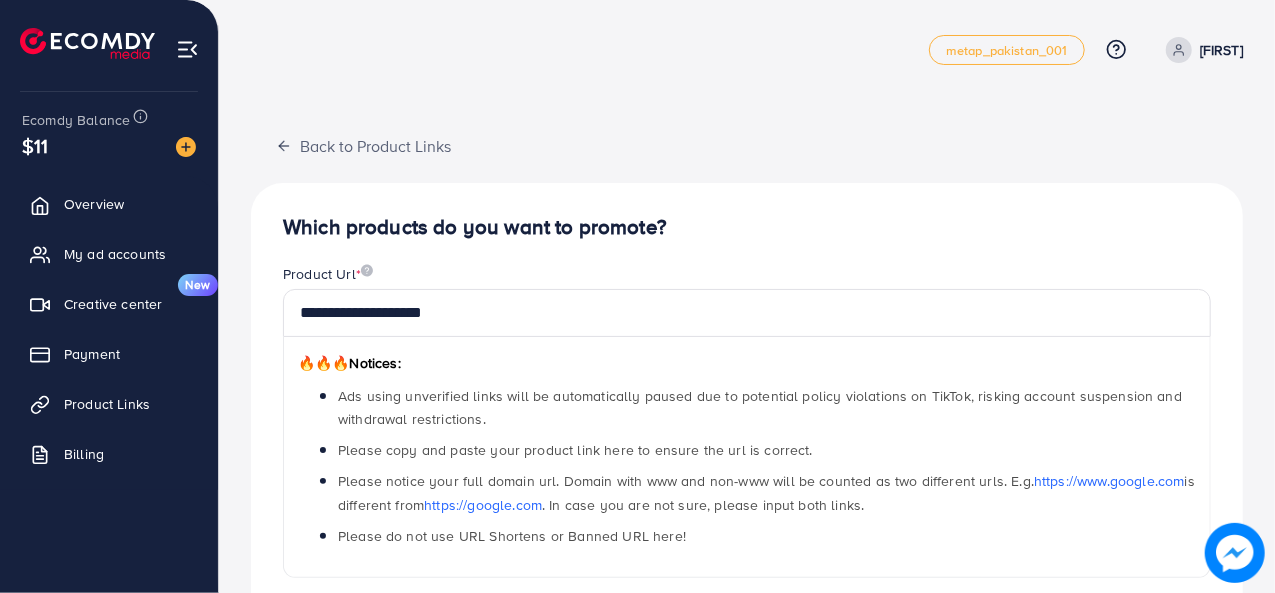 click on "Product Url  *" at bounding box center [747, 276] 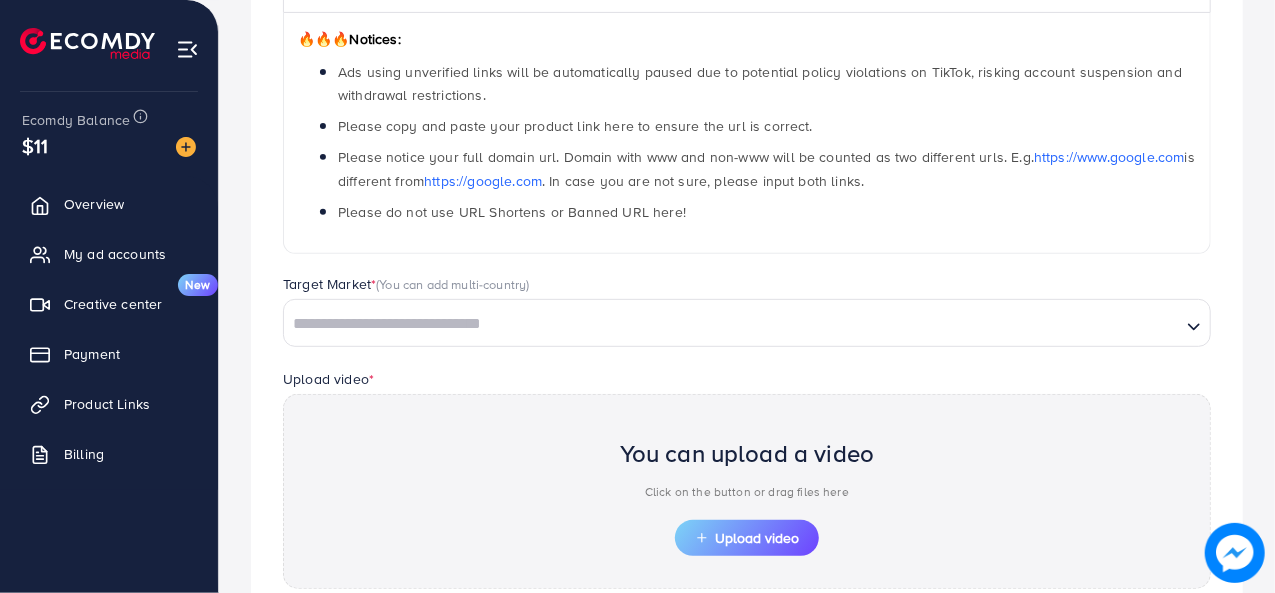 scroll, scrollTop: 328, scrollLeft: 0, axis: vertical 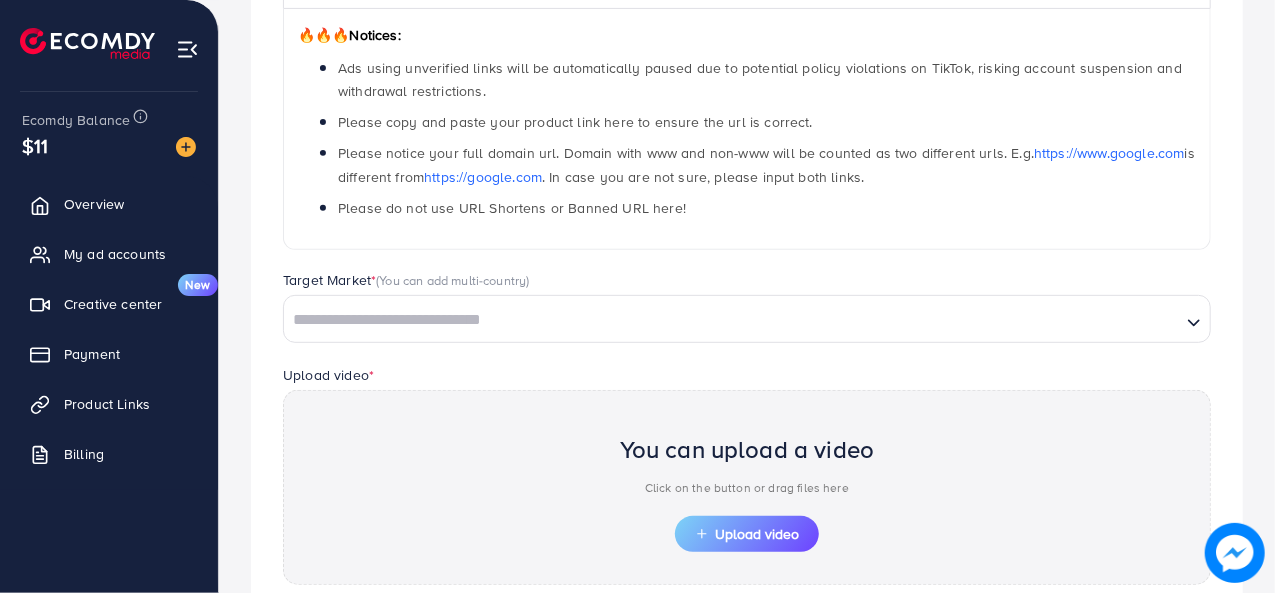 click on "Target Market  *  (You can add multi-country)           Loading..." at bounding box center (747, 316) 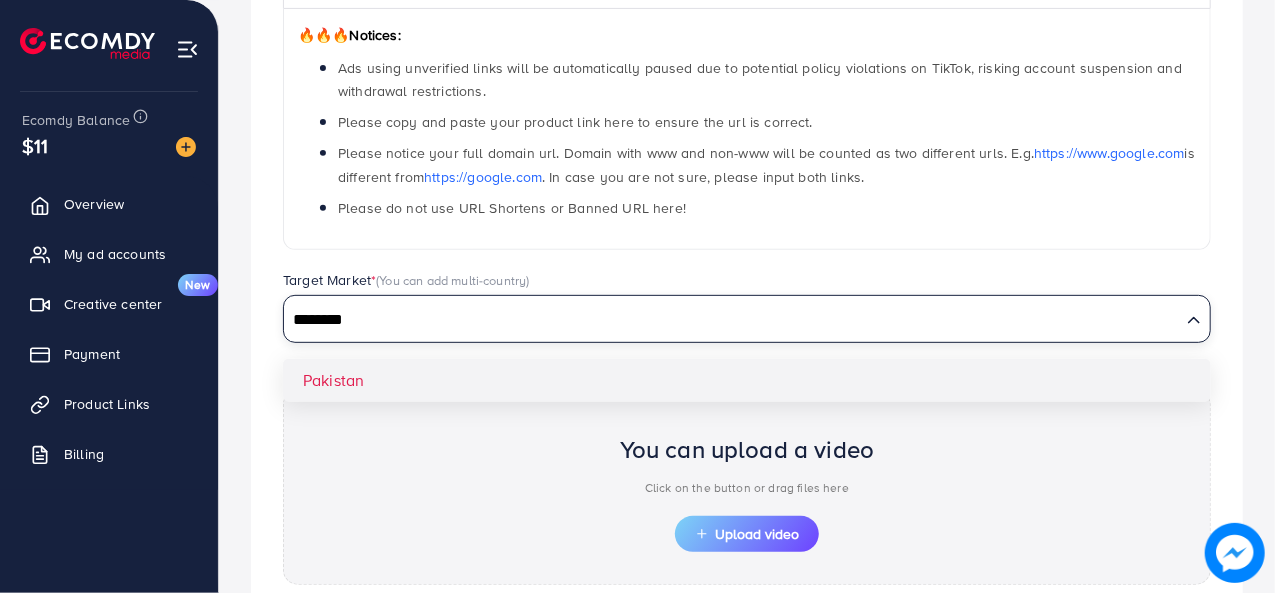 type on "********" 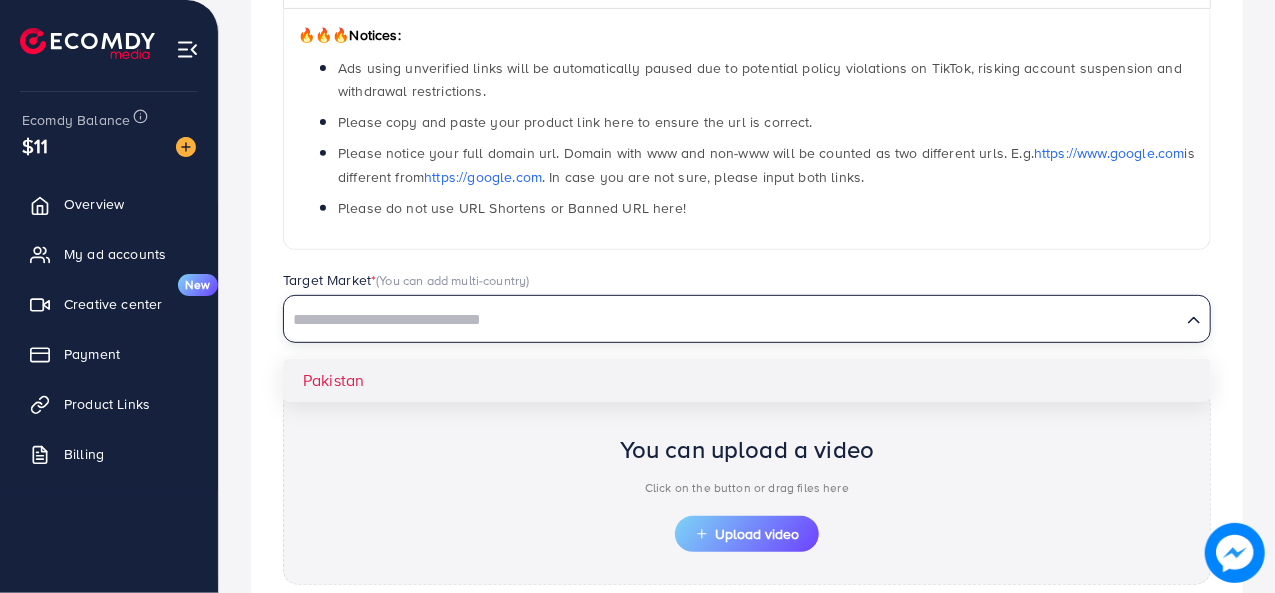 click on "**********" at bounding box center (747, 310) 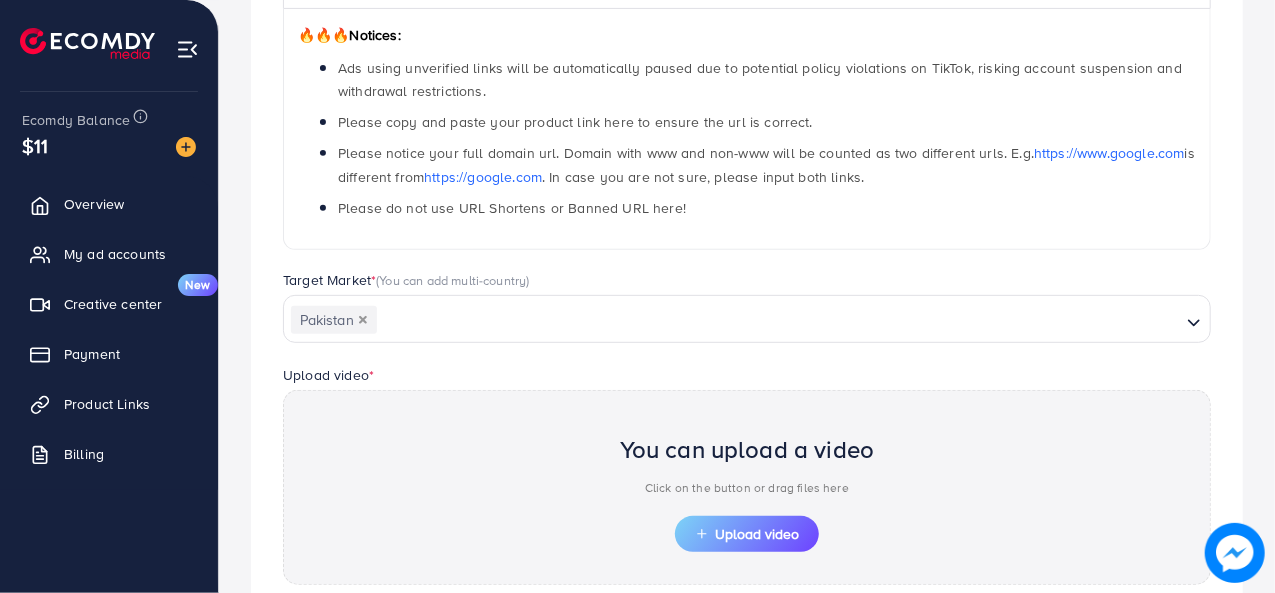 scroll, scrollTop: 528, scrollLeft: 0, axis: vertical 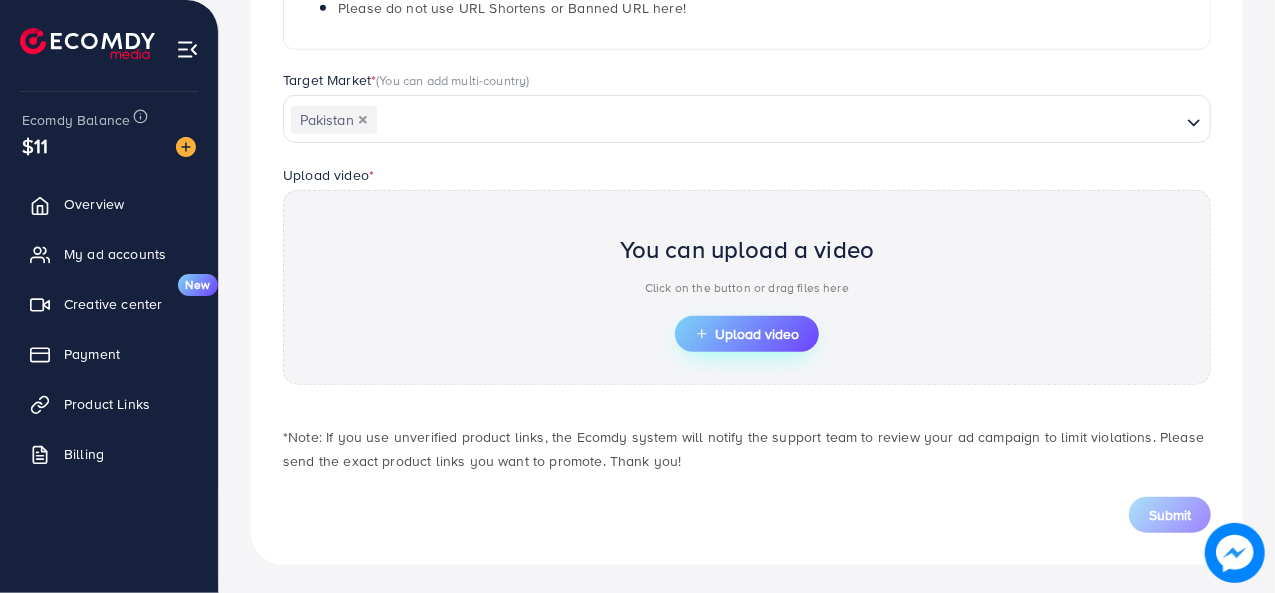 click on "Upload video" at bounding box center [747, 334] 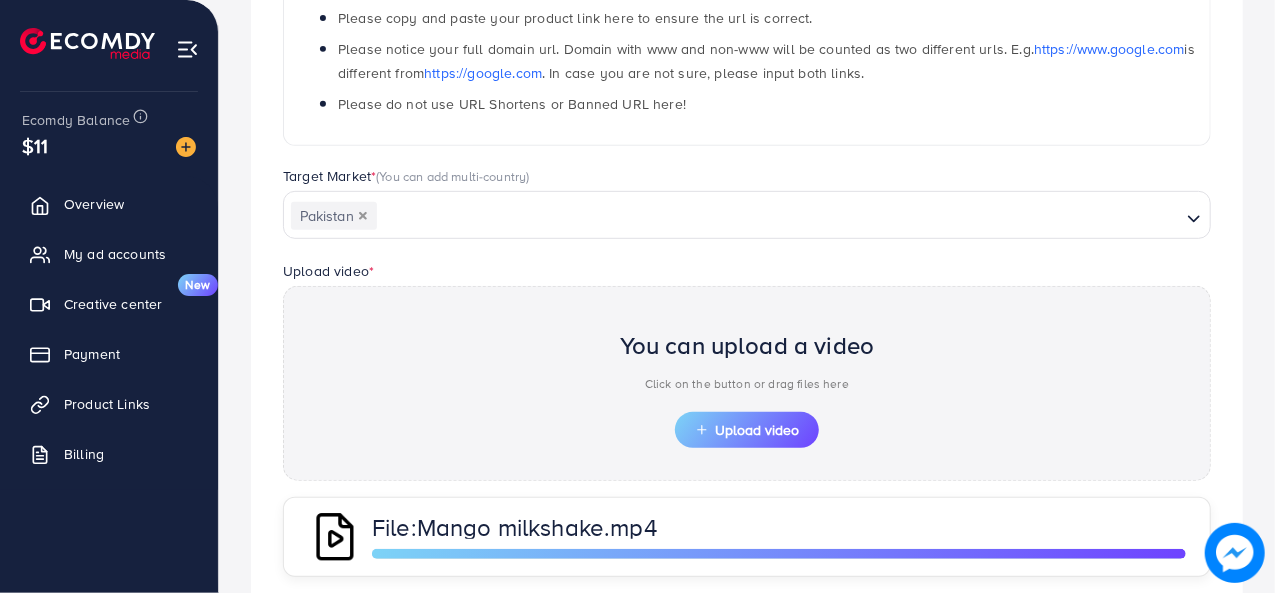 scroll, scrollTop: 528, scrollLeft: 0, axis: vertical 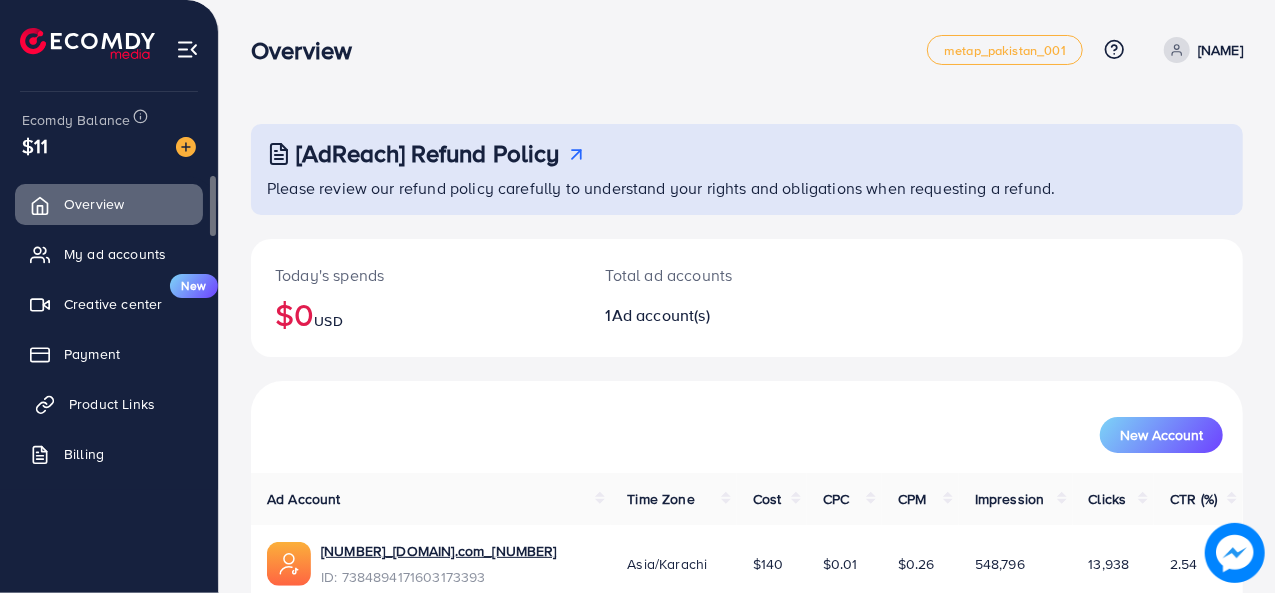click on "Product Links" at bounding box center (112, 404) 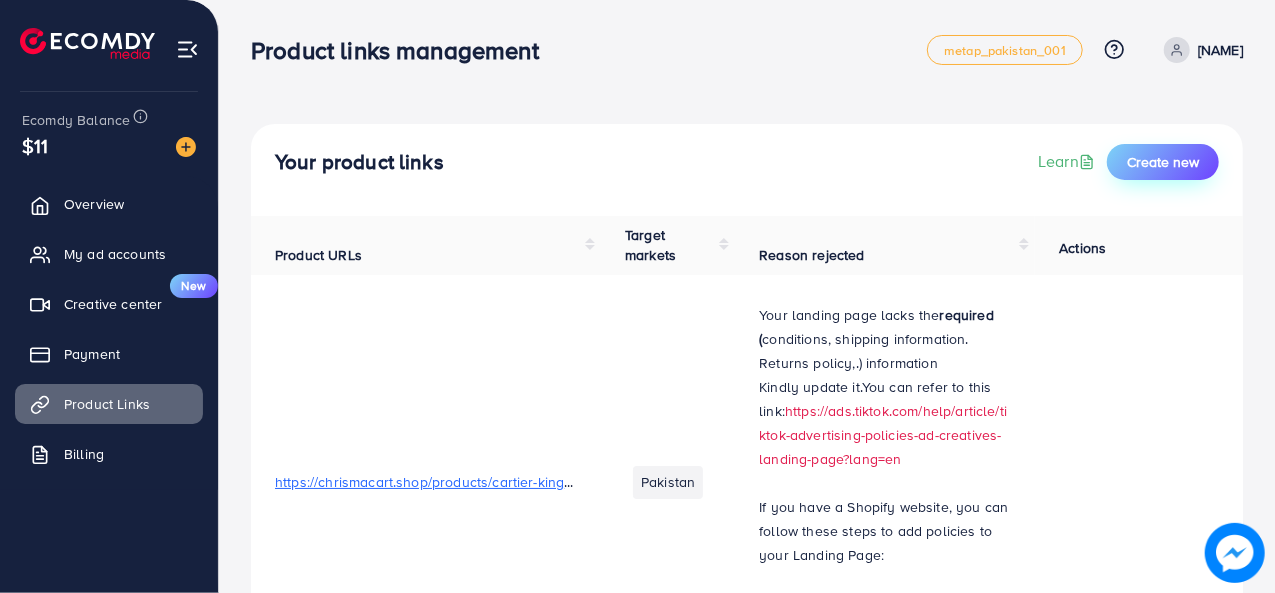 click on "Create new" at bounding box center [1163, 162] 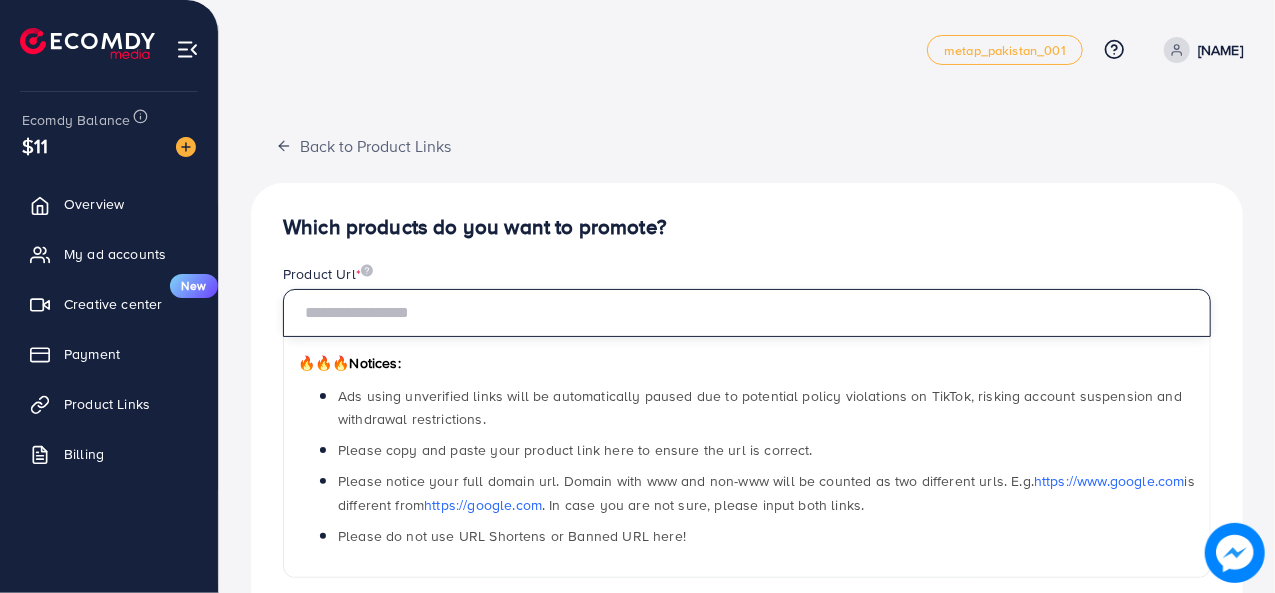 click at bounding box center (747, 313) 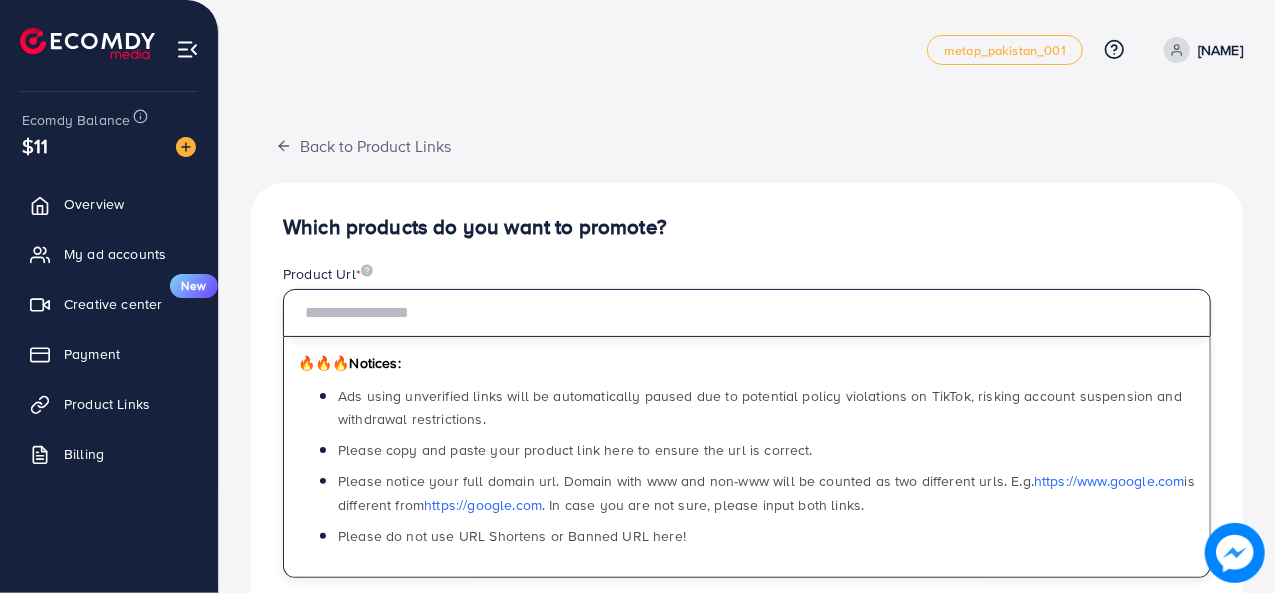 paste on "**********" 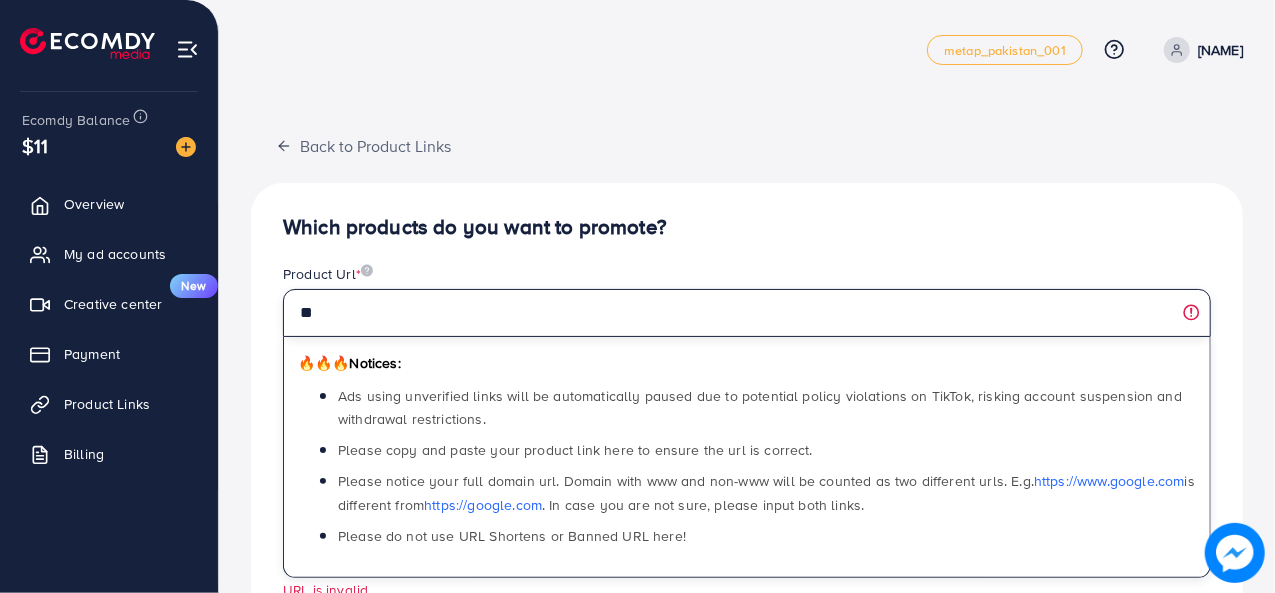 type on "*" 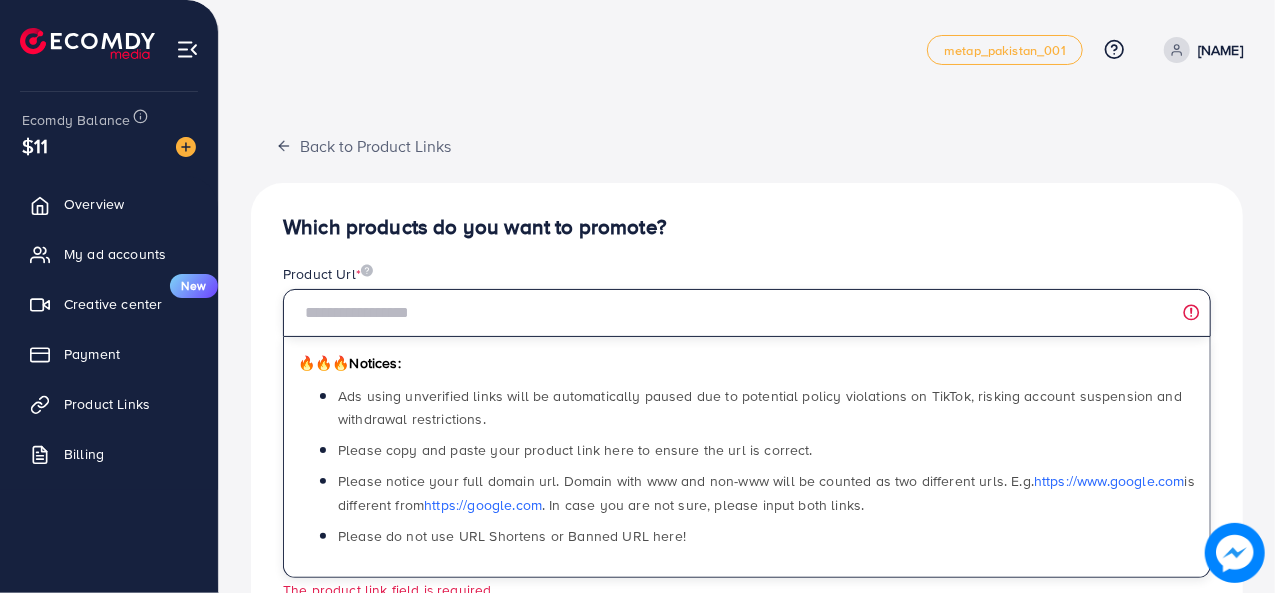 click at bounding box center (747, 313) 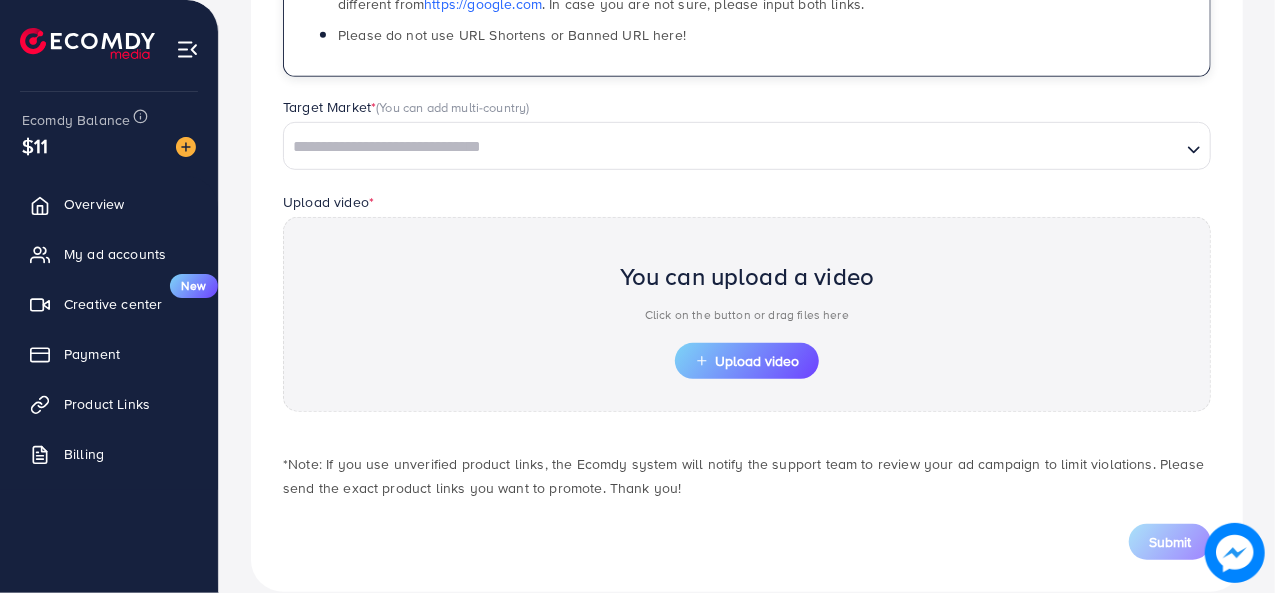 scroll, scrollTop: 528, scrollLeft: 0, axis: vertical 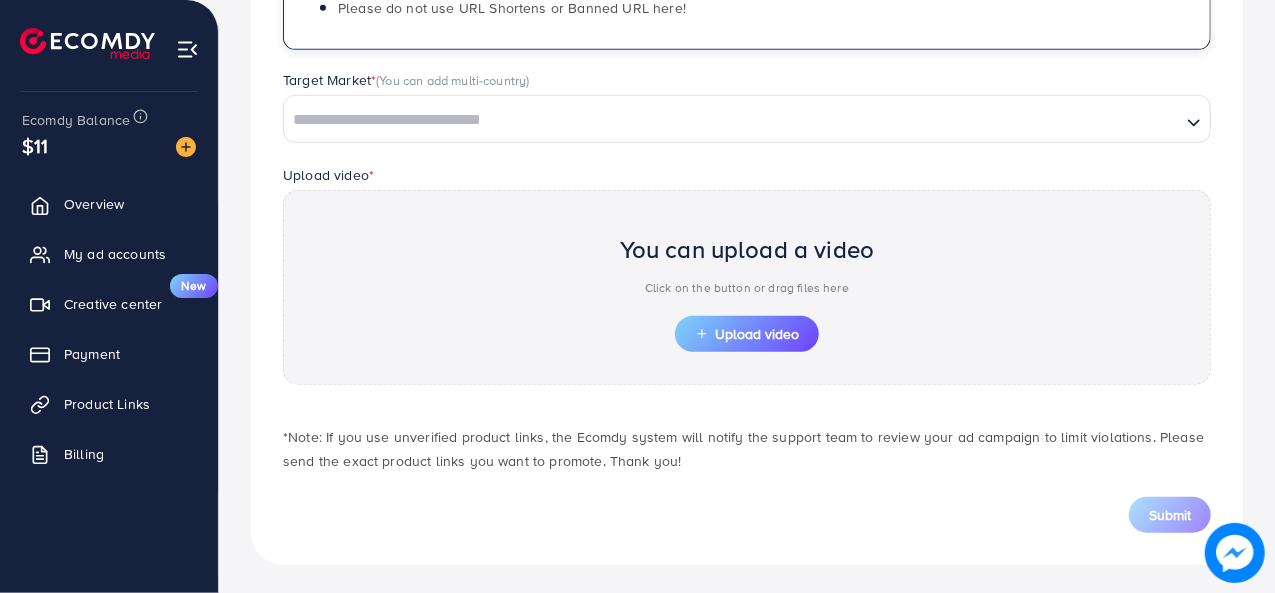 click on "Loading..." at bounding box center (747, 119) 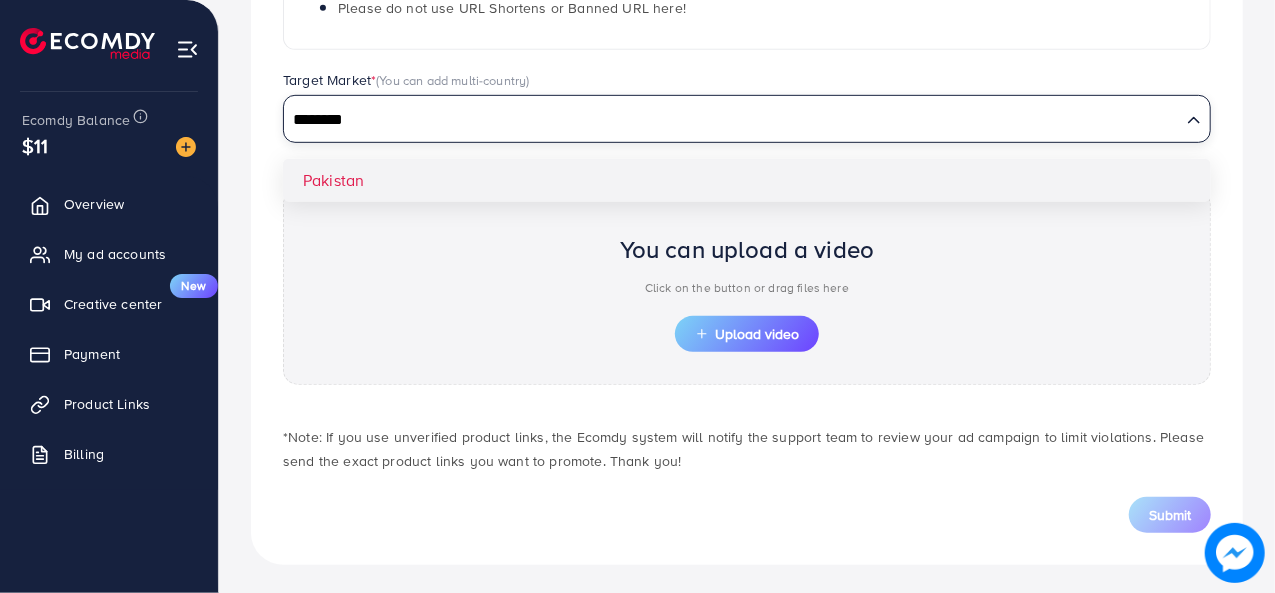 type on "********" 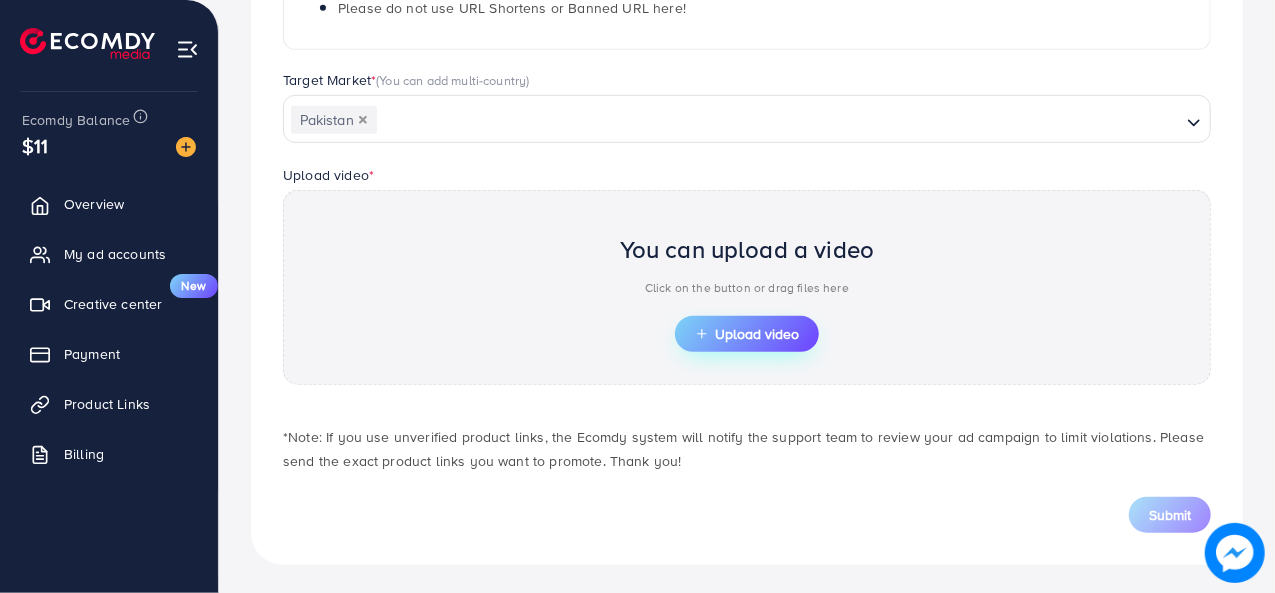 click on "Upload video" at bounding box center [747, 334] 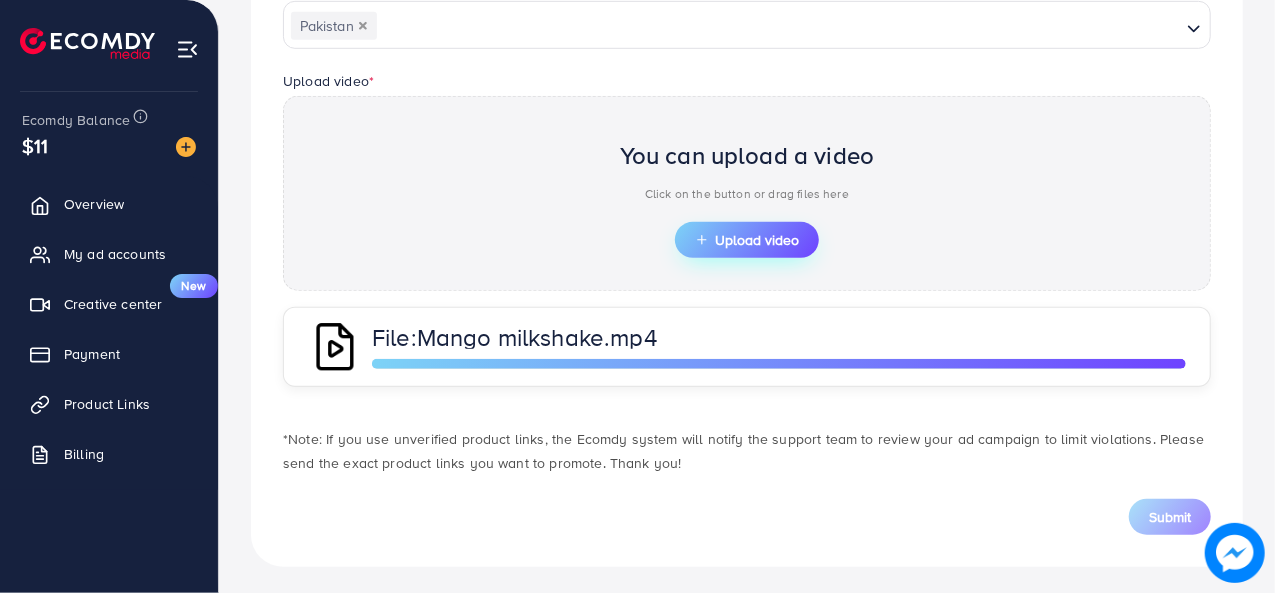 scroll, scrollTop: 624, scrollLeft: 0, axis: vertical 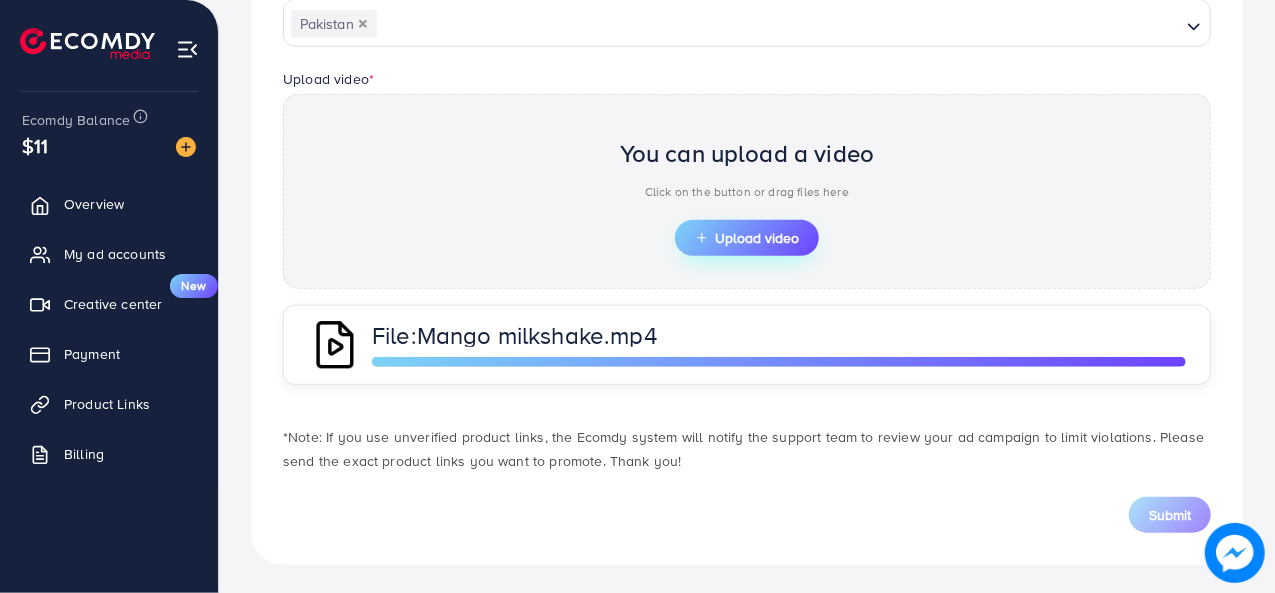 click on "Upload video" at bounding box center (747, 238) 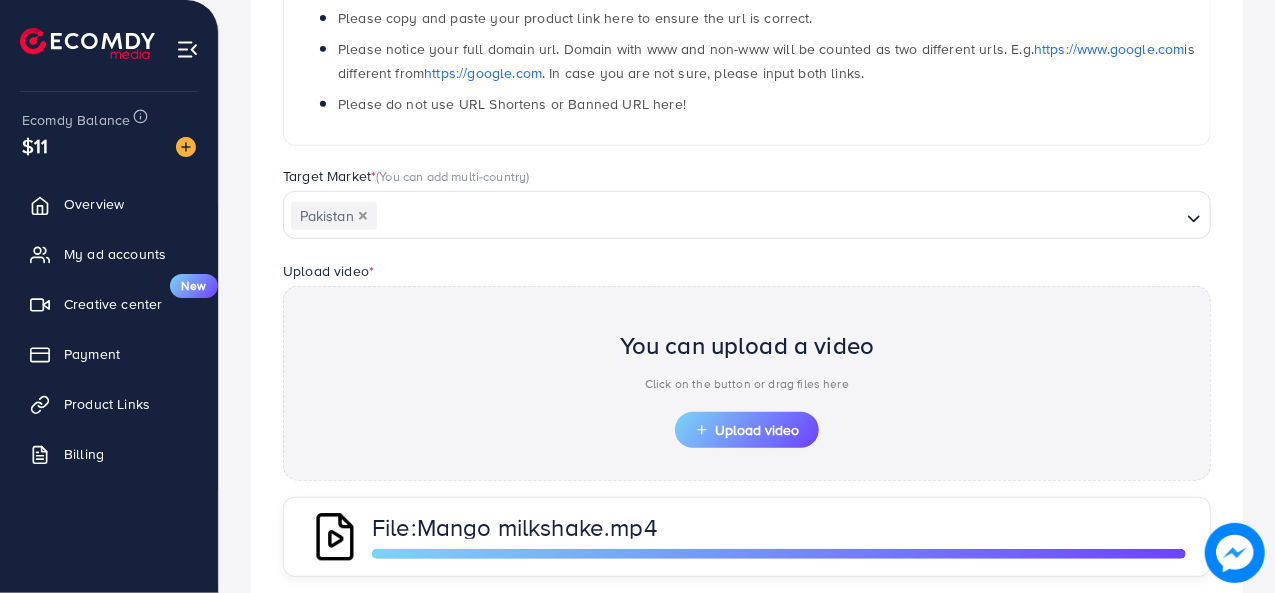 scroll, scrollTop: 624, scrollLeft: 0, axis: vertical 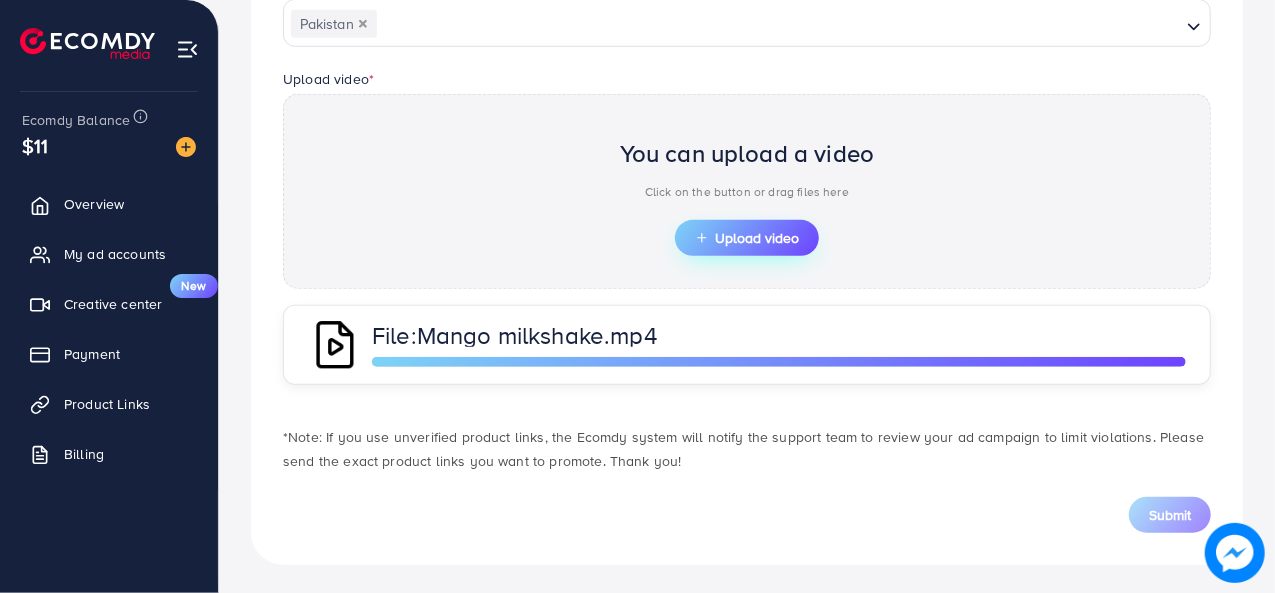 click on "Upload video" at bounding box center [747, 238] 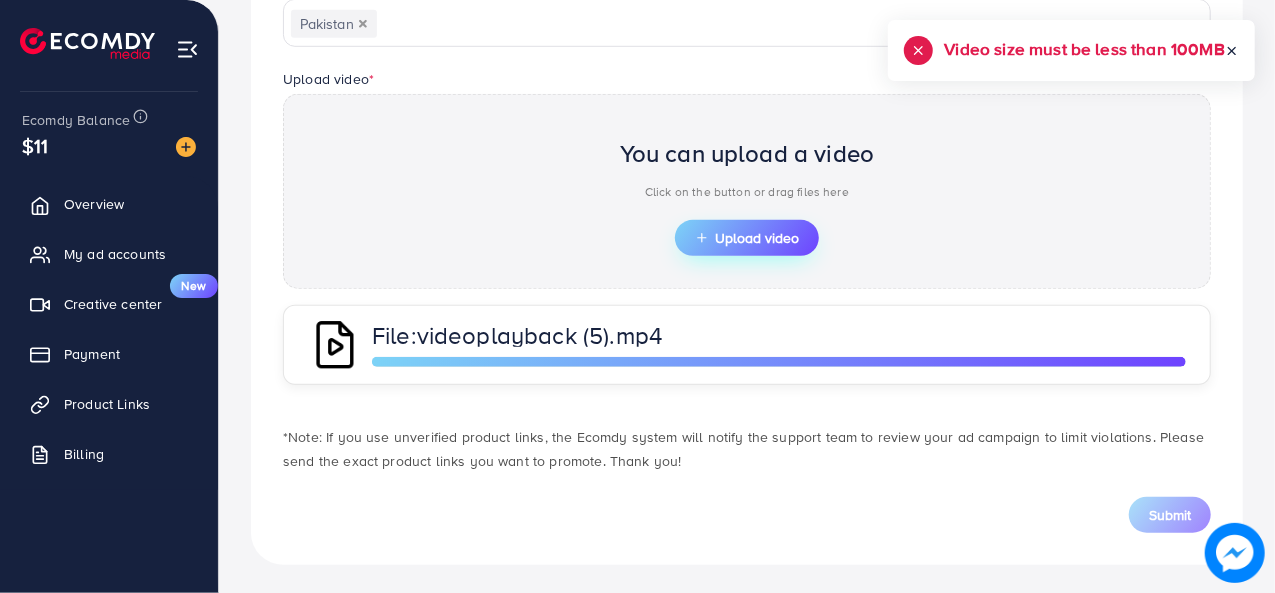 click on "Upload video" at bounding box center (747, 238) 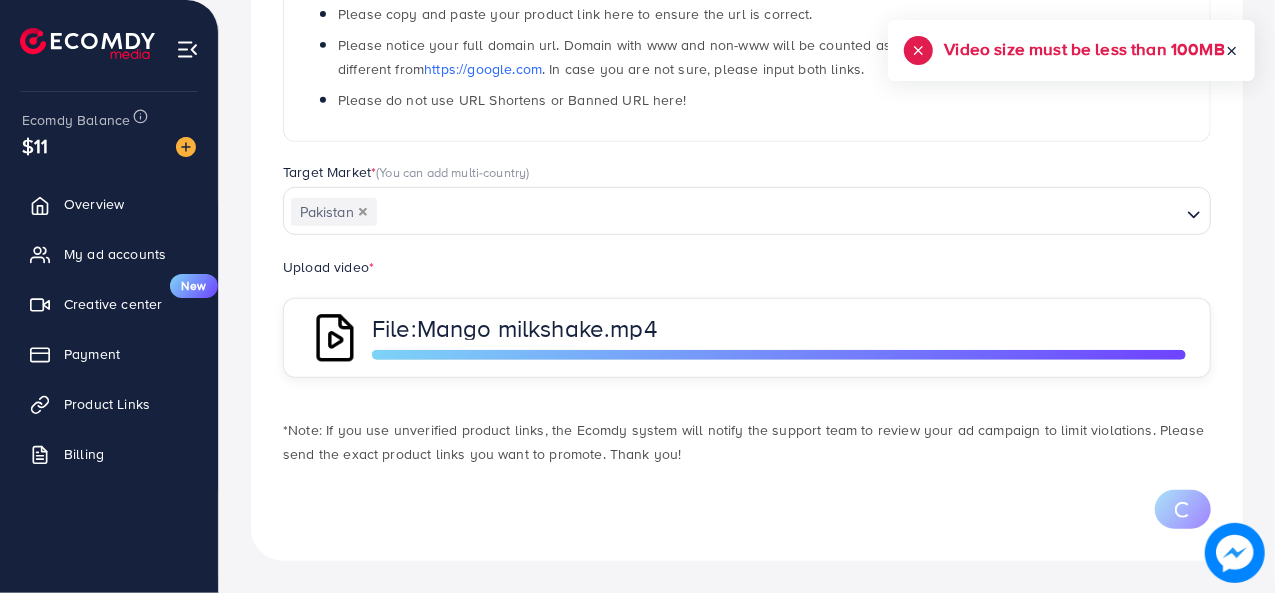 scroll, scrollTop: 432, scrollLeft: 0, axis: vertical 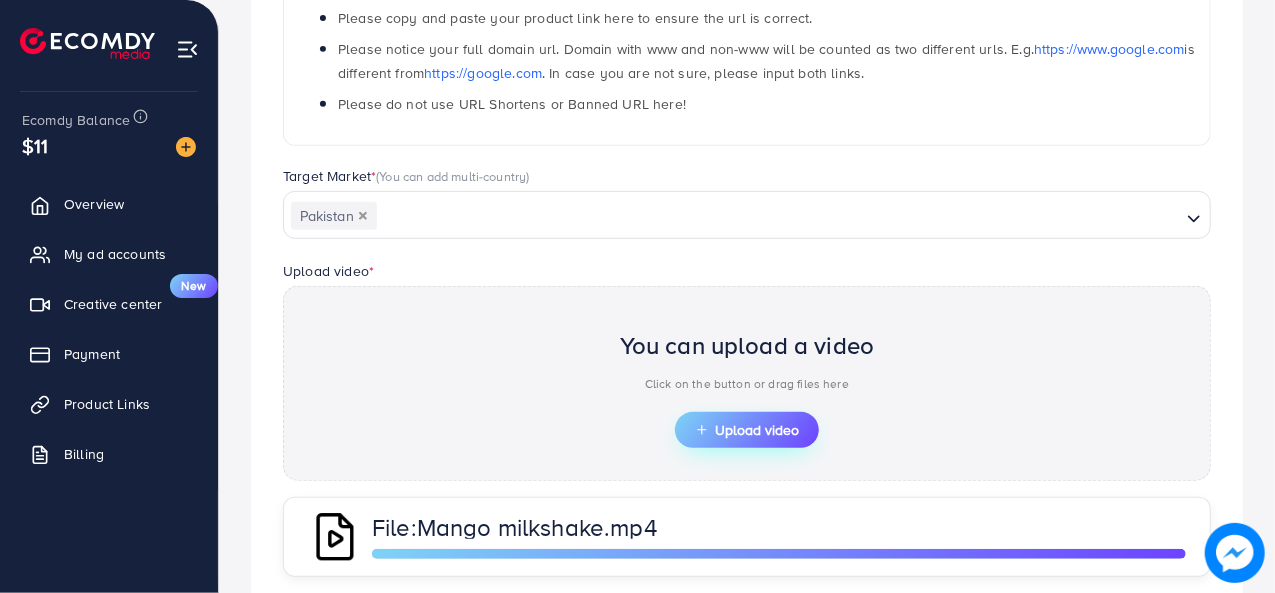 click on "Upload video" at bounding box center (747, 430) 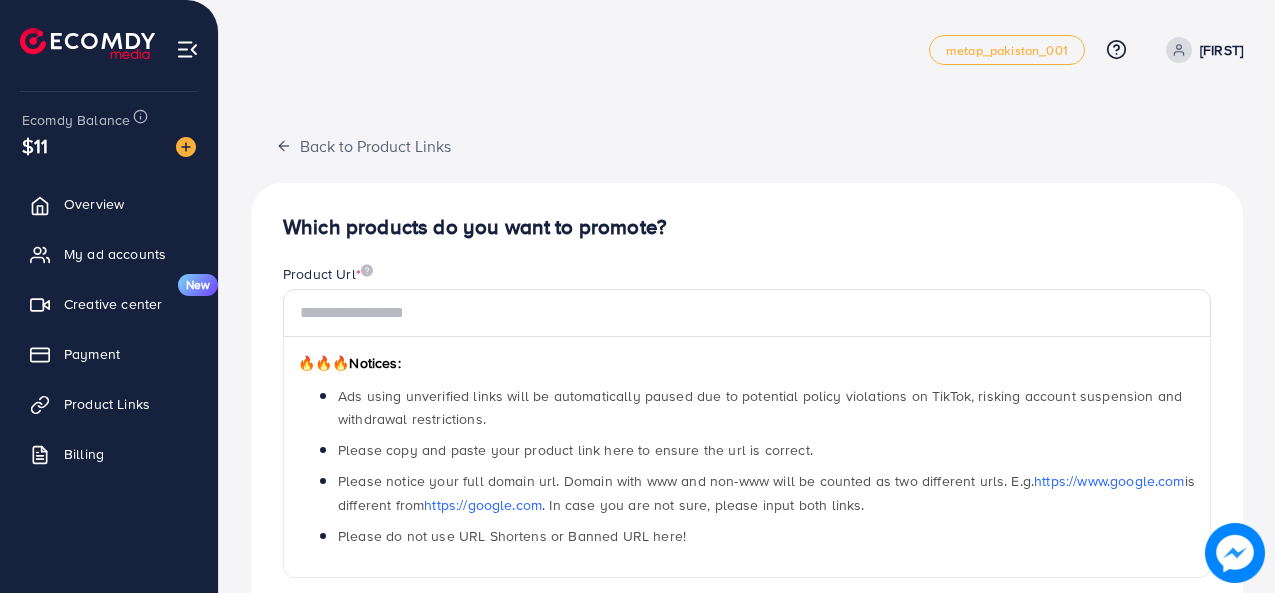 scroll, scrollTop: 0, scrollLeft: 0, axis: both 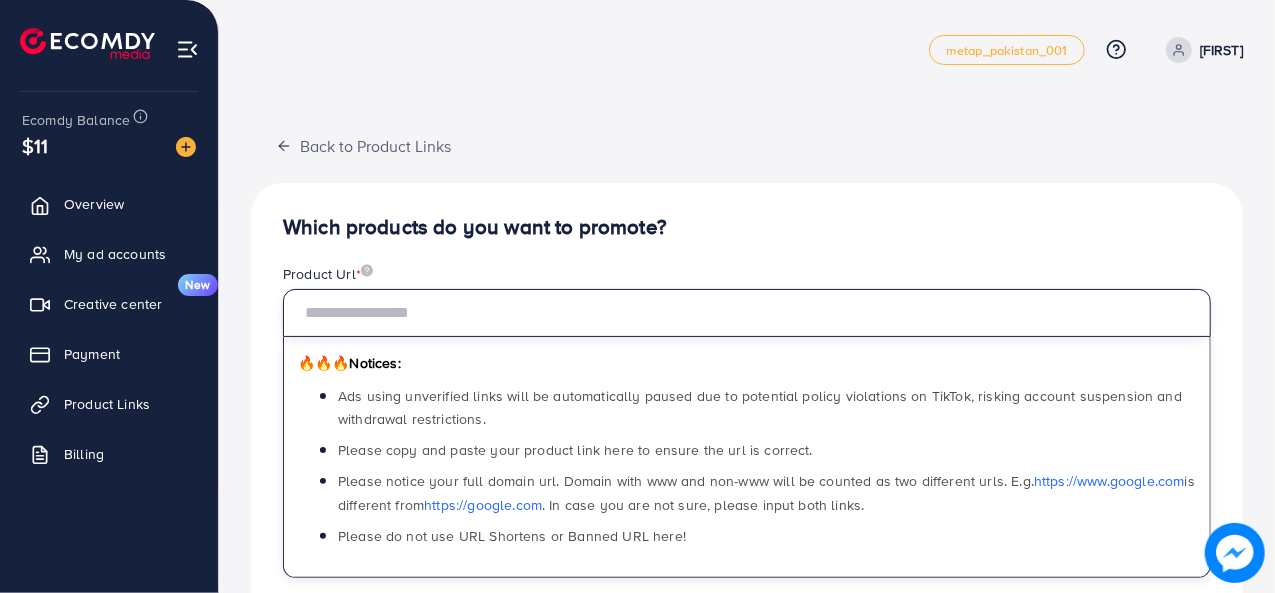 click at bounding box center [747, 313] 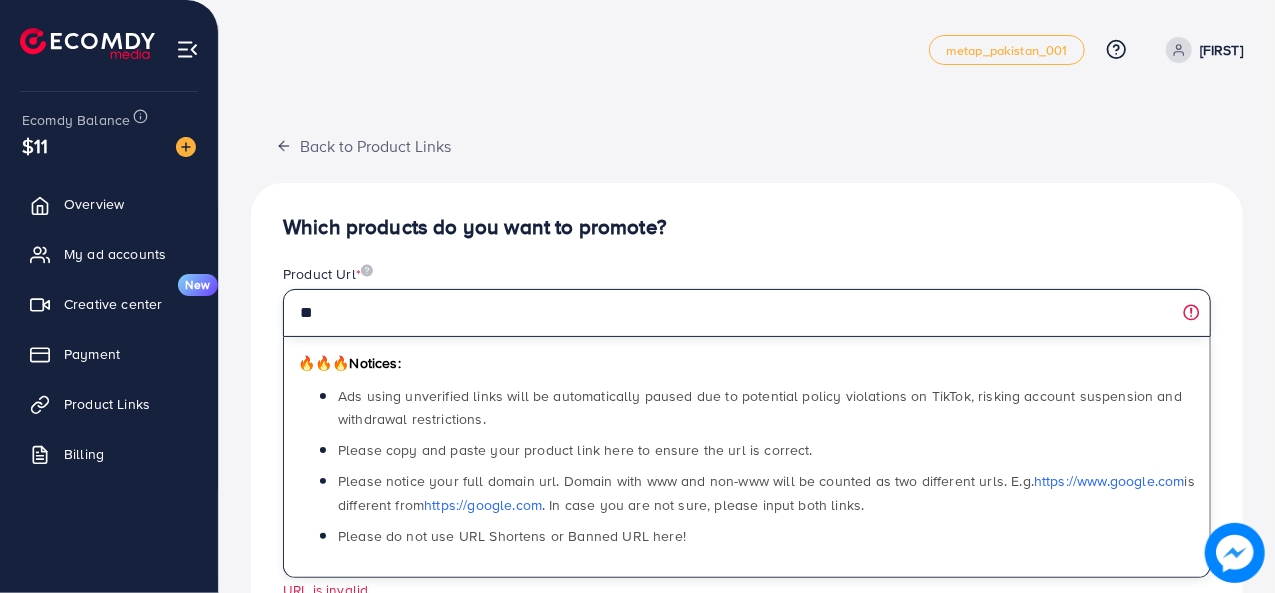 type on "*" 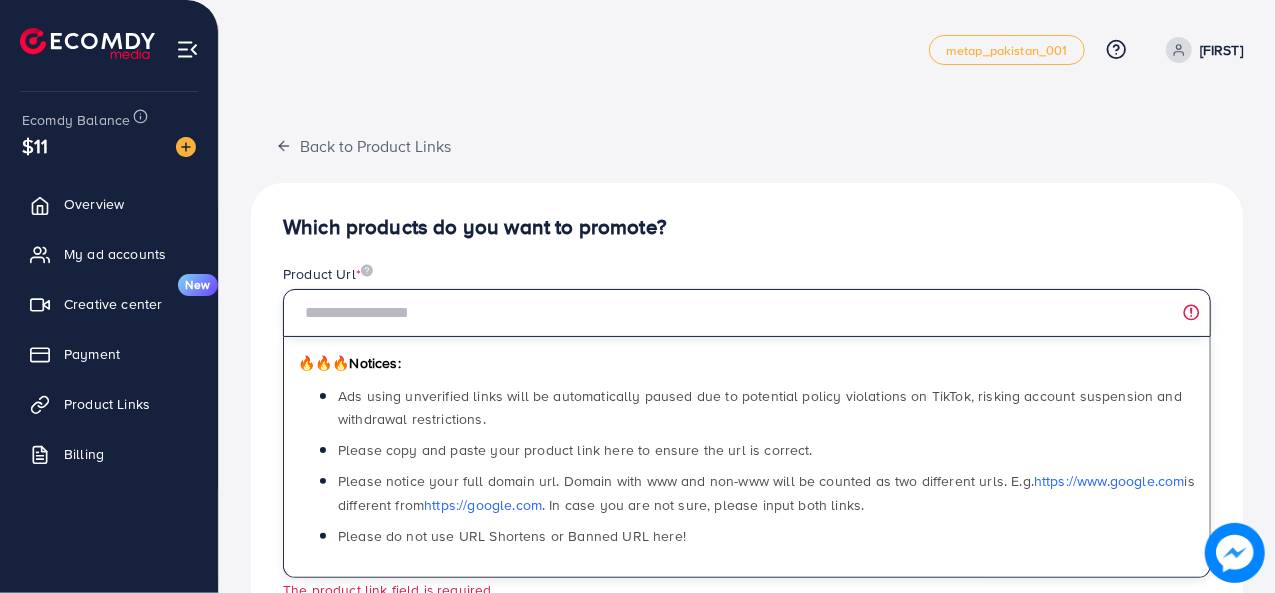 click at bounding box center (747, 313) 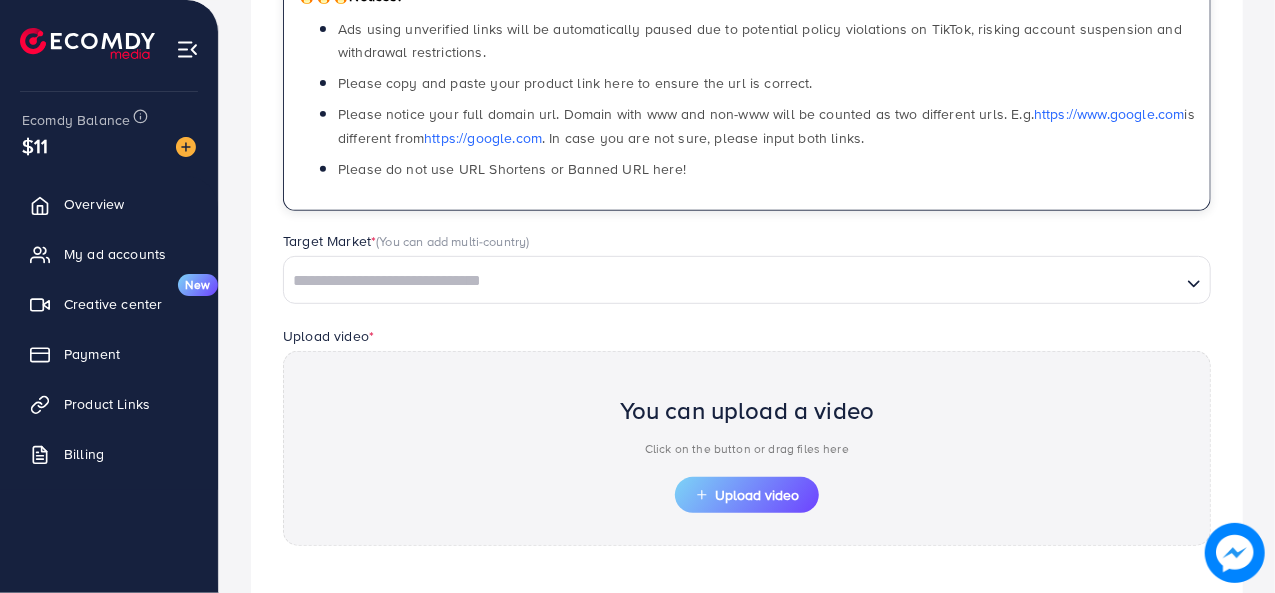 scroll, scrollTop: 368, scrollLeft: 0, axis: vertical 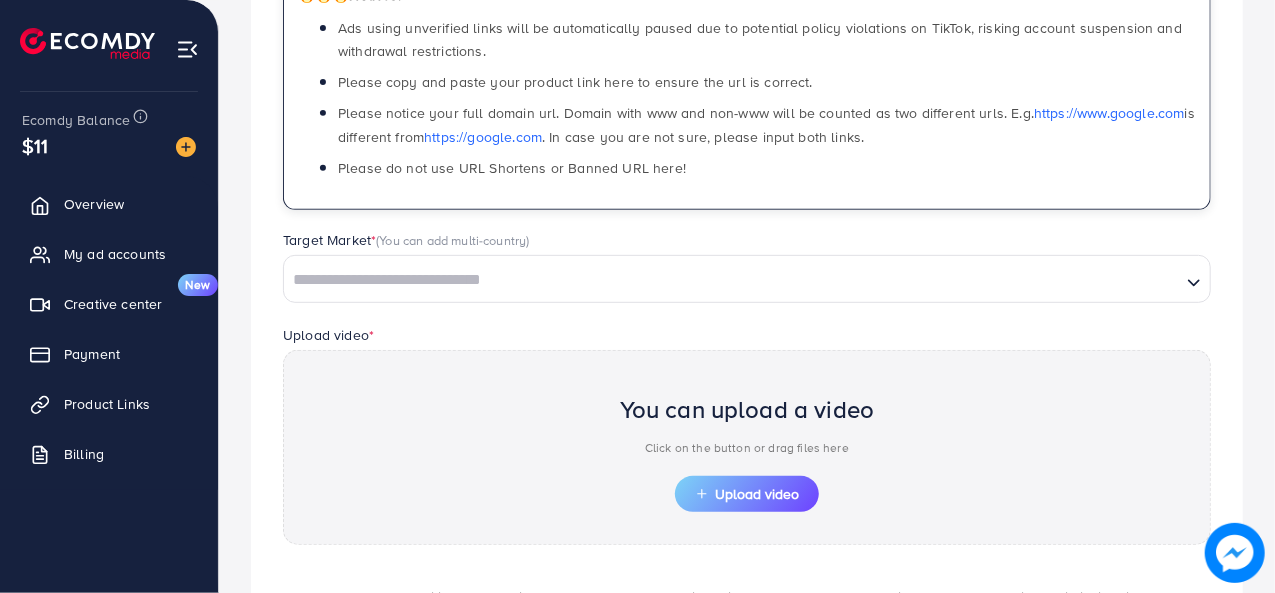 click at bounding box center [732, 280] 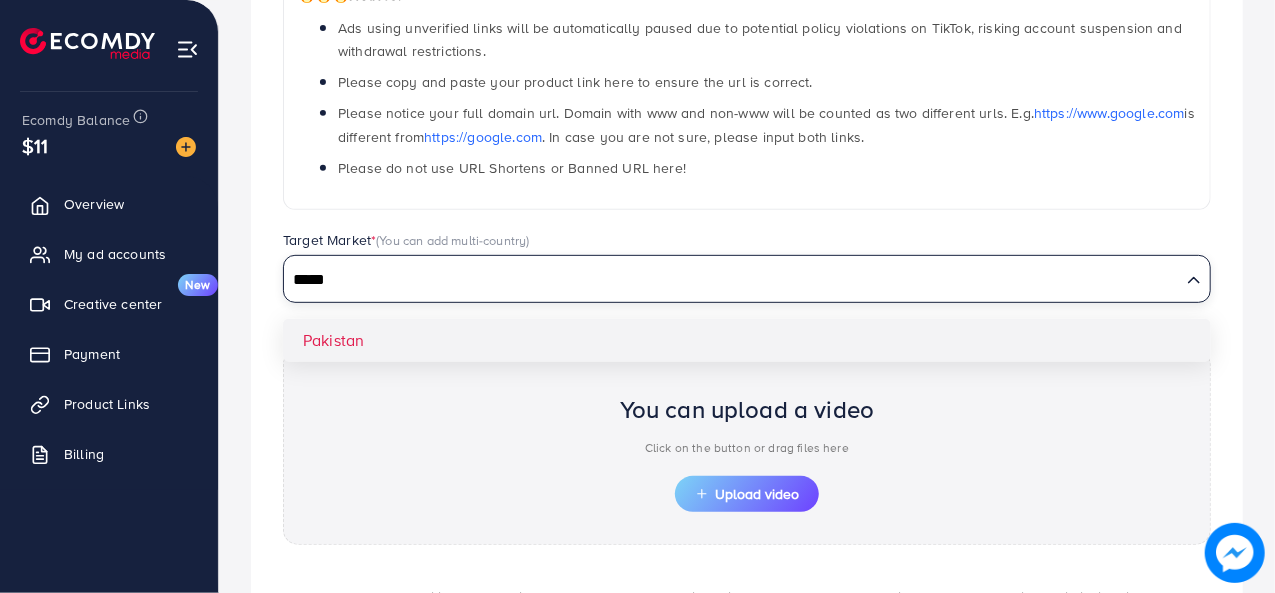 type on "*****" 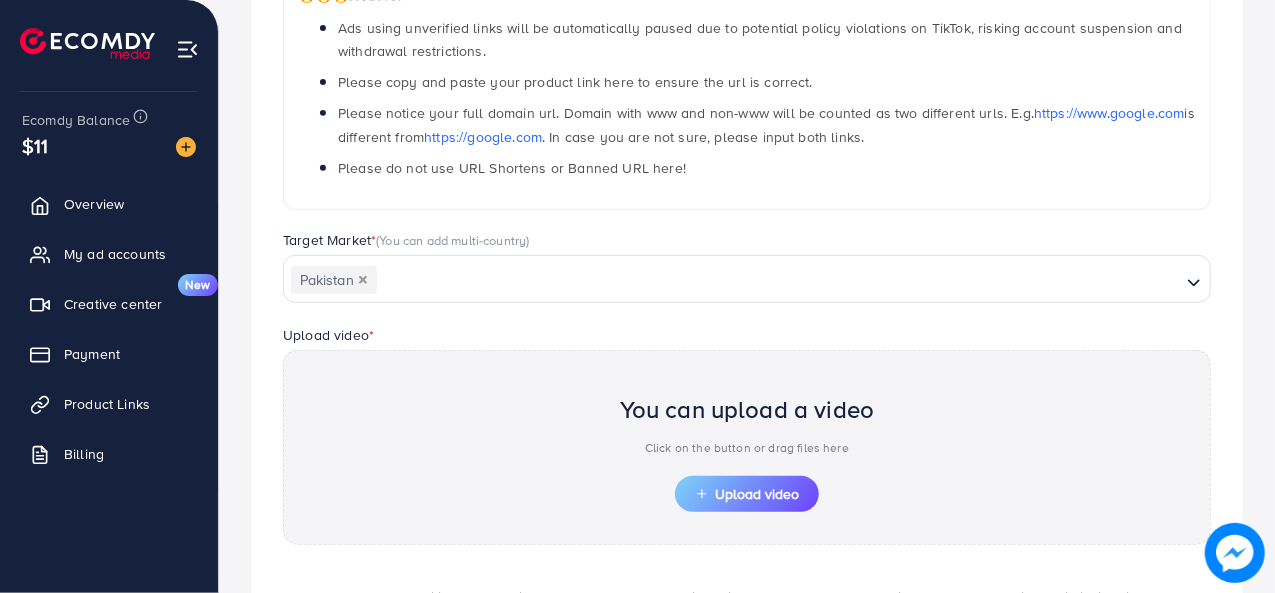 click on "You can upload a video   Click on the button or drag files here" at bounding box center [747, 429] 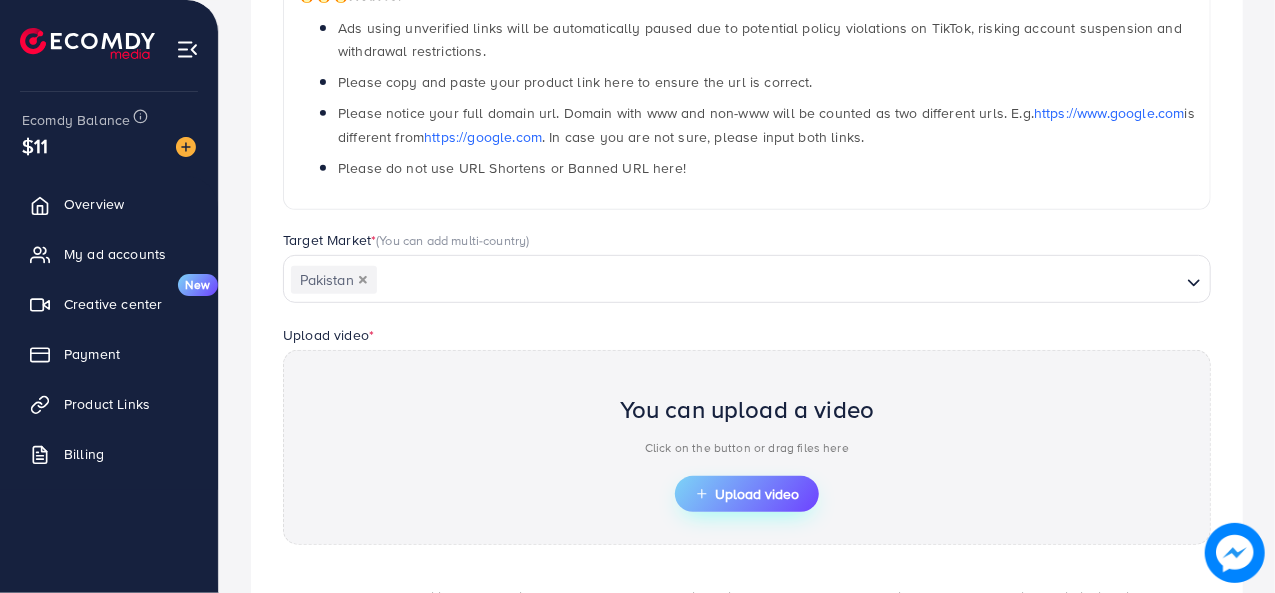 click 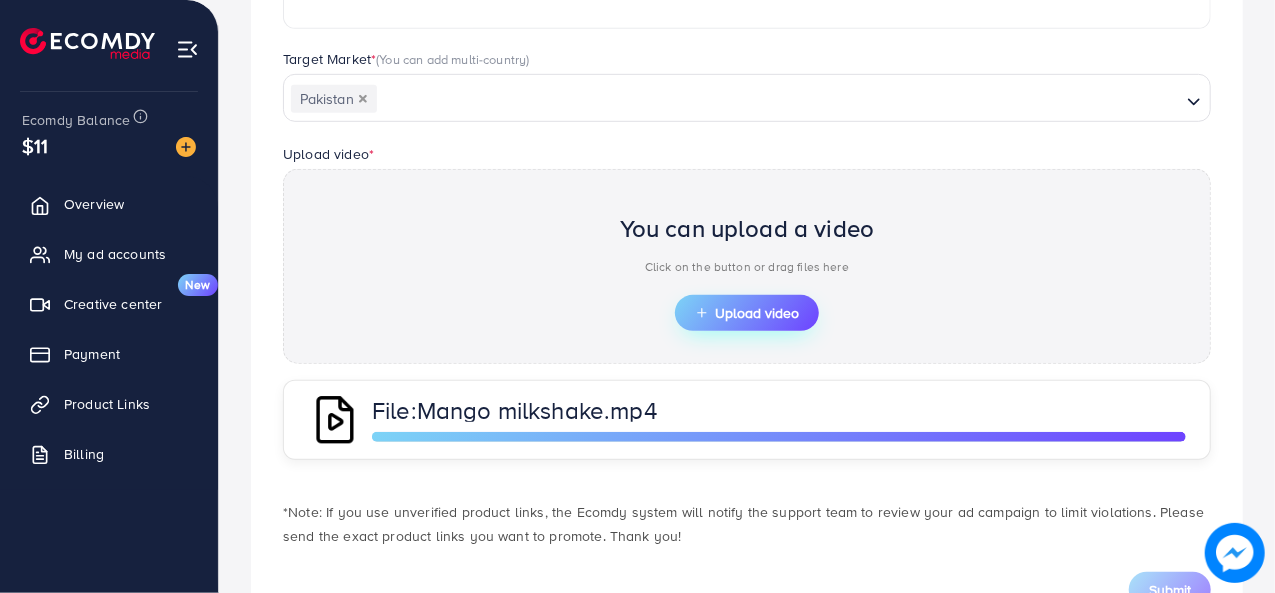 scroll, scrollTop: 550, scrollLeft: 0, axis: vertical 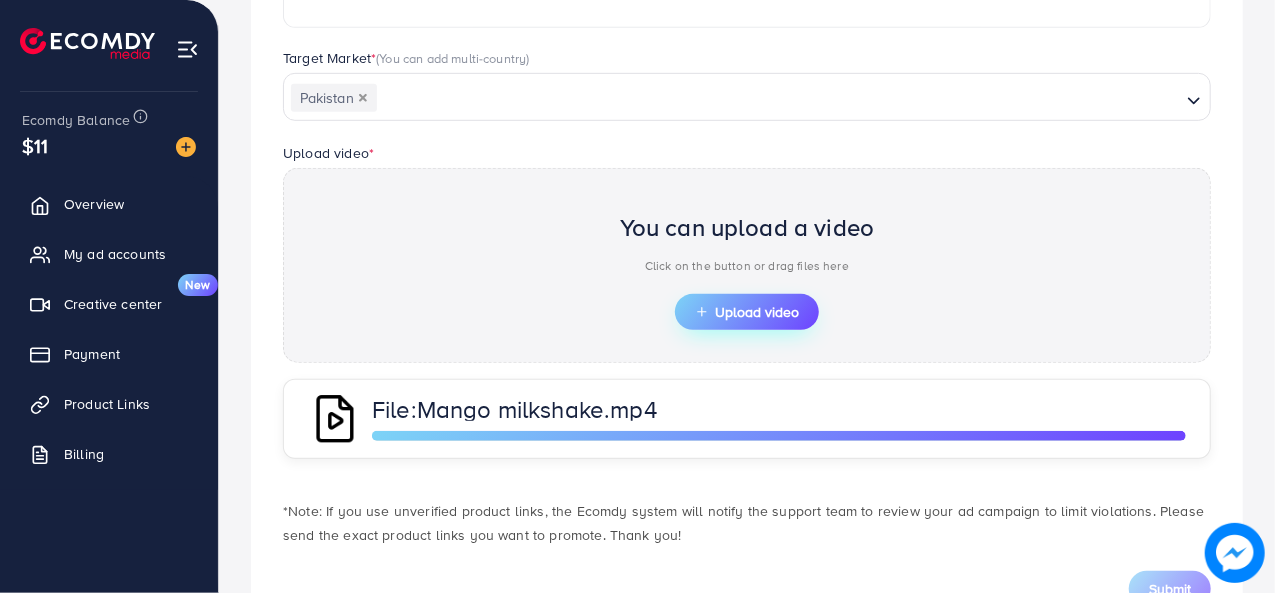 click on "Upload video" at bounding box center [747, 312] 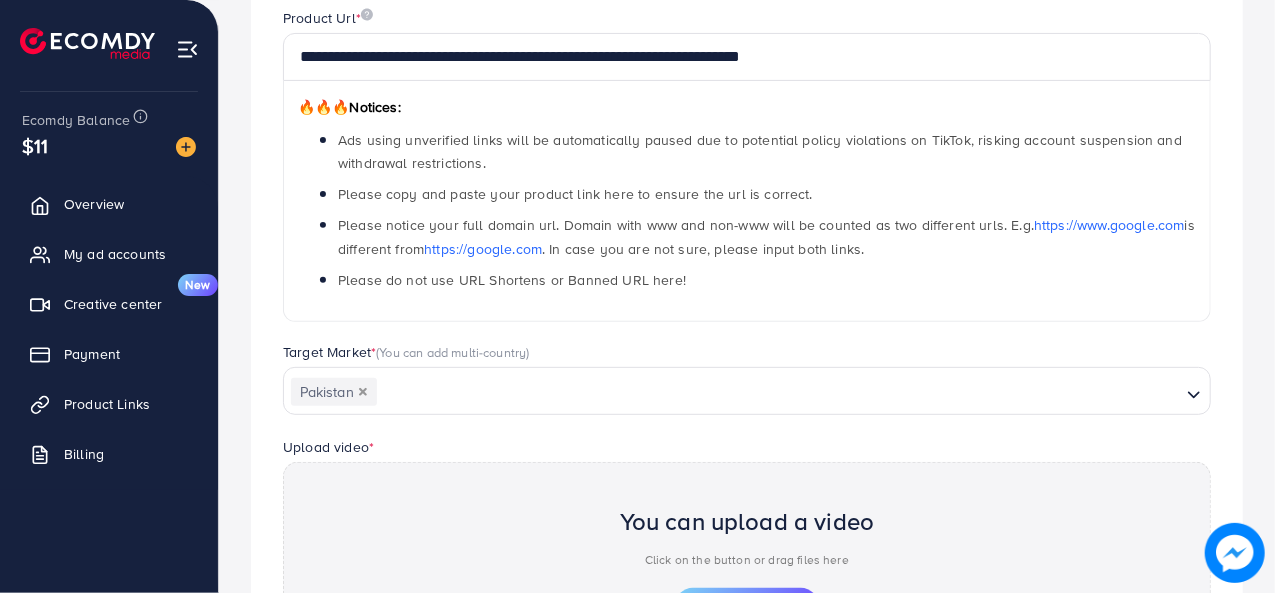 scroll, scrollTop: 224, scrollLeft: 0, axis: vertical 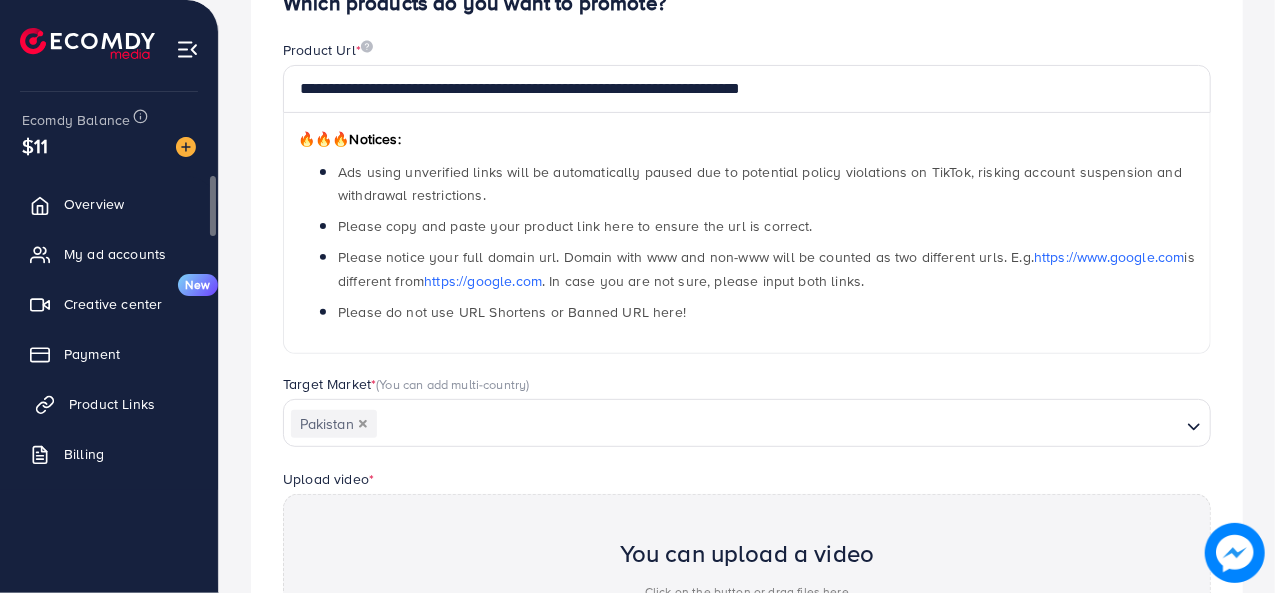 click on "Product Links" at bounding box center [112, 404] 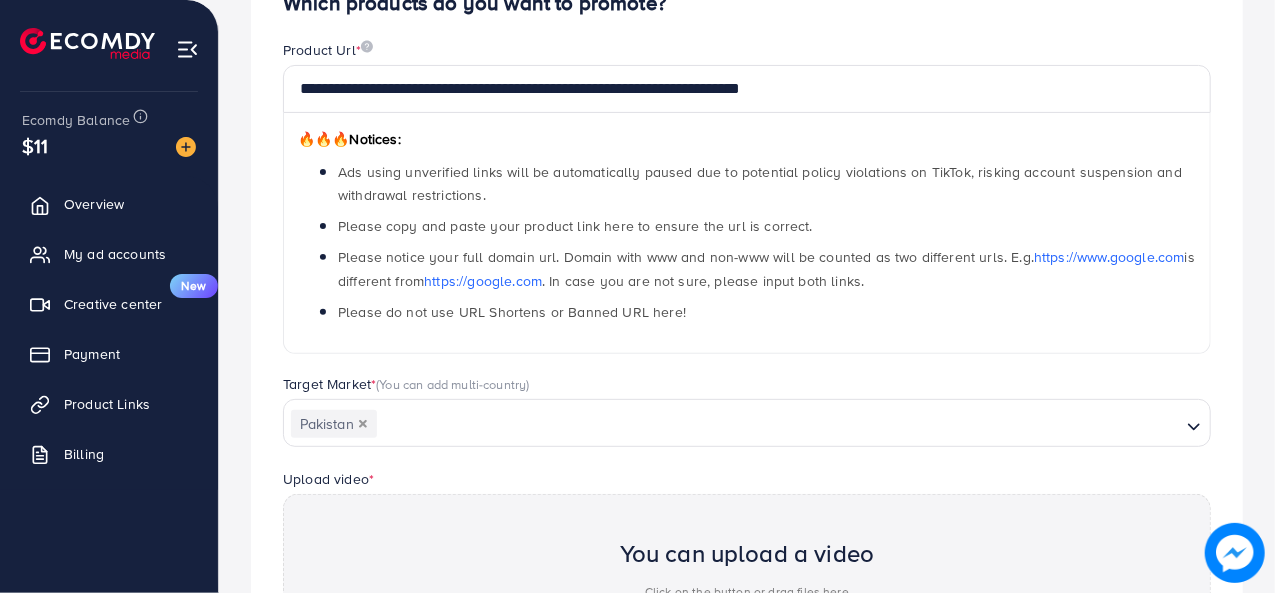 scroll, scrollTop: 0, scrollLeft: 0, axis: both 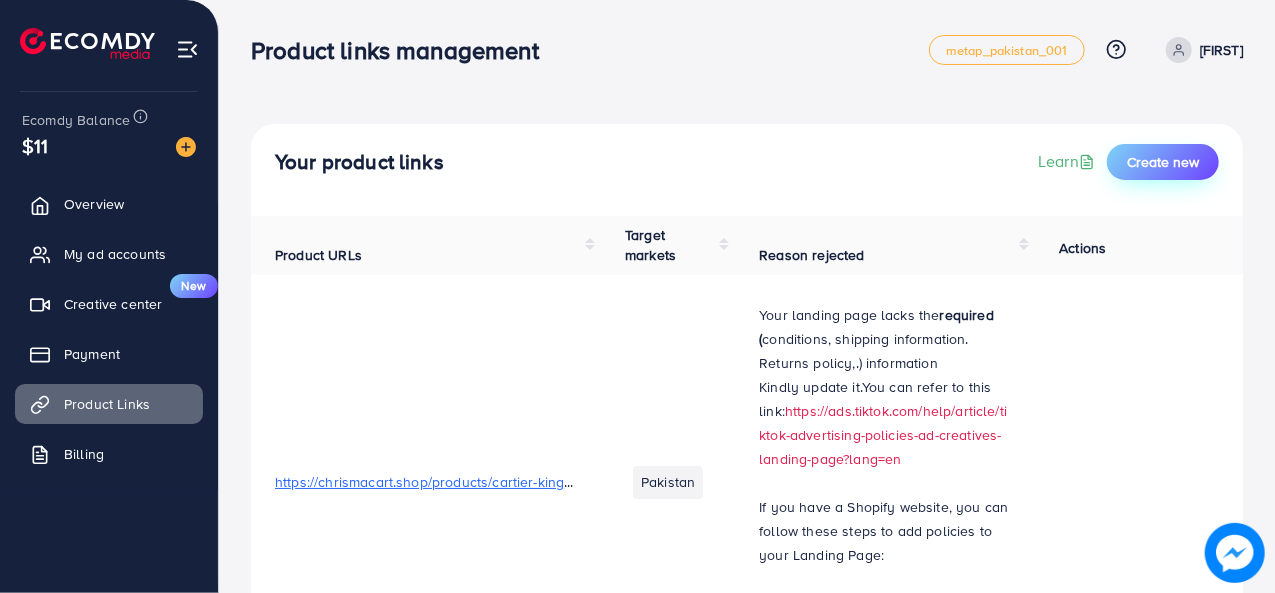 click on "Create new" at bounding box center (1163, 162) 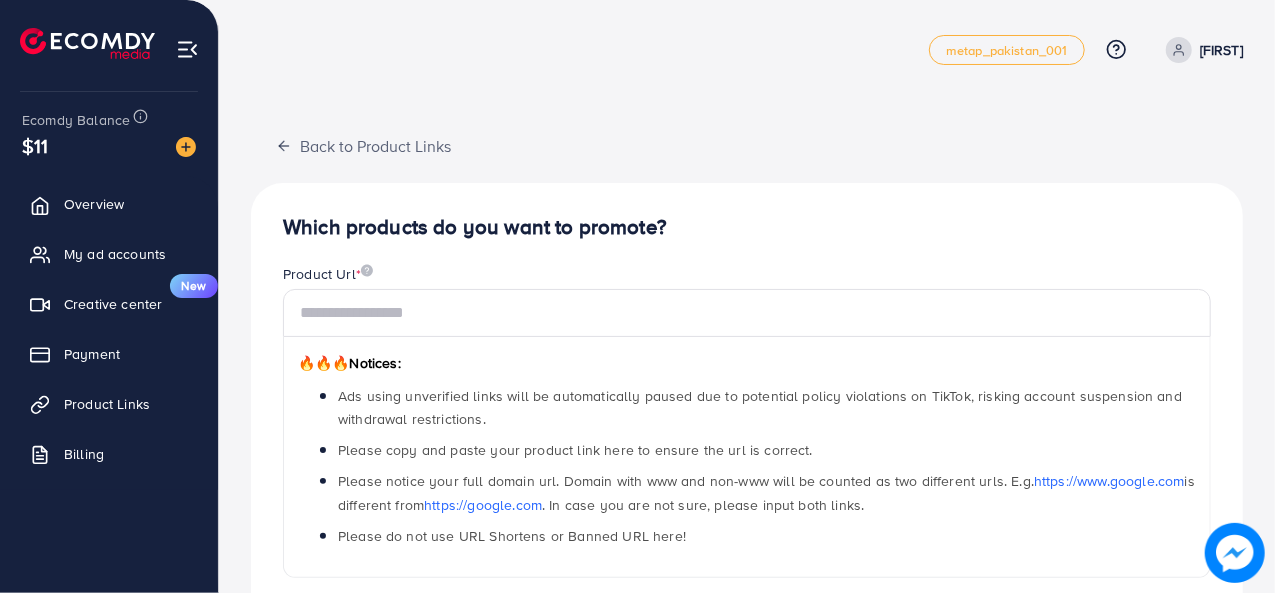 click on "🔥🔥🔥  Notices: Ads using unverified links will be automatically paused due to potential policy violations on TikTok, risking account suspension and withdrawal restrictions. Please copy and paste your product link here to ensure the url is correct. Please notice your full domain url. Domain with www and non-www will be counted as two different urls. E.g.  https://www.google.com  is different from  https://google.com . In case you are not sure, please input both links. Please do not use URL Shortens or Banned URL here!" at bounding box center (747, 433) 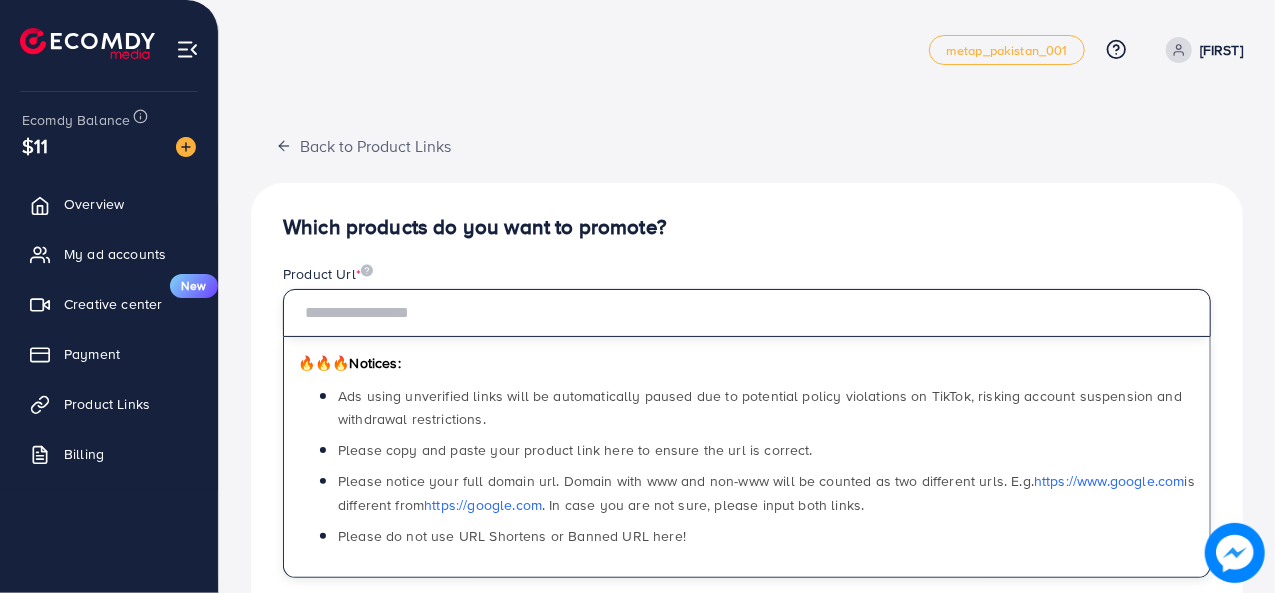 click at bounding box center (747, 313) 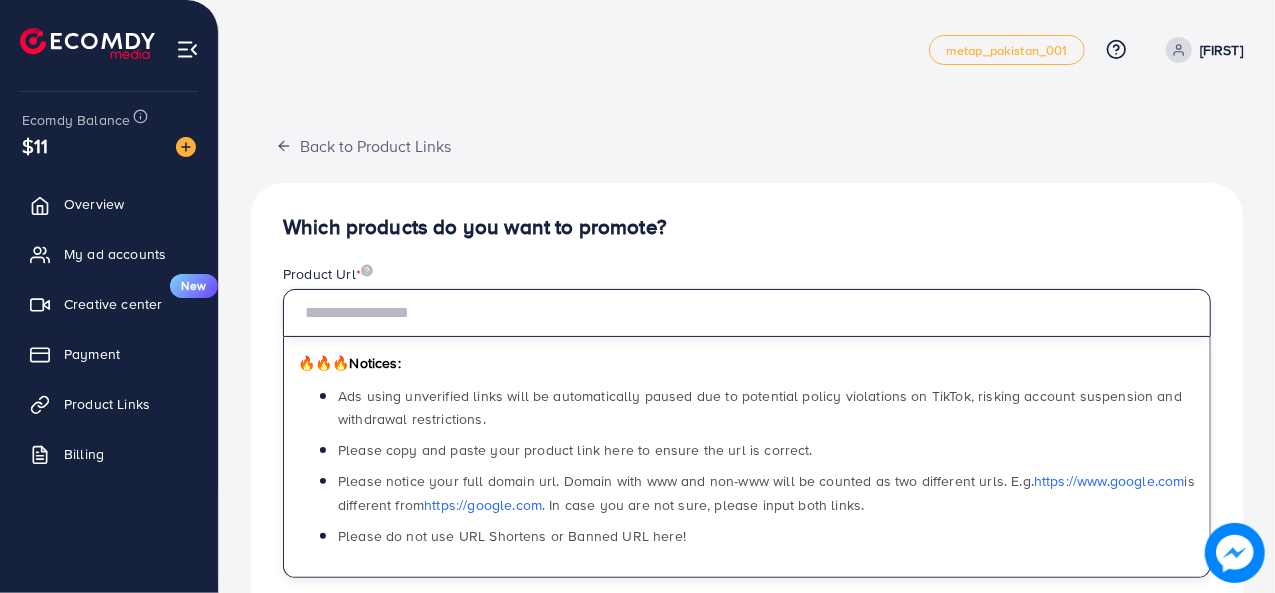 type on "**********" 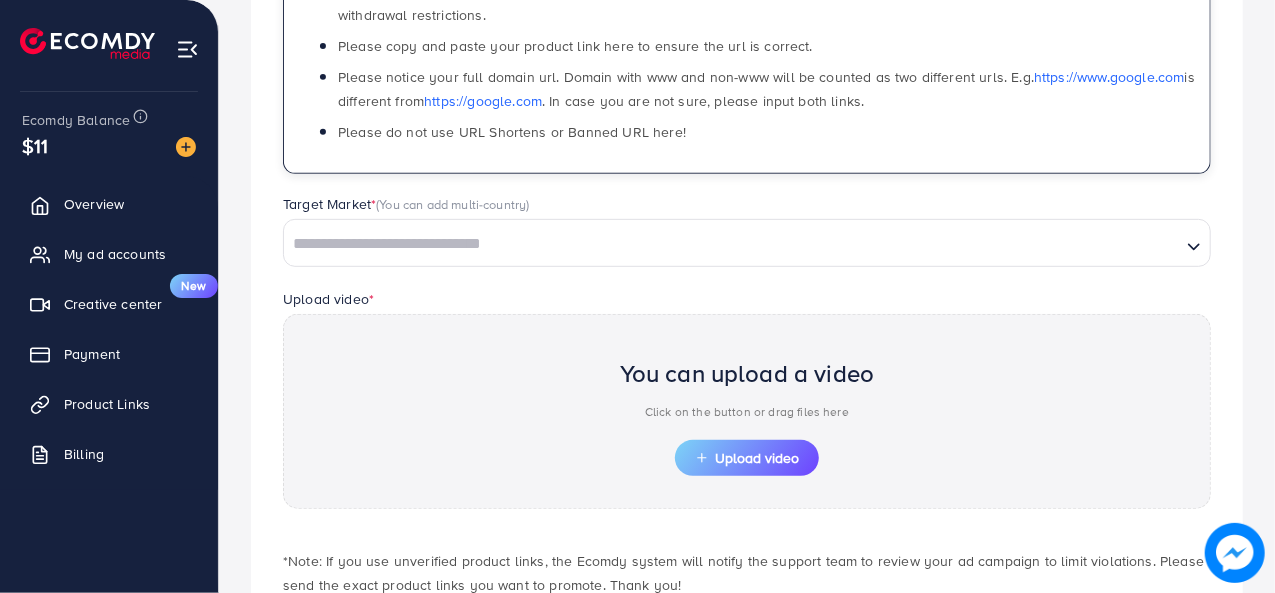scroll, scrollTop: 405, scrollLeft: 0, axis: vertical 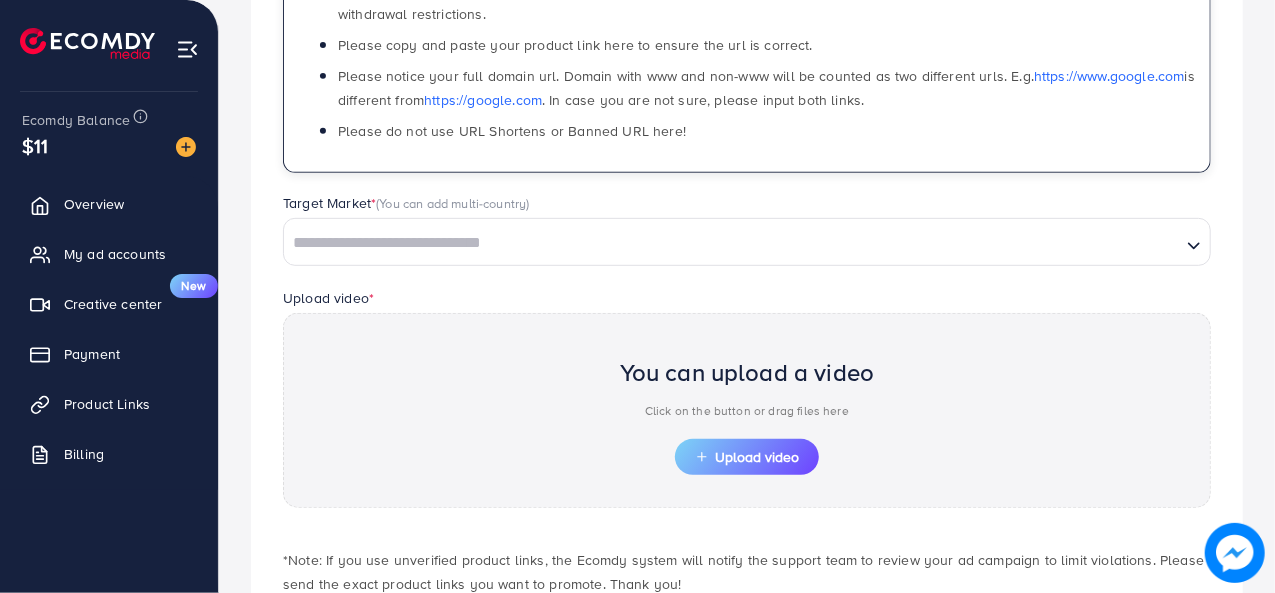 click at bounding box center (732, 243) 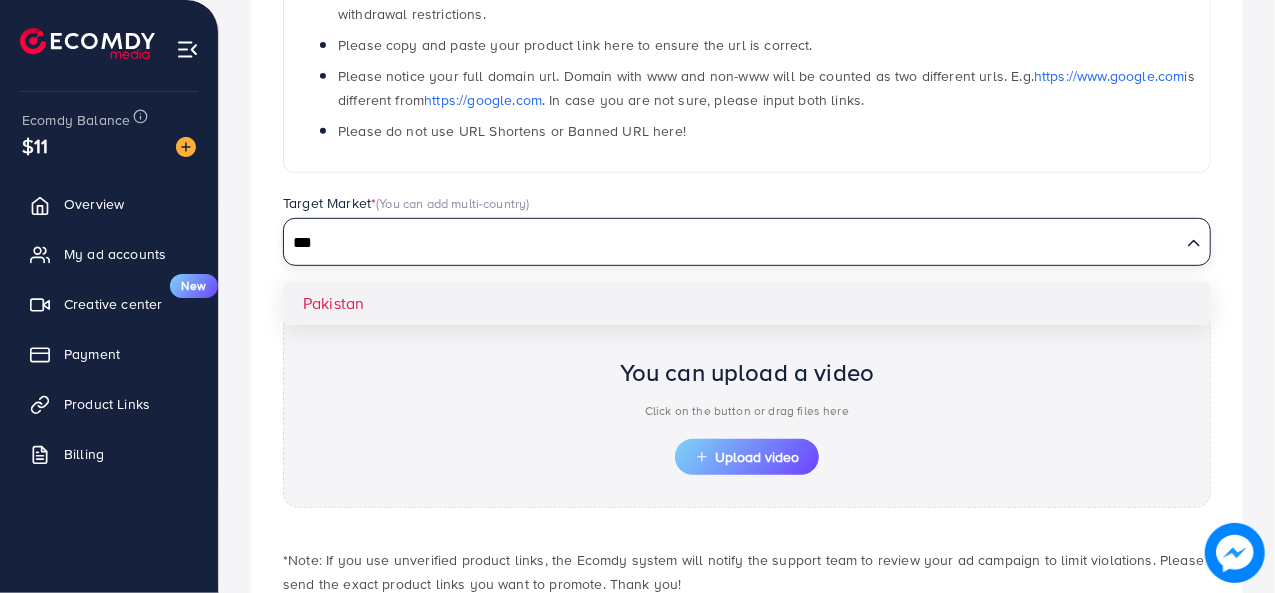 type on "***" 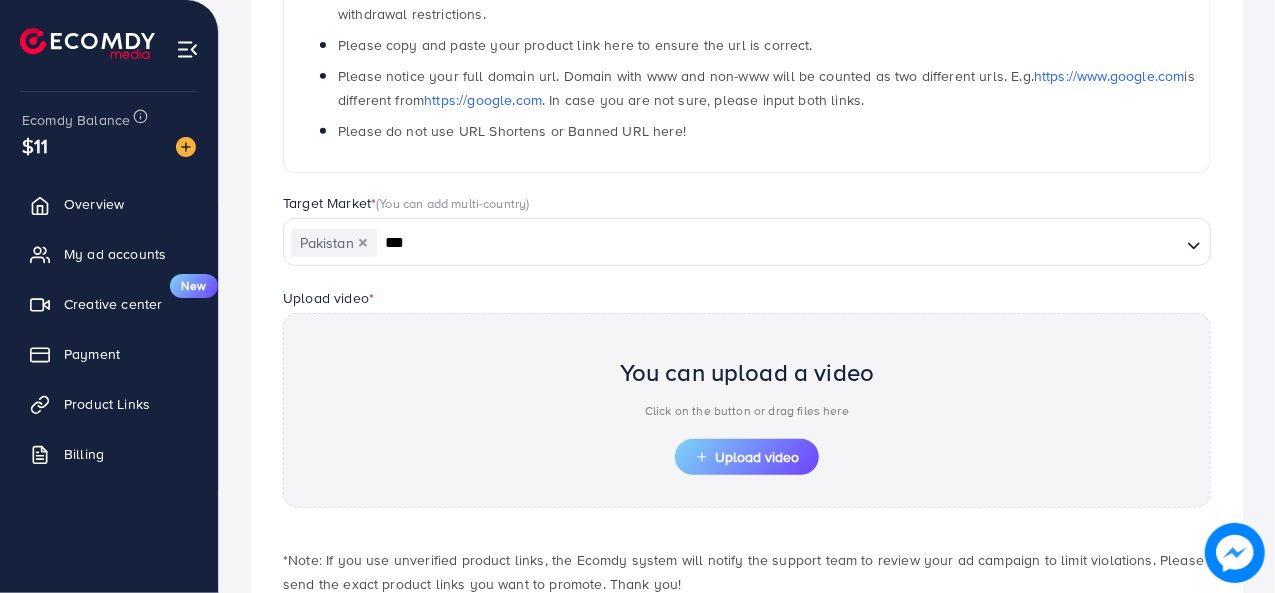 click on "You can upload a video   Click on the button or drag files here   Upload video" at bounding box center [747, 410] 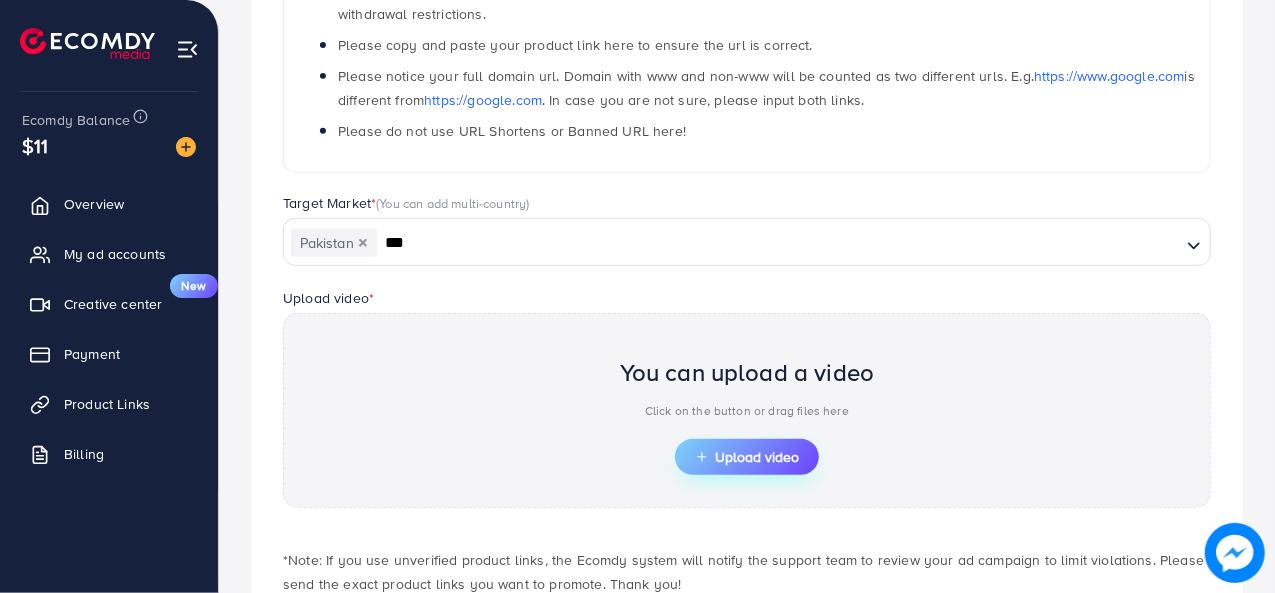 click on "Upload video" at bounding box center (747, 457) 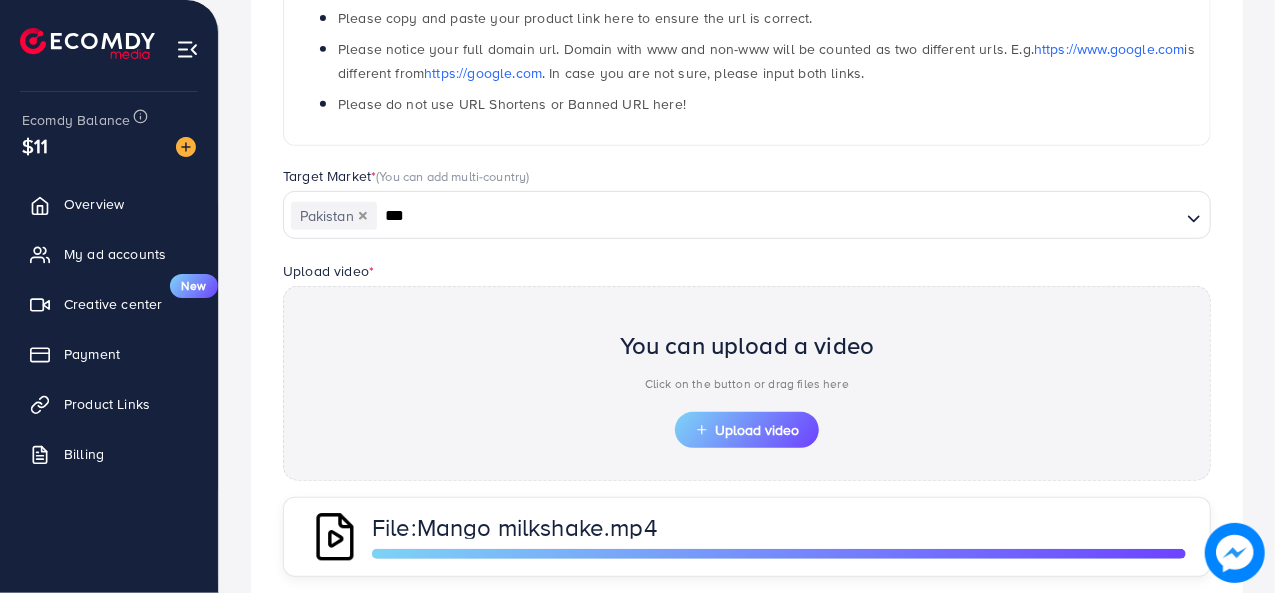scroll, scrollTop: 624, scrollLeft: 0, axis: vertical 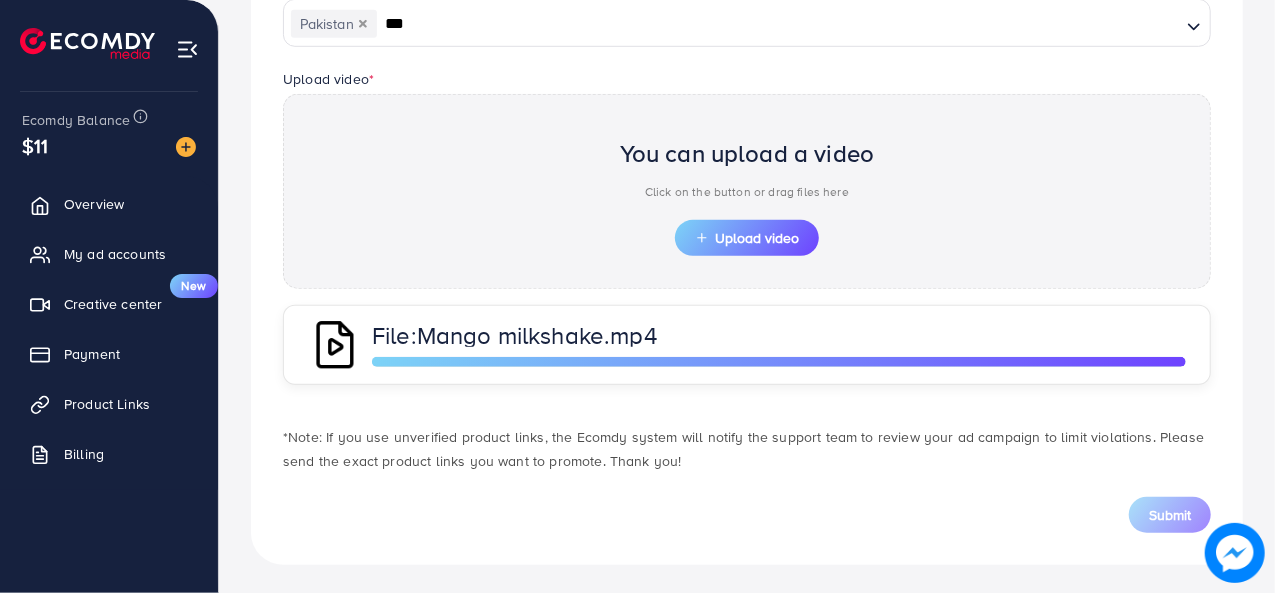 click on "You can upload a video   Click on the button or drag files here   Upload video" at bounding box center (747, 191) 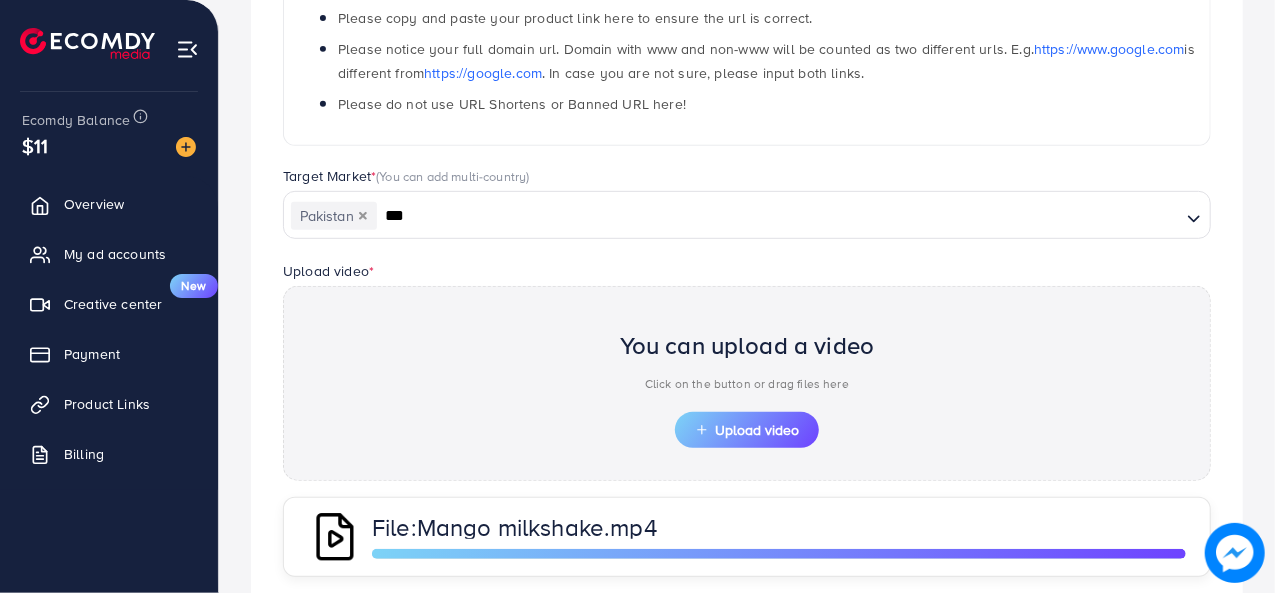 scroll, scrollTop: 624, scrollLeft: 0, axis: vertical 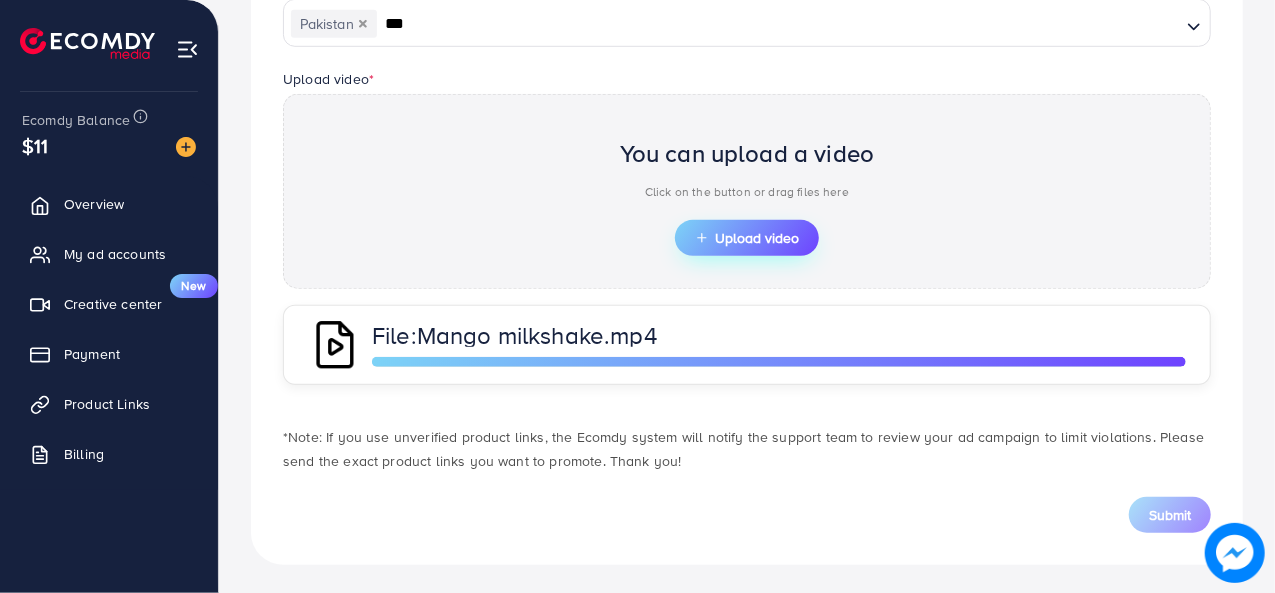 click on "Upload video" at bounding box center (747, 238) 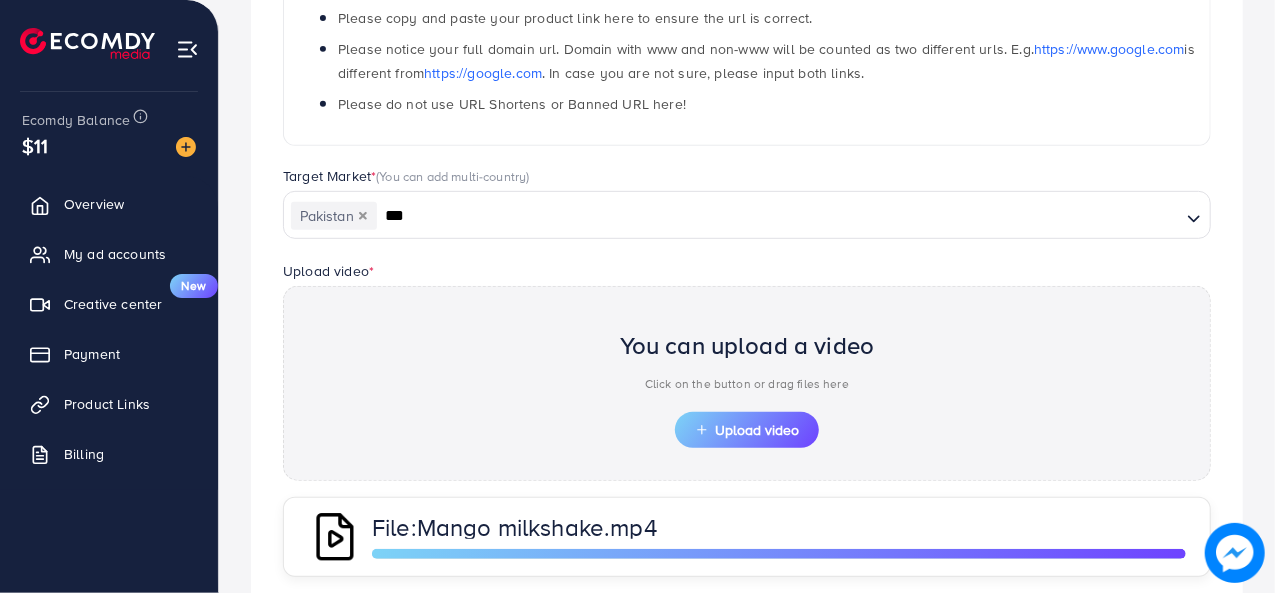 scroll, scrollTop: 624, scrollLeft: 0, axis: vertical 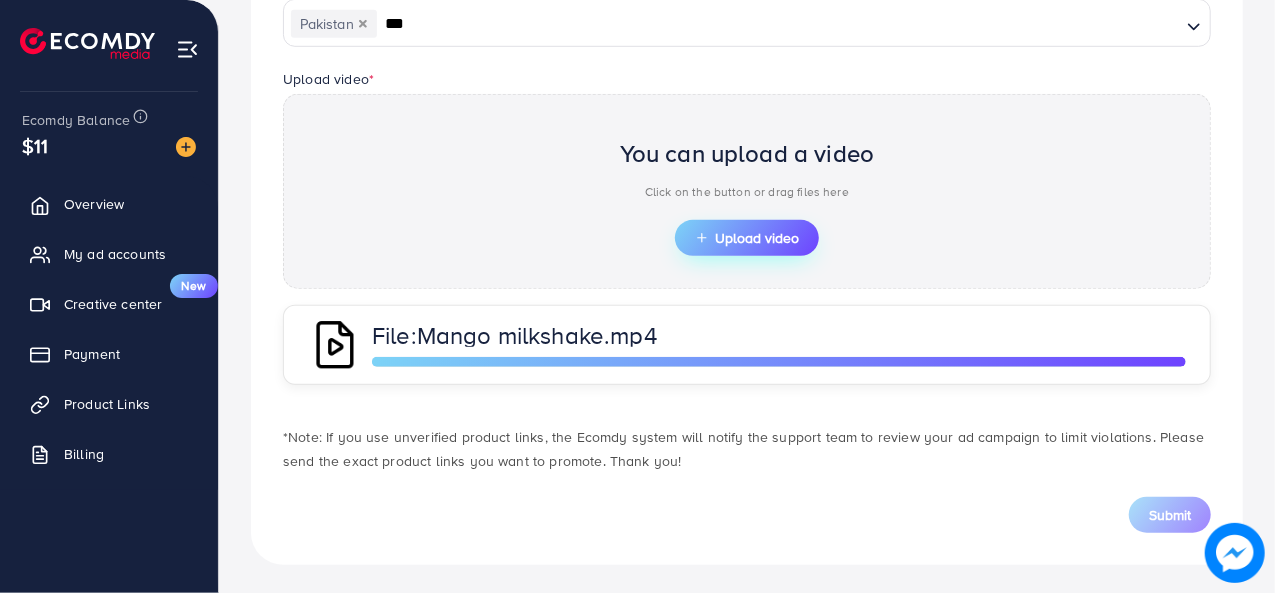 click on "Upload video" at bounding box center (747, 238) 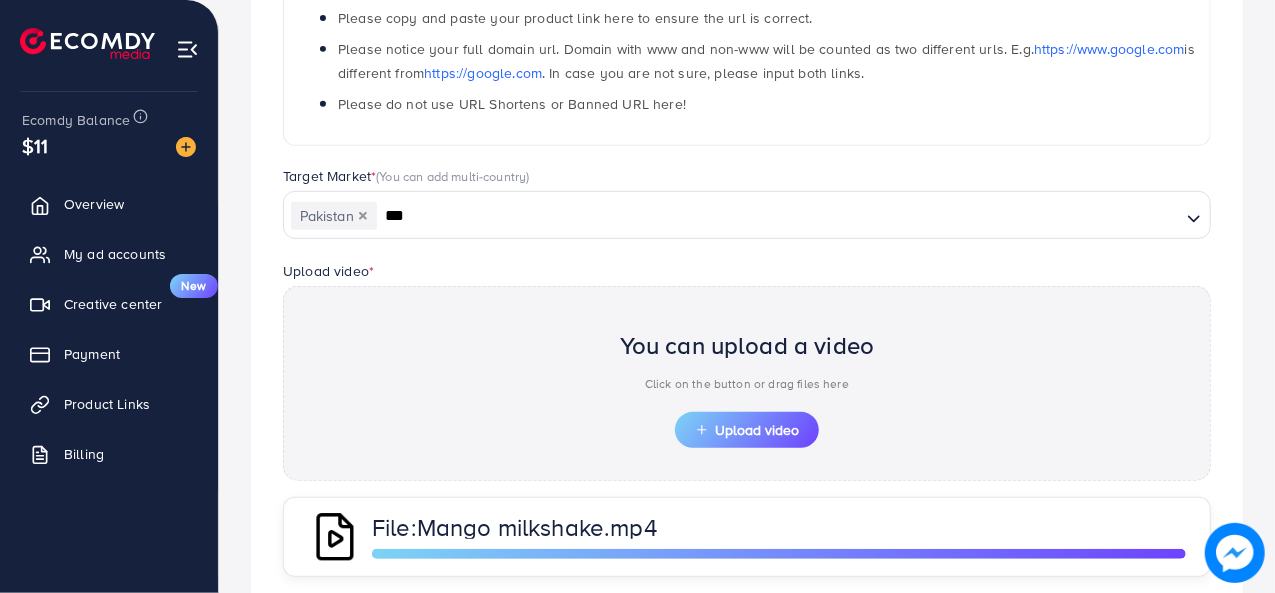 scroll, scrollTop: 624, scrollLeft: 0, axis: vertical 